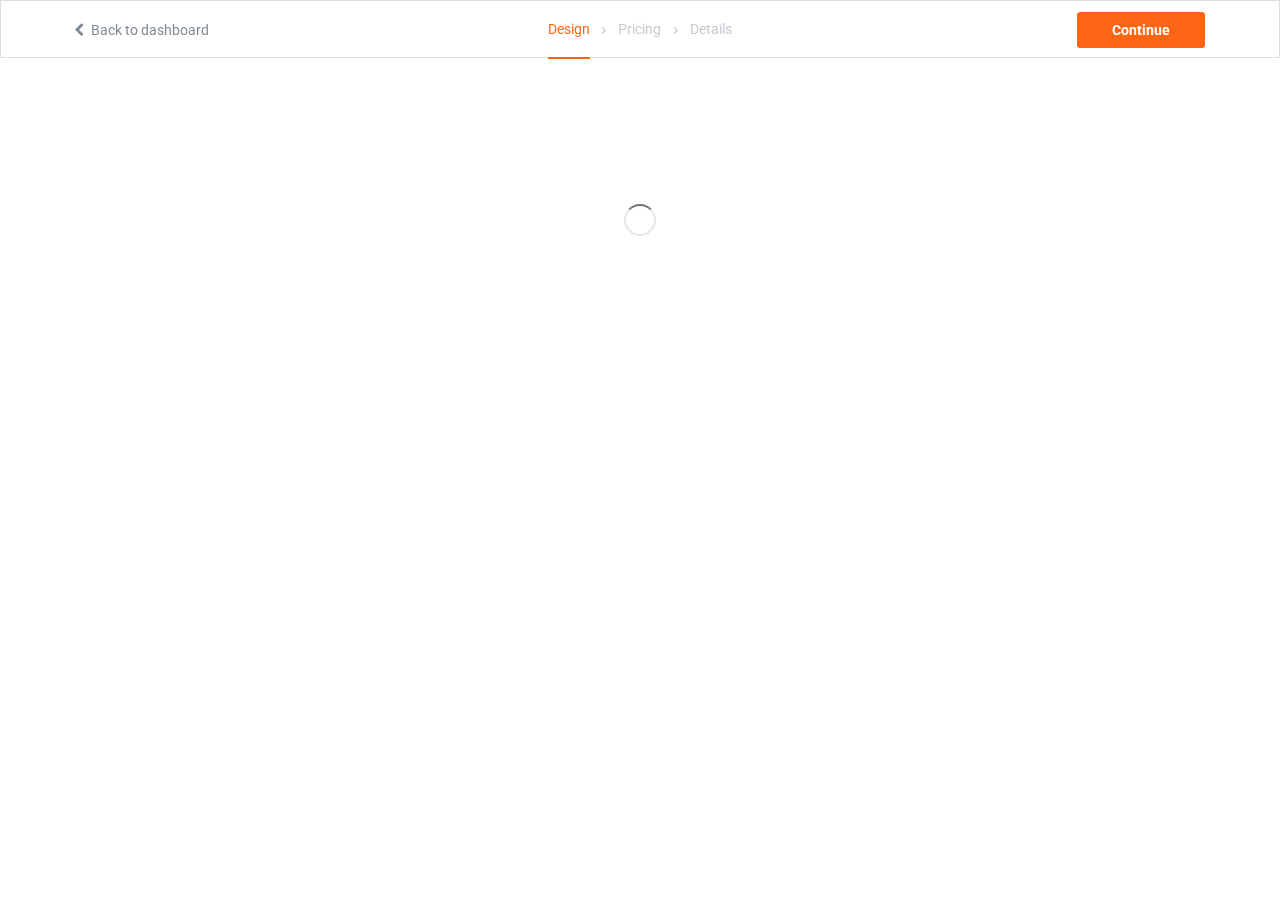 scroll, scrollTop: 0, scrollLeft: 0, axis: both 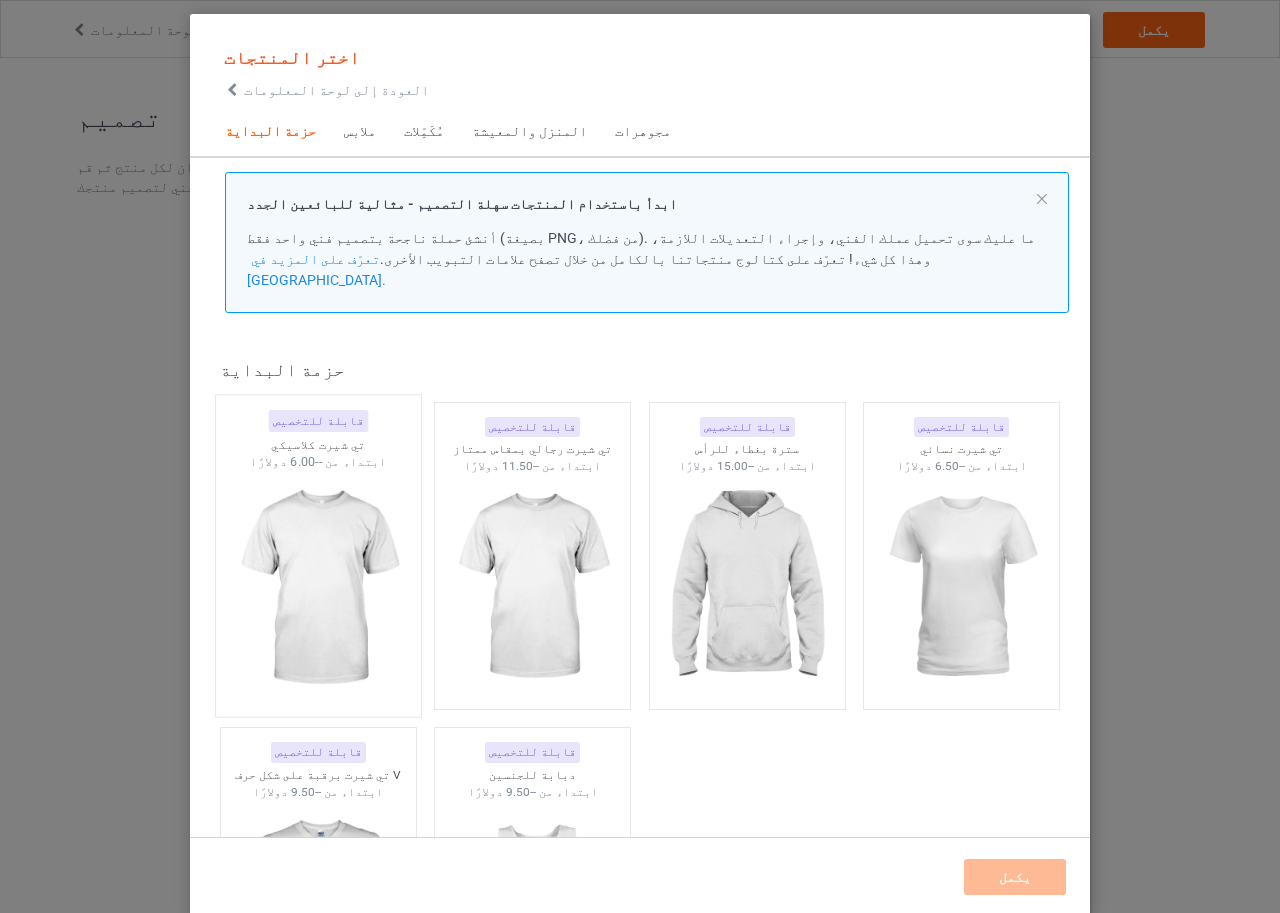 click at bounding box center [318, 588] 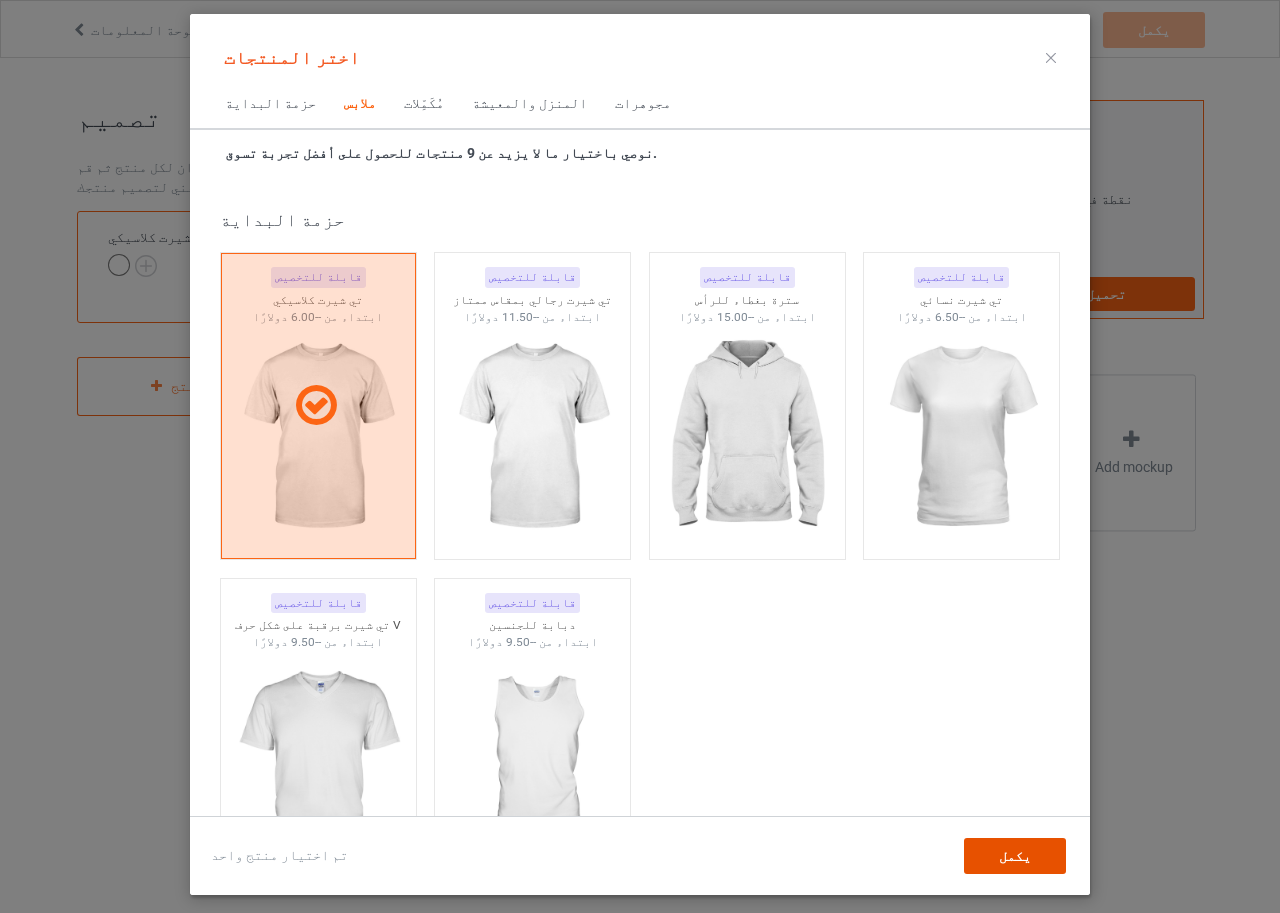 click on "يكمل" at bounding box center (1015, 856) 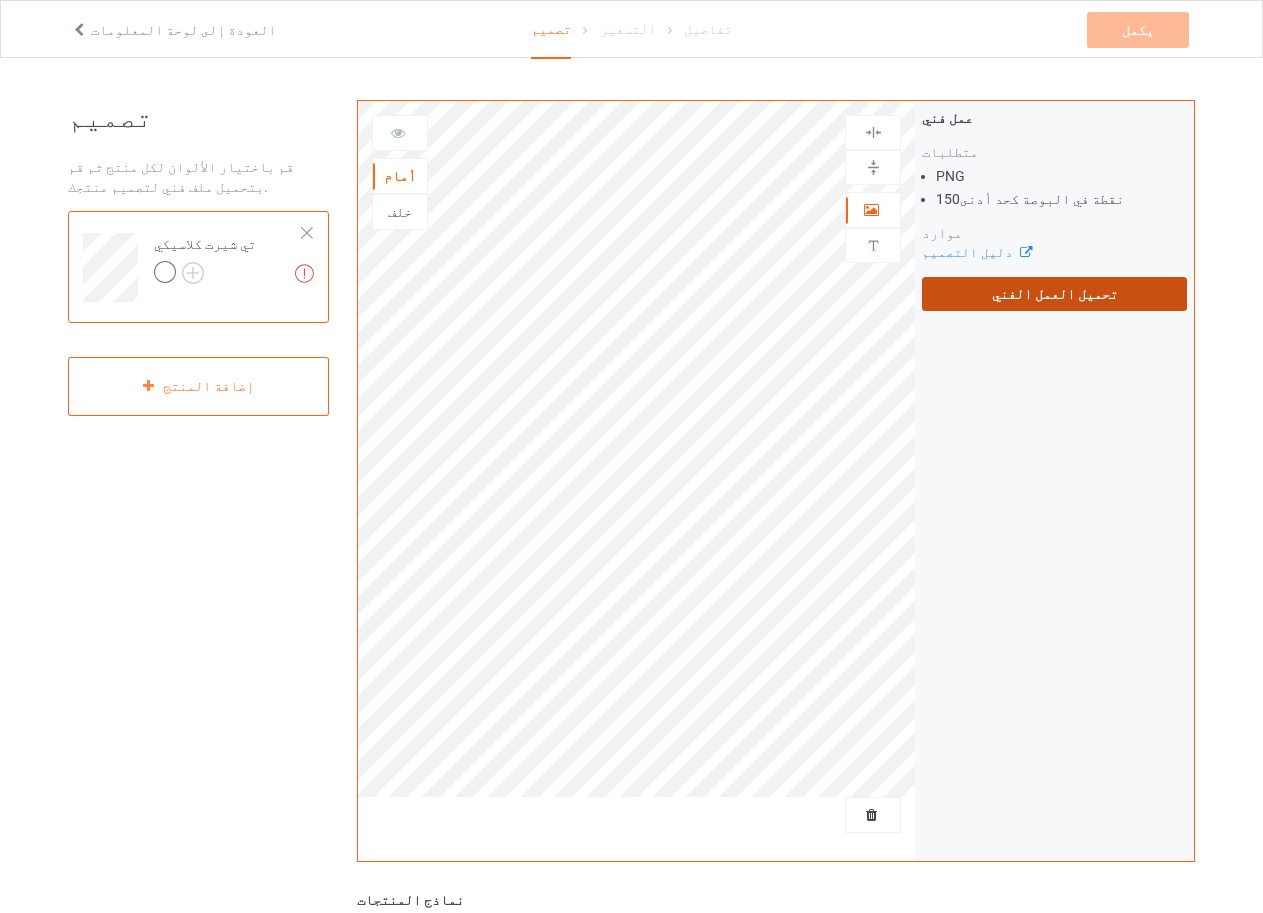 click on "تحميل العمل الفني" at bounding box center [1054, 294] 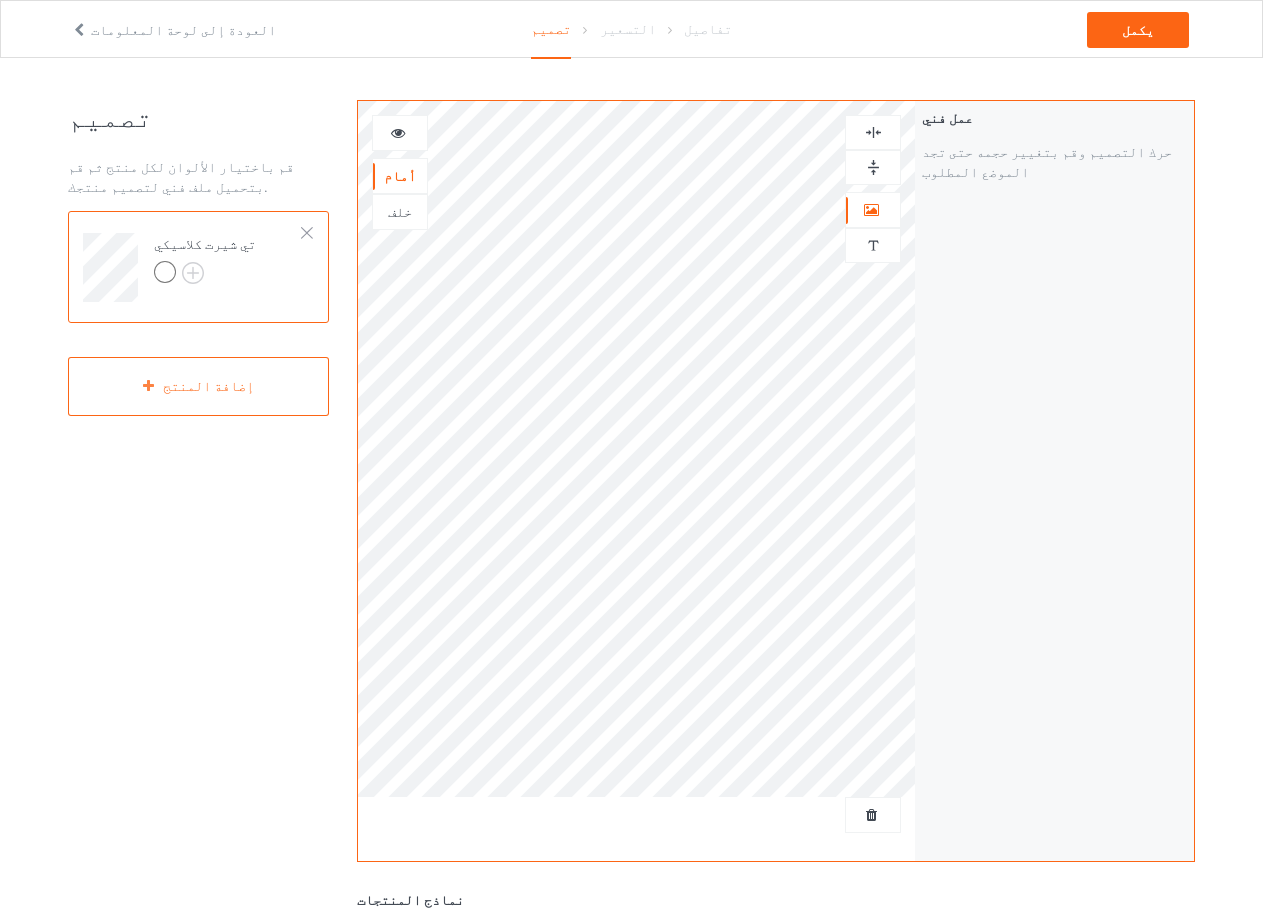 click on "عمل فني حرك التصميم وقم بتغيير حجمه حتى تجد الموضع المطلوب" at bounding box center [1054, 481] 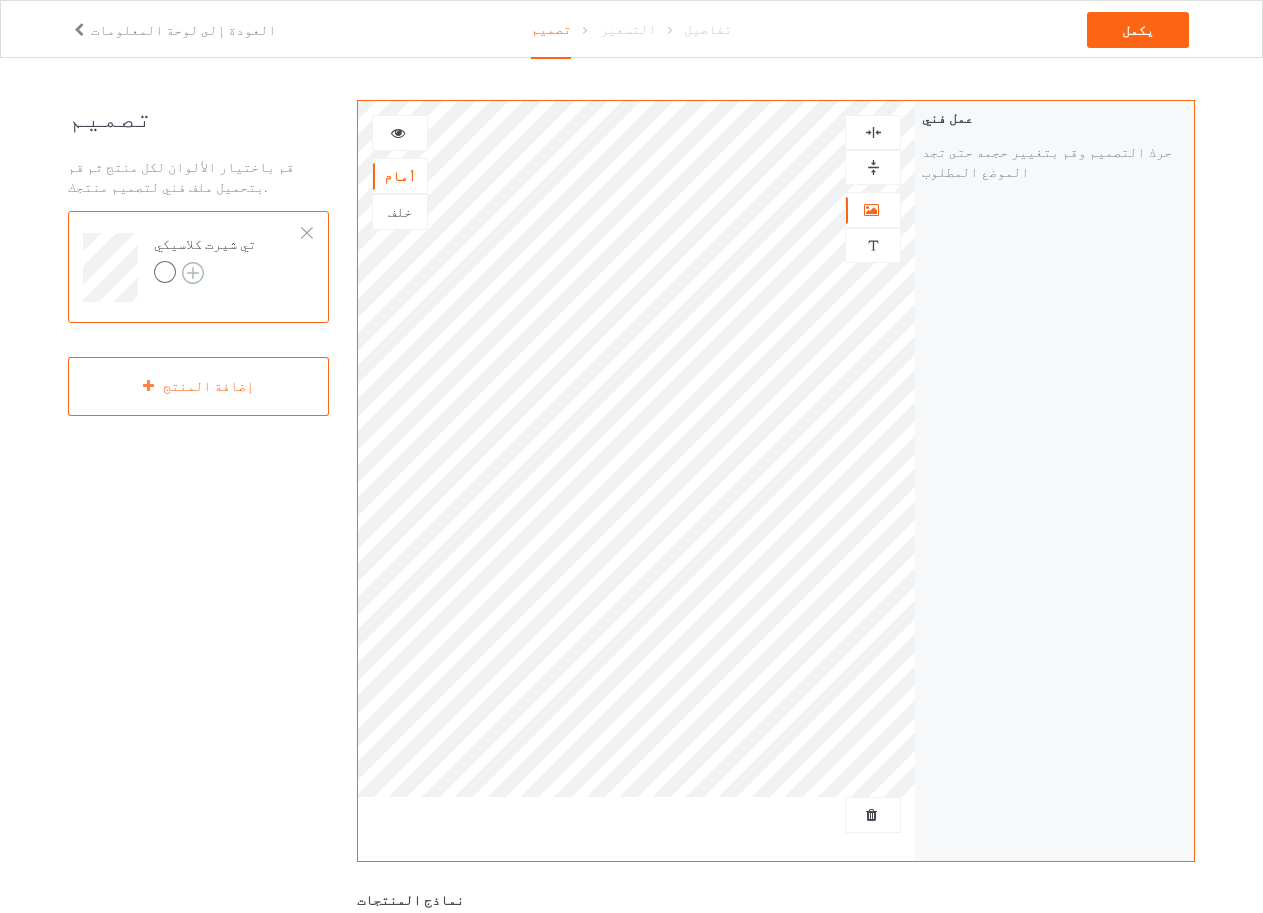 click at bounding box center [193, 273] 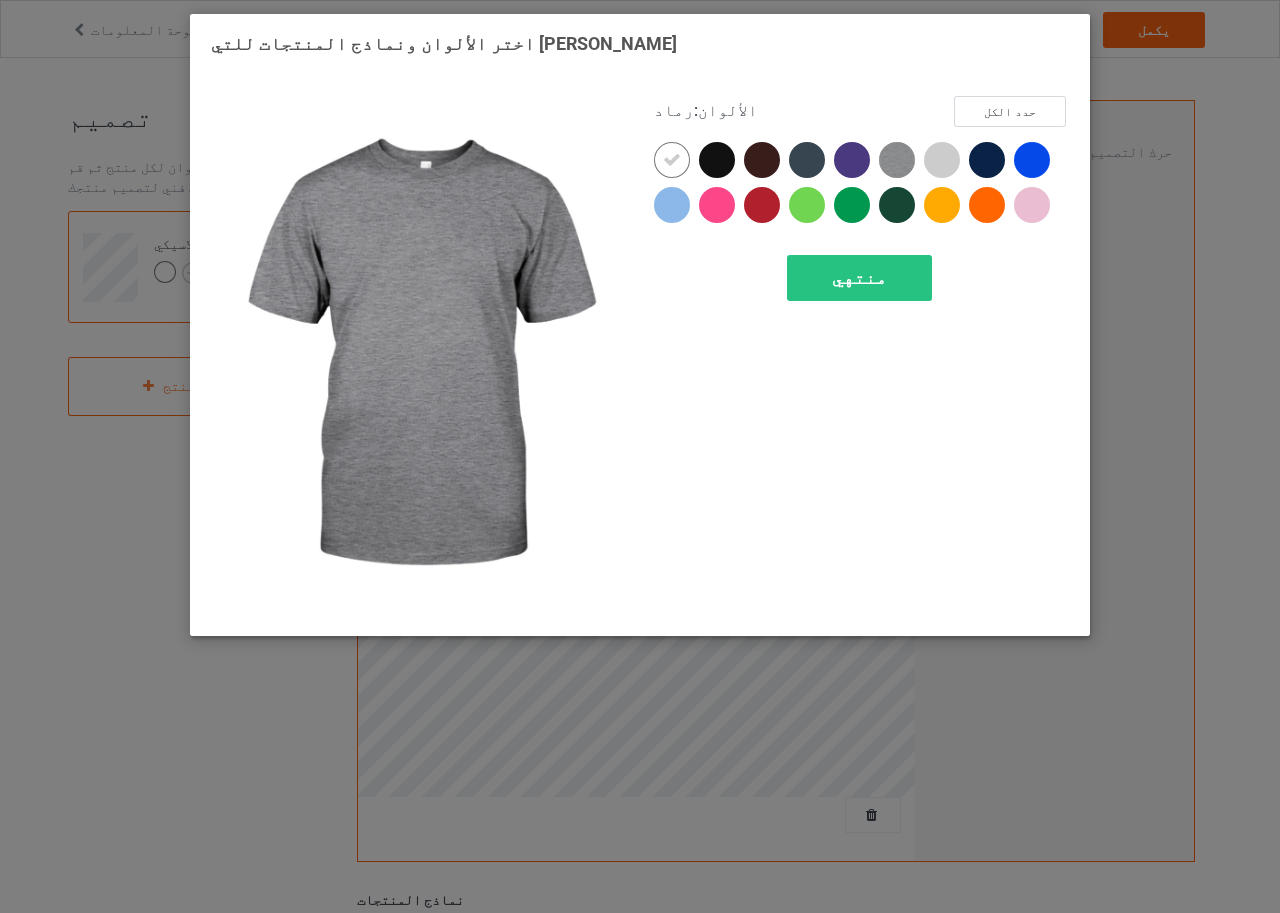 click at bounding box center (897, 160) 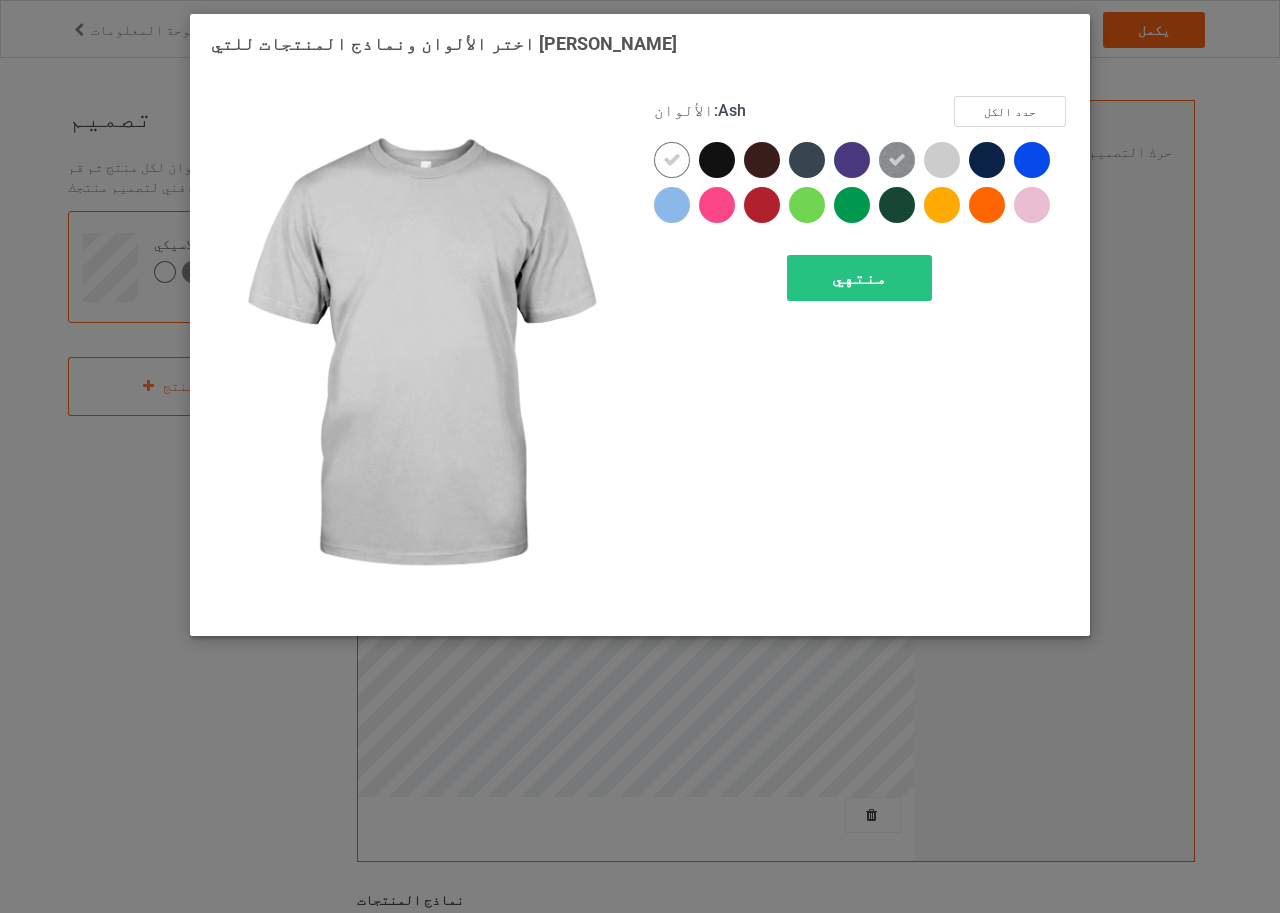 click at bounding box center [942, 160] 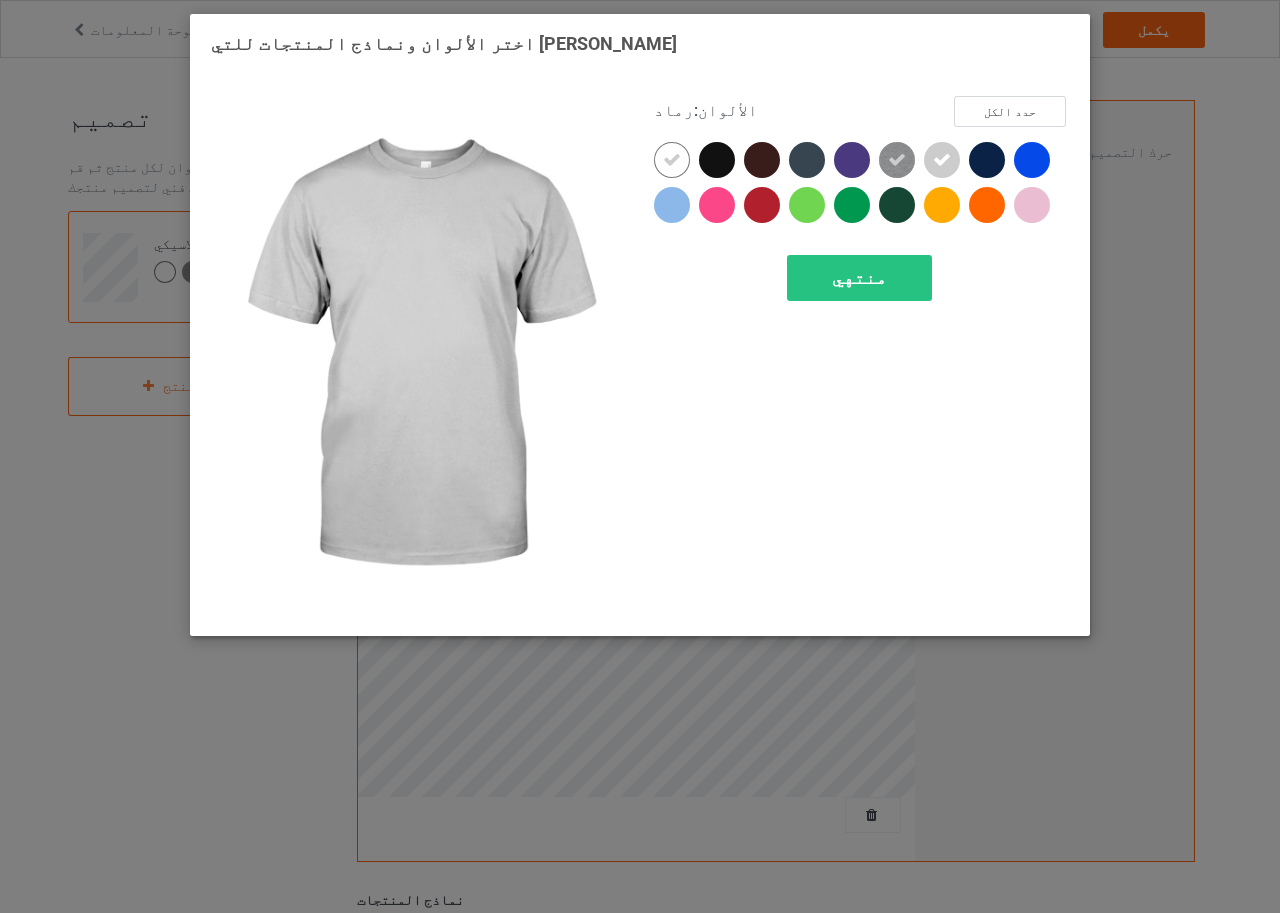 click at bounding box center [942, 160] 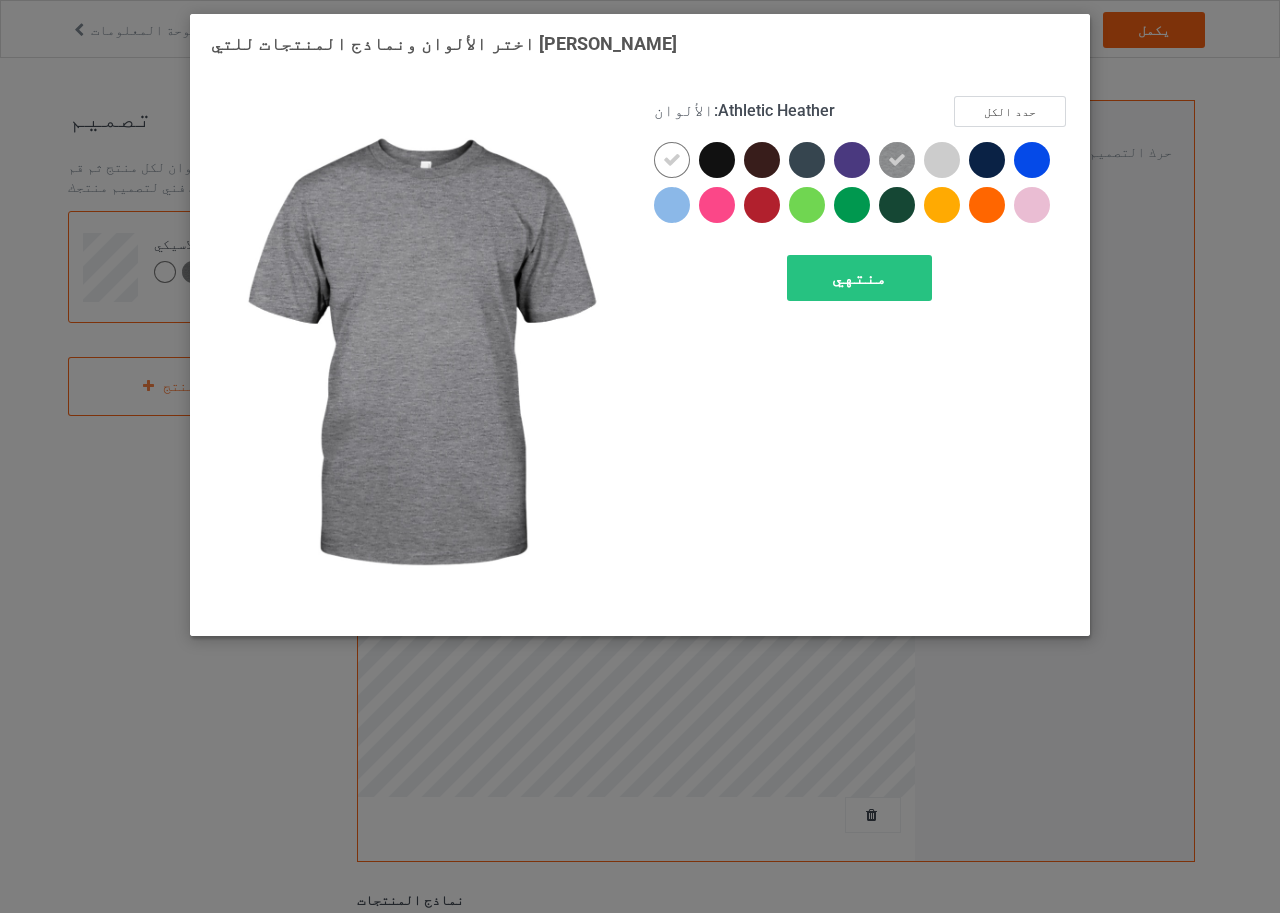 click at bounding box center [897, 160] 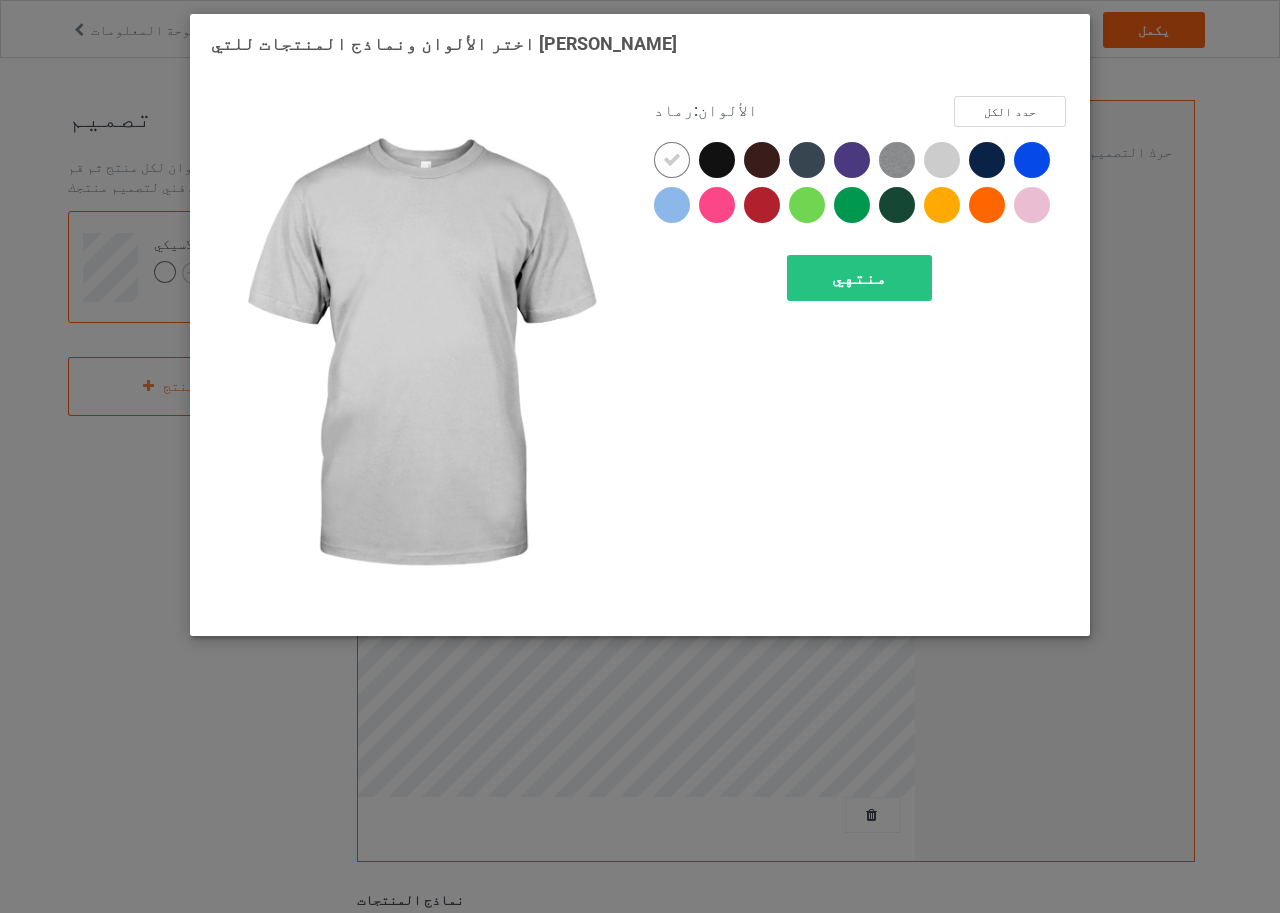 click at bounding box center (942, 160) 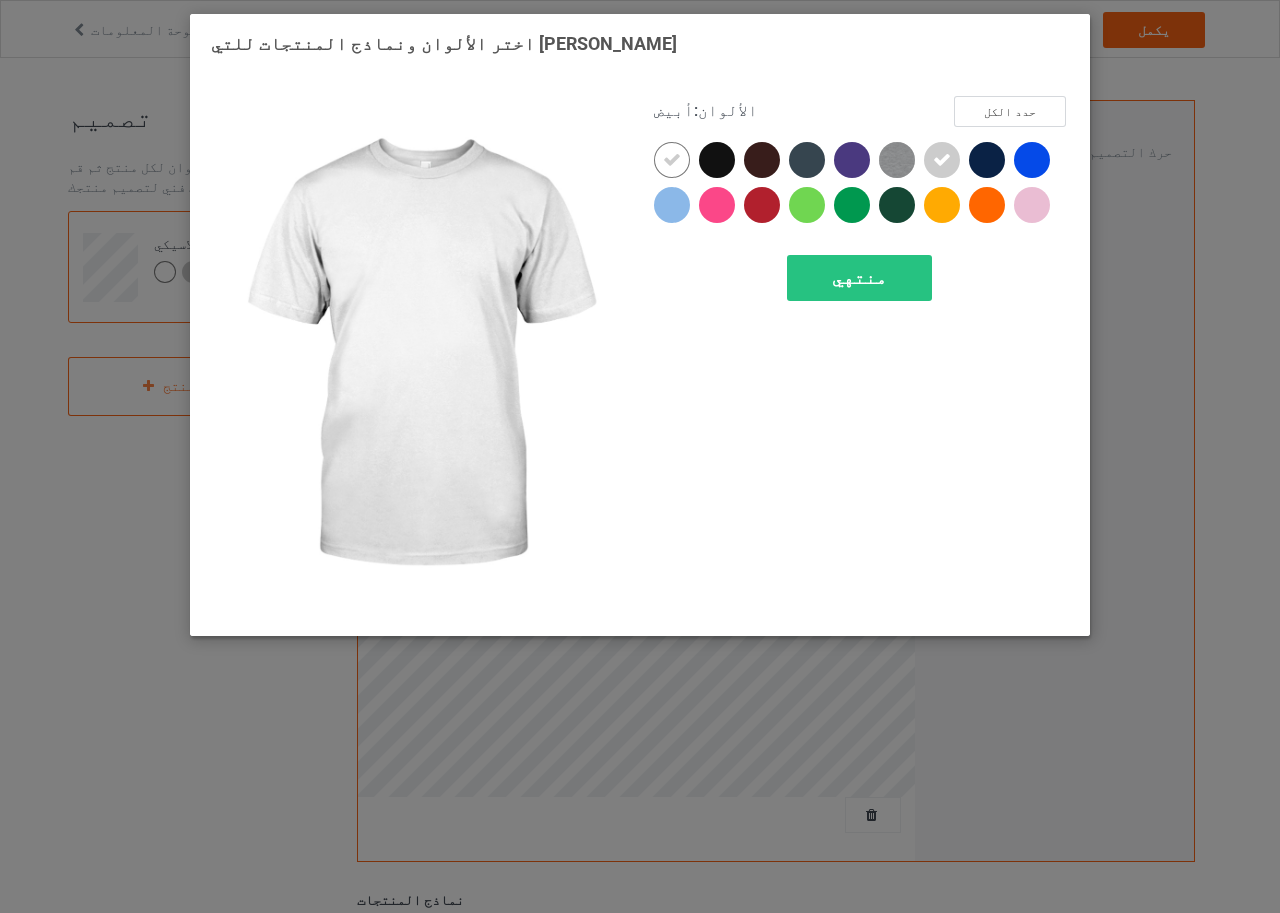 click at bounding box center (672, 160) 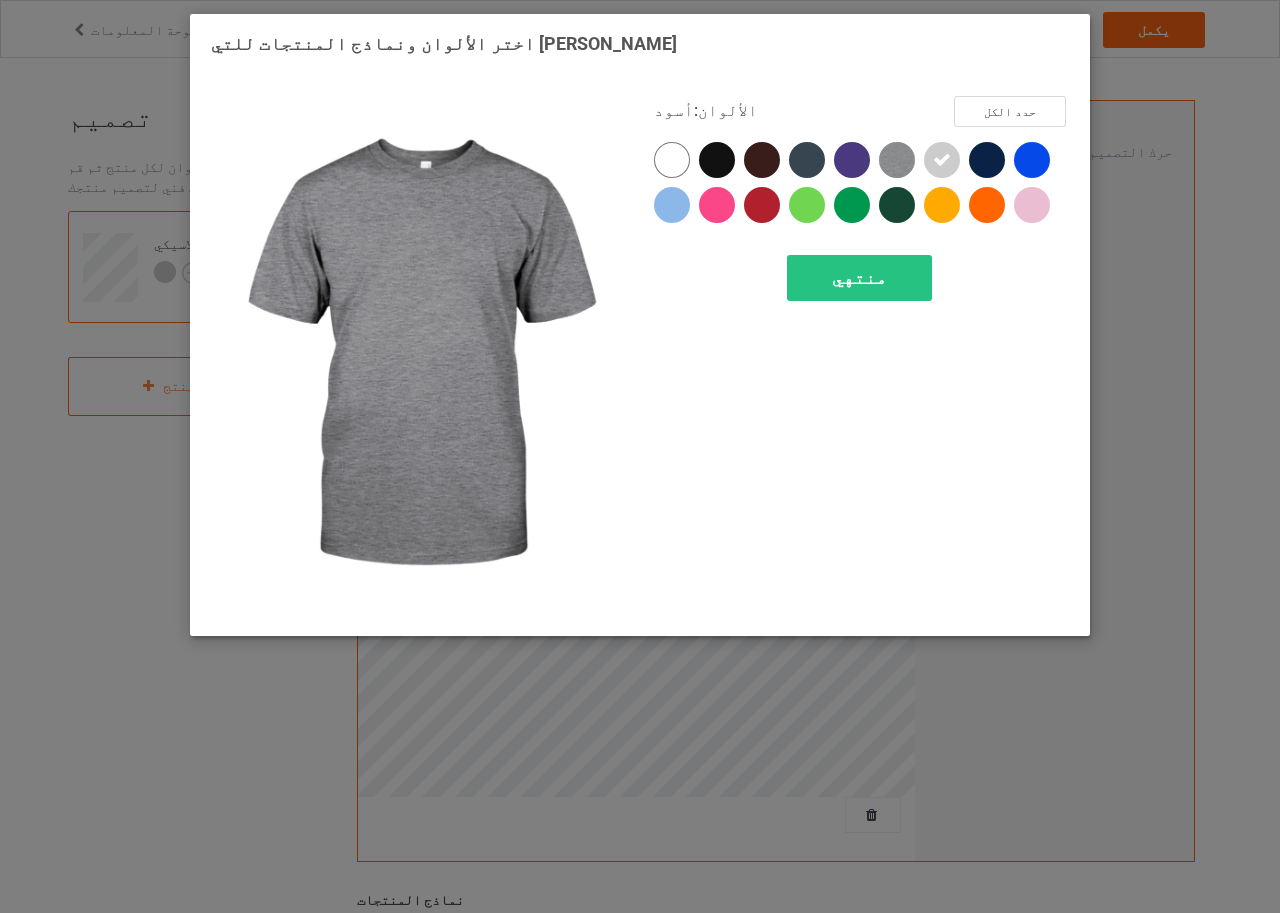 click at bounding box center [897, 160] 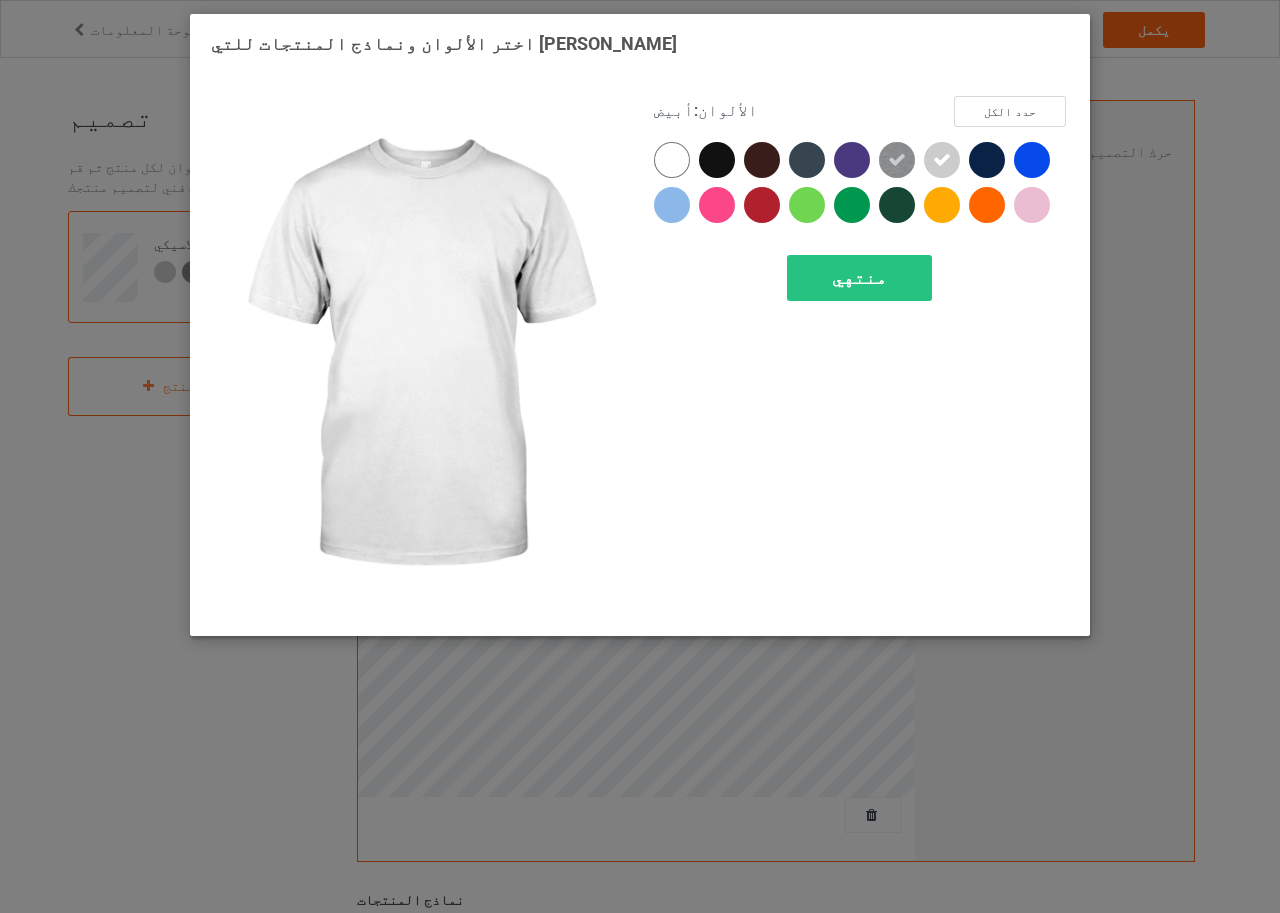 click at bounding box center [672, 160] 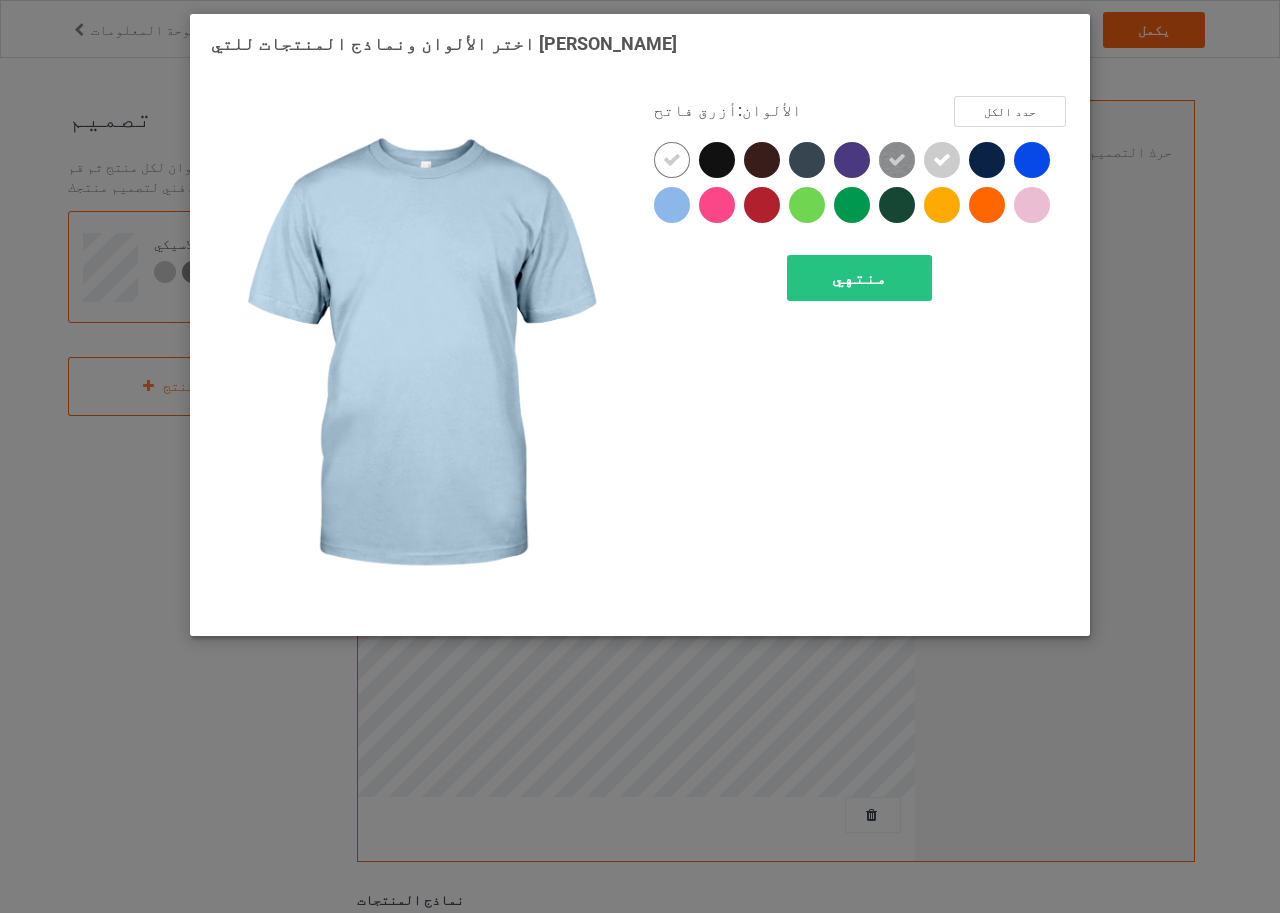 click at bounding box center [672, 205] 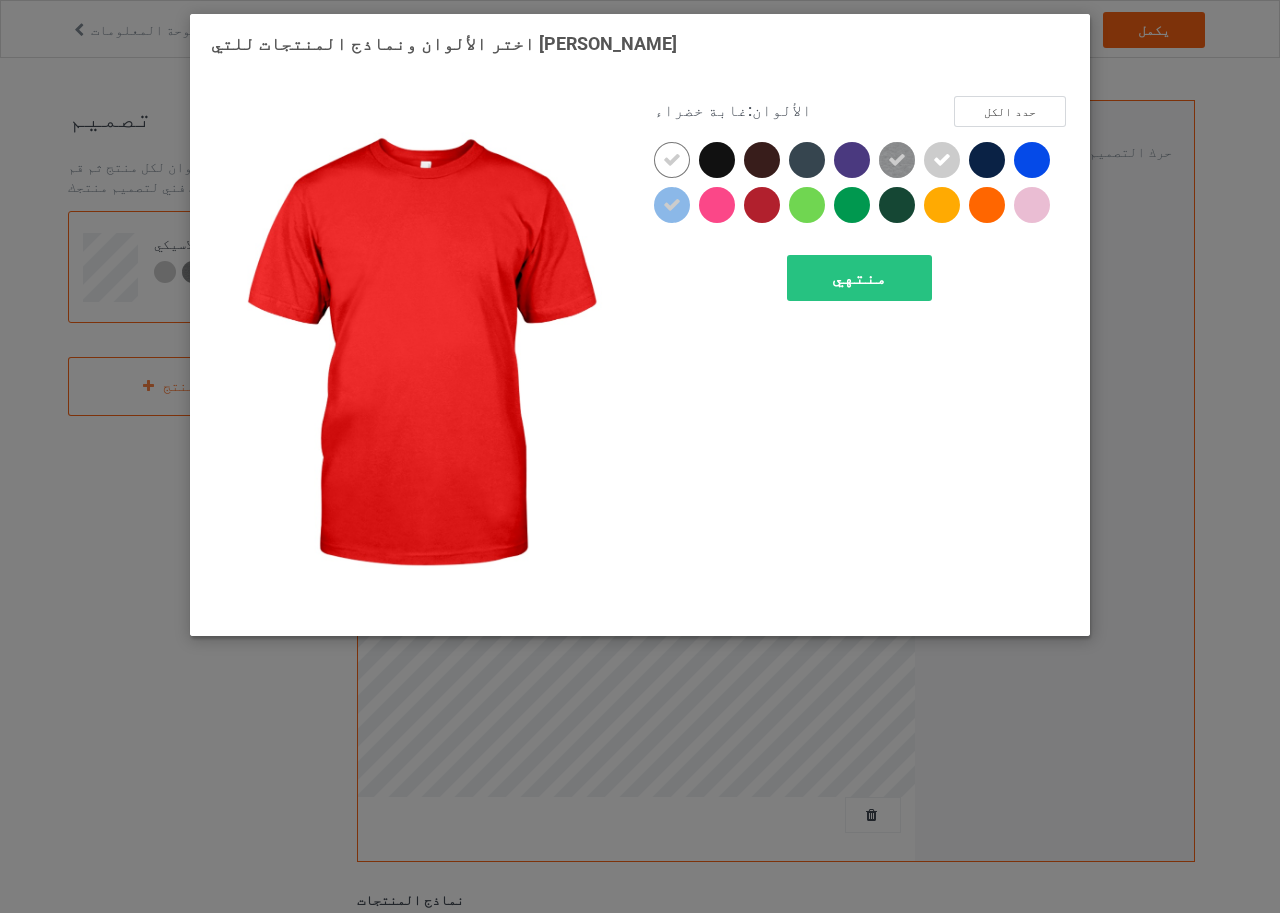click at bounding box center (762, 205) 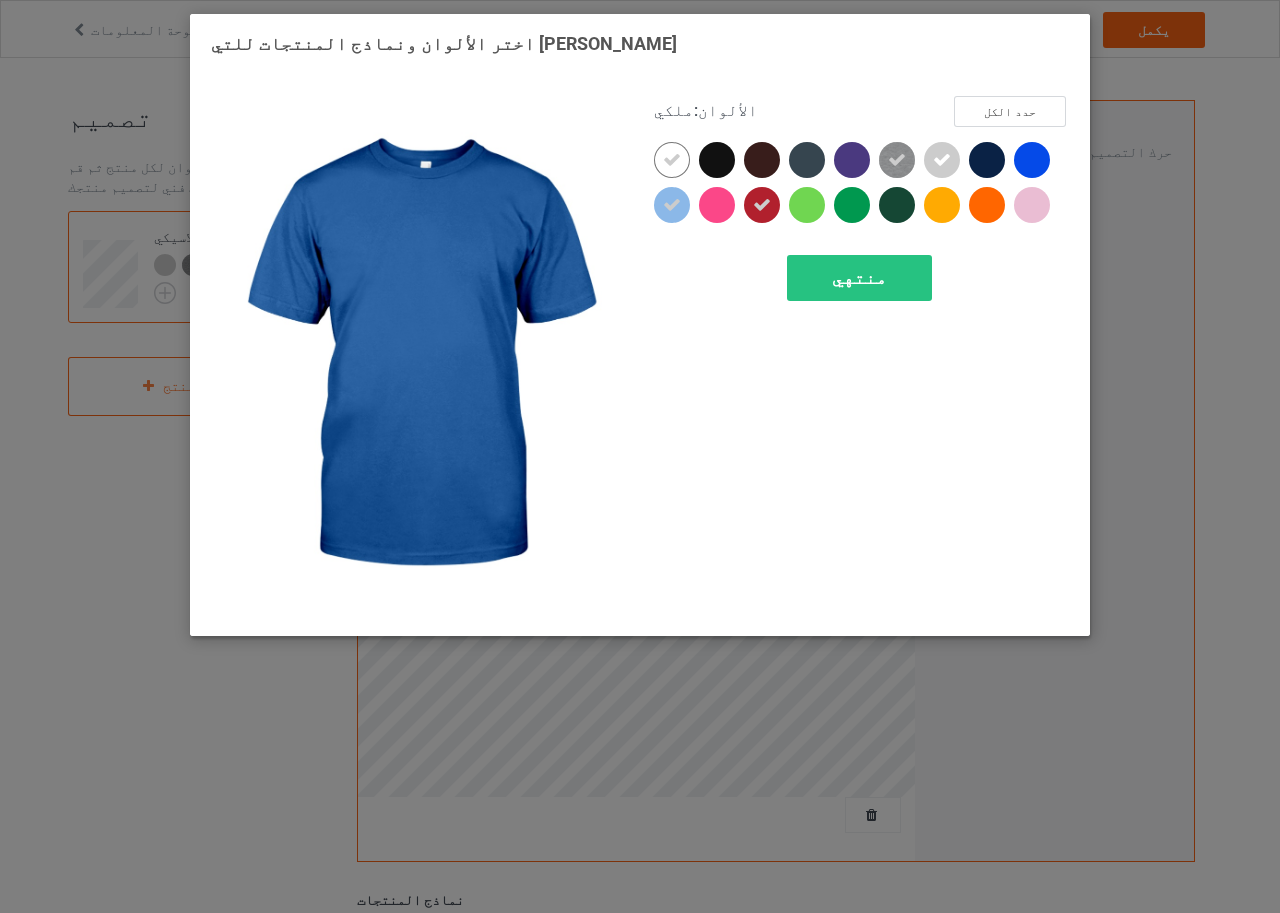 click at bounding box center [1032, 160] 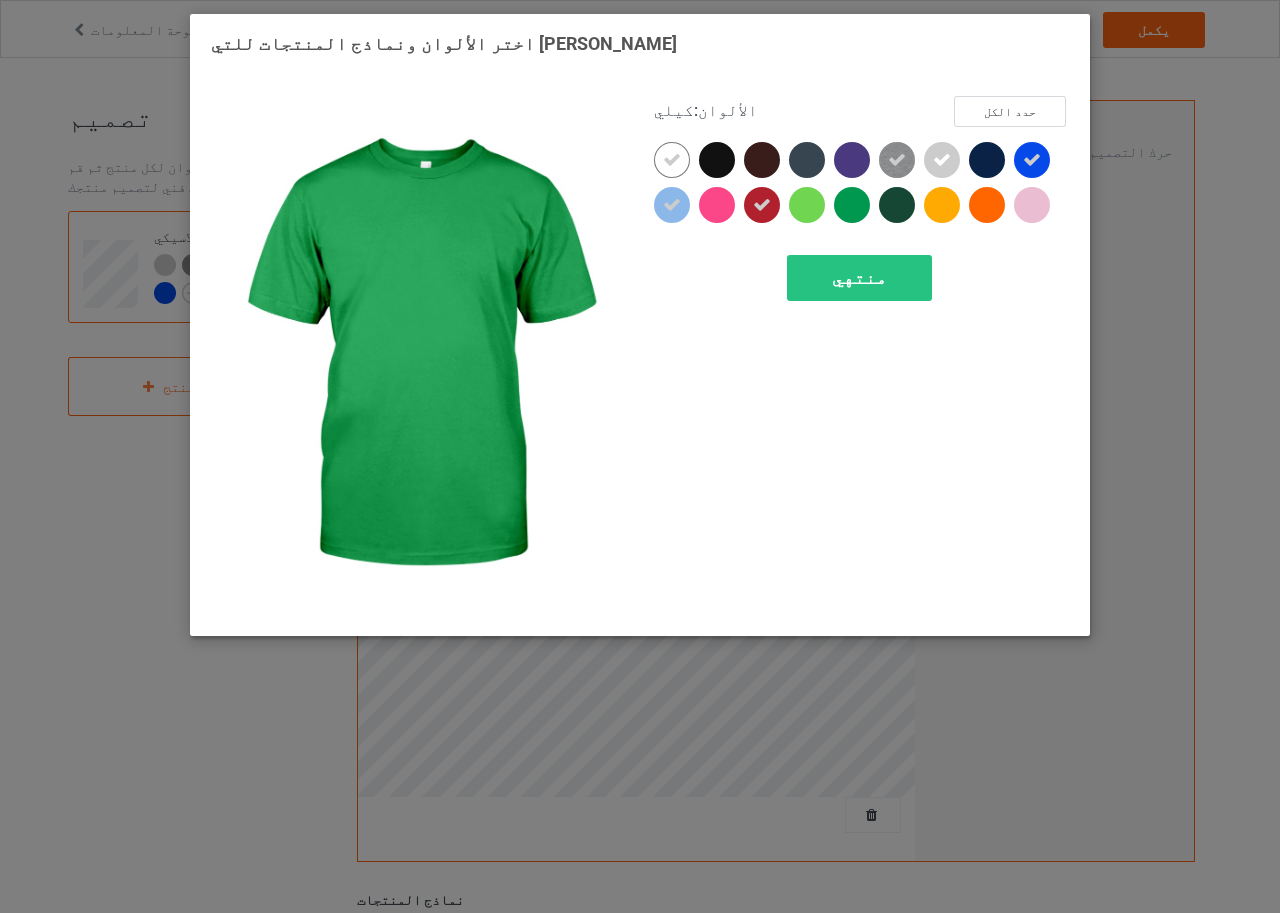 click at bounding box center [852, 205] 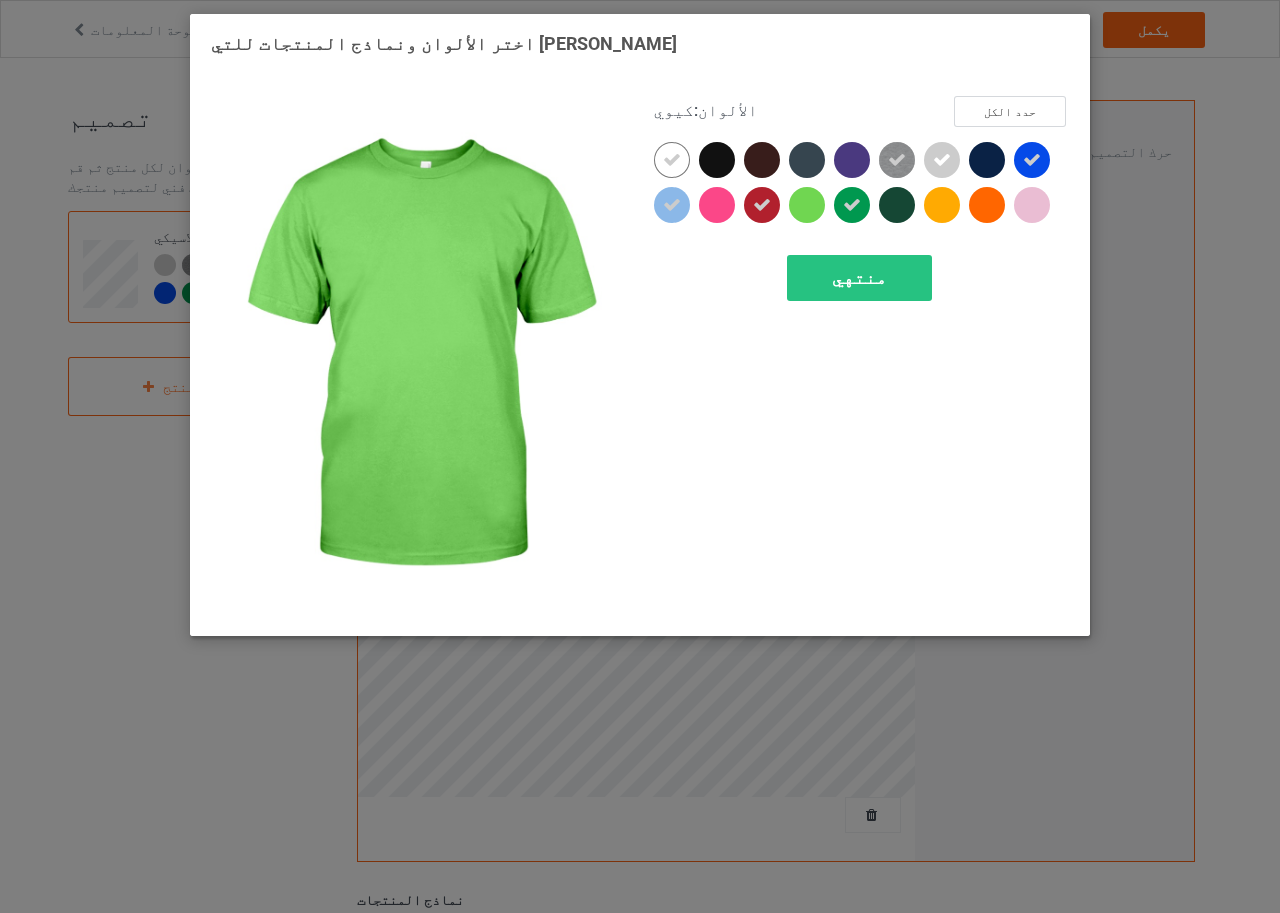 click at bounding box center (807, 205) 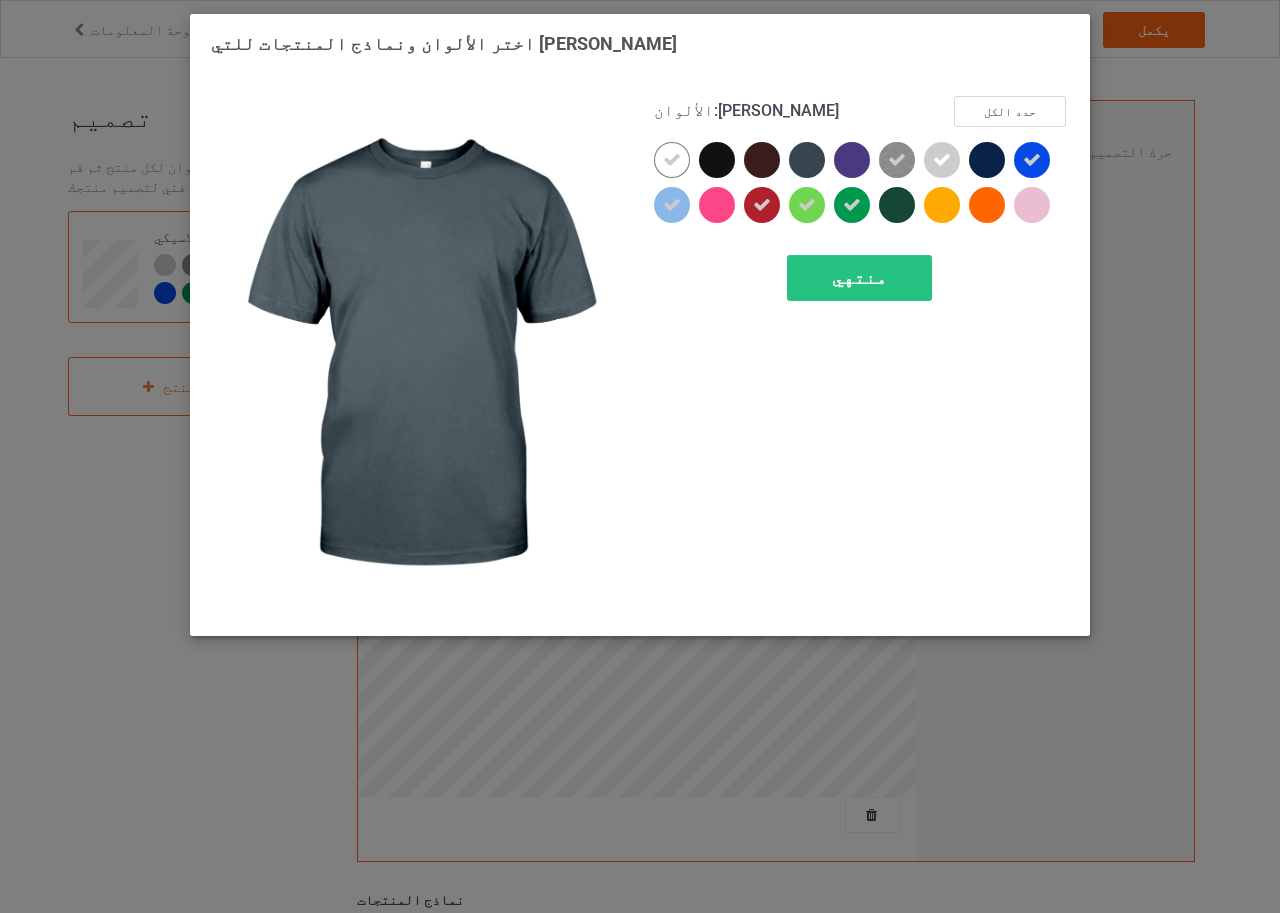 click at bounding box center [807, 160] 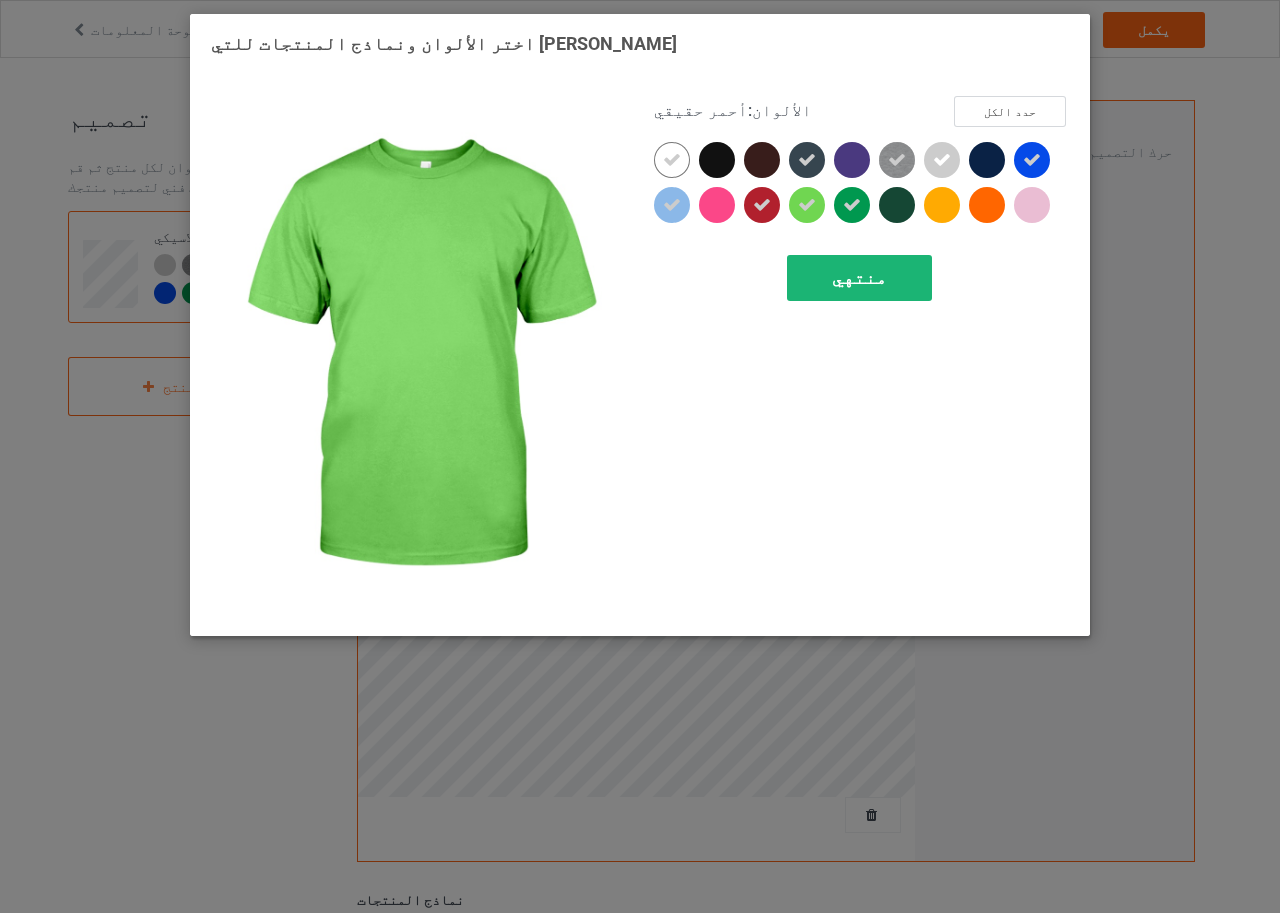 click on "منتهي" at bounding box center (859, 277) 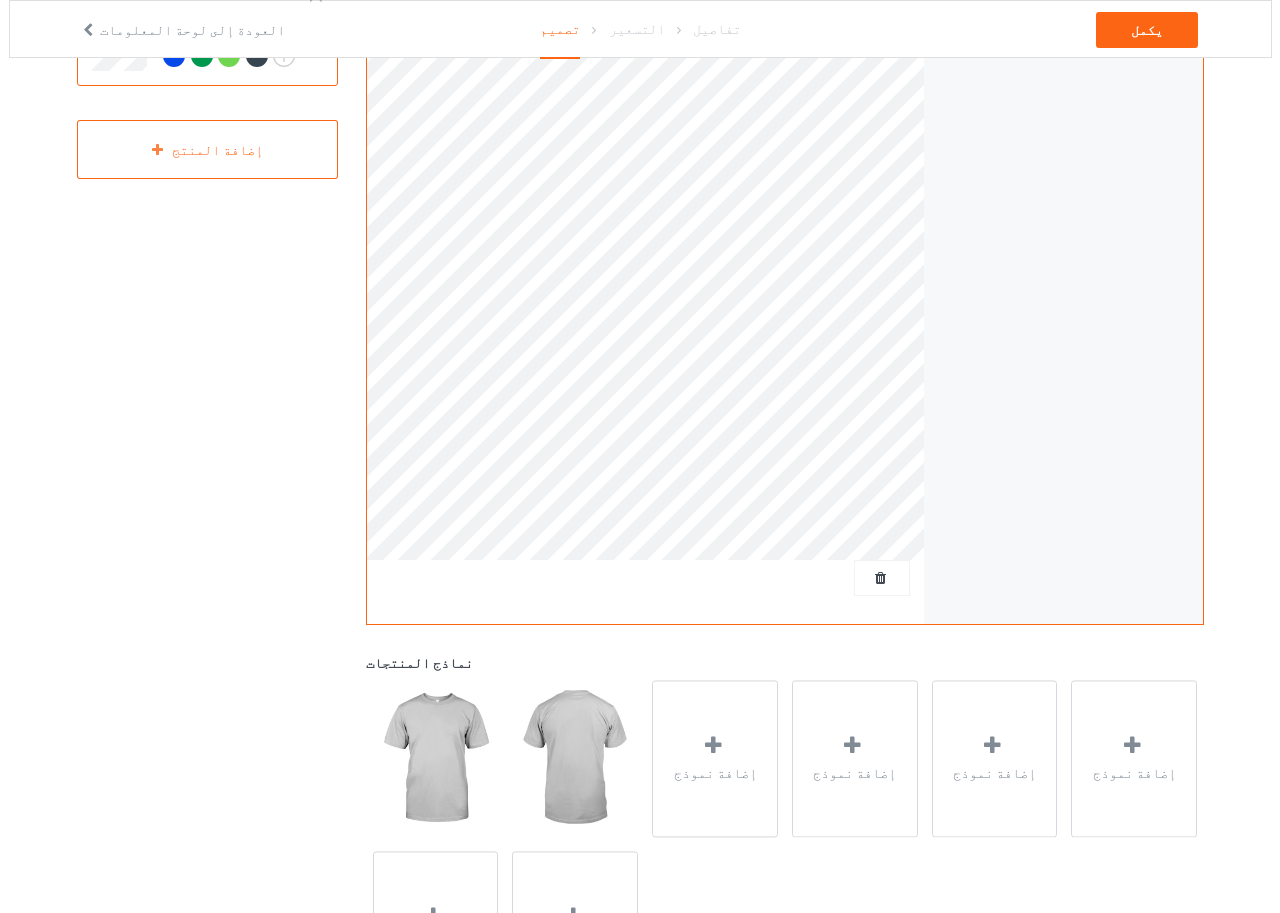 scroll, scrollTop: 381, scrollLeft: 0, axis: vertical 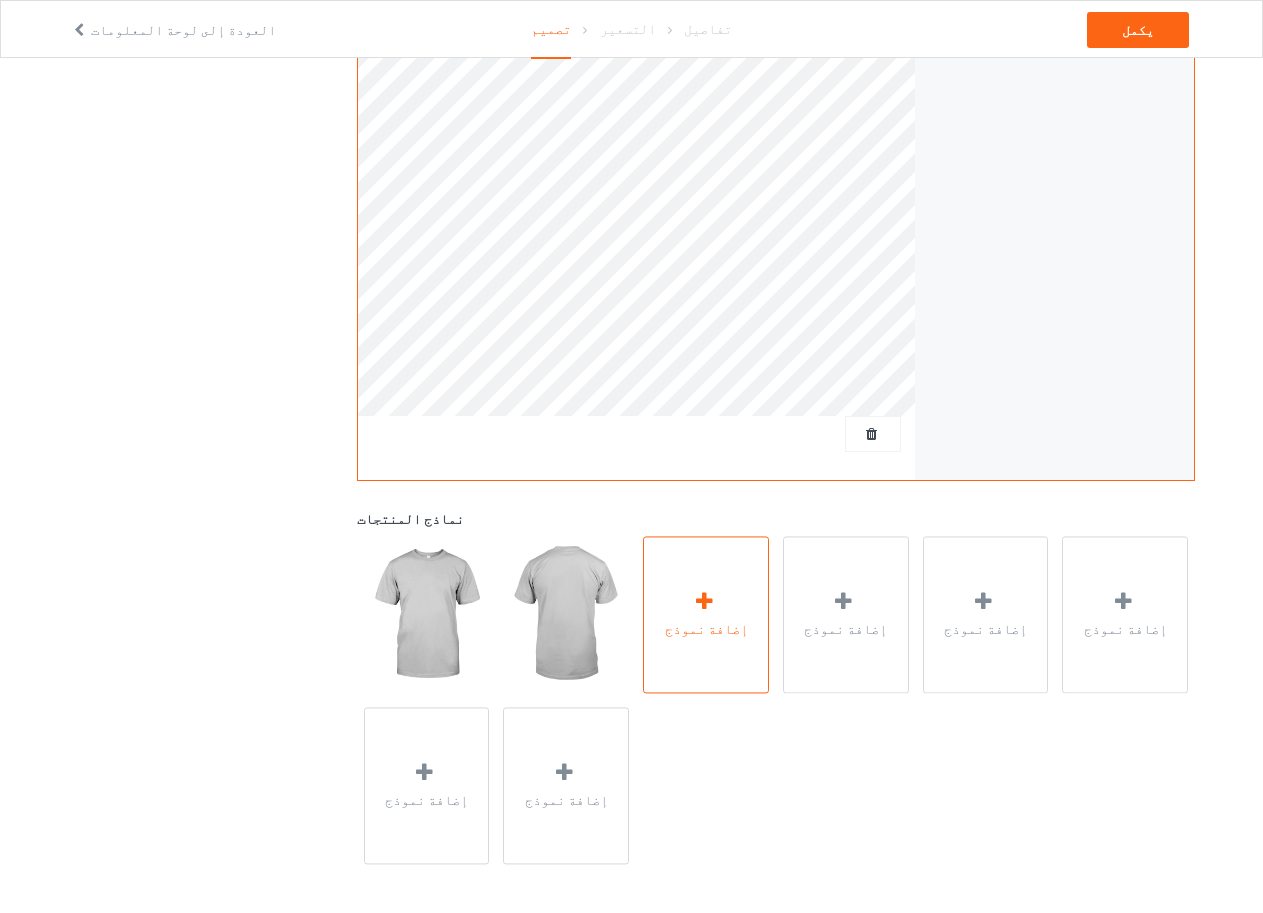 click on "إضافة نموذج" at bounding box center [706, 614] 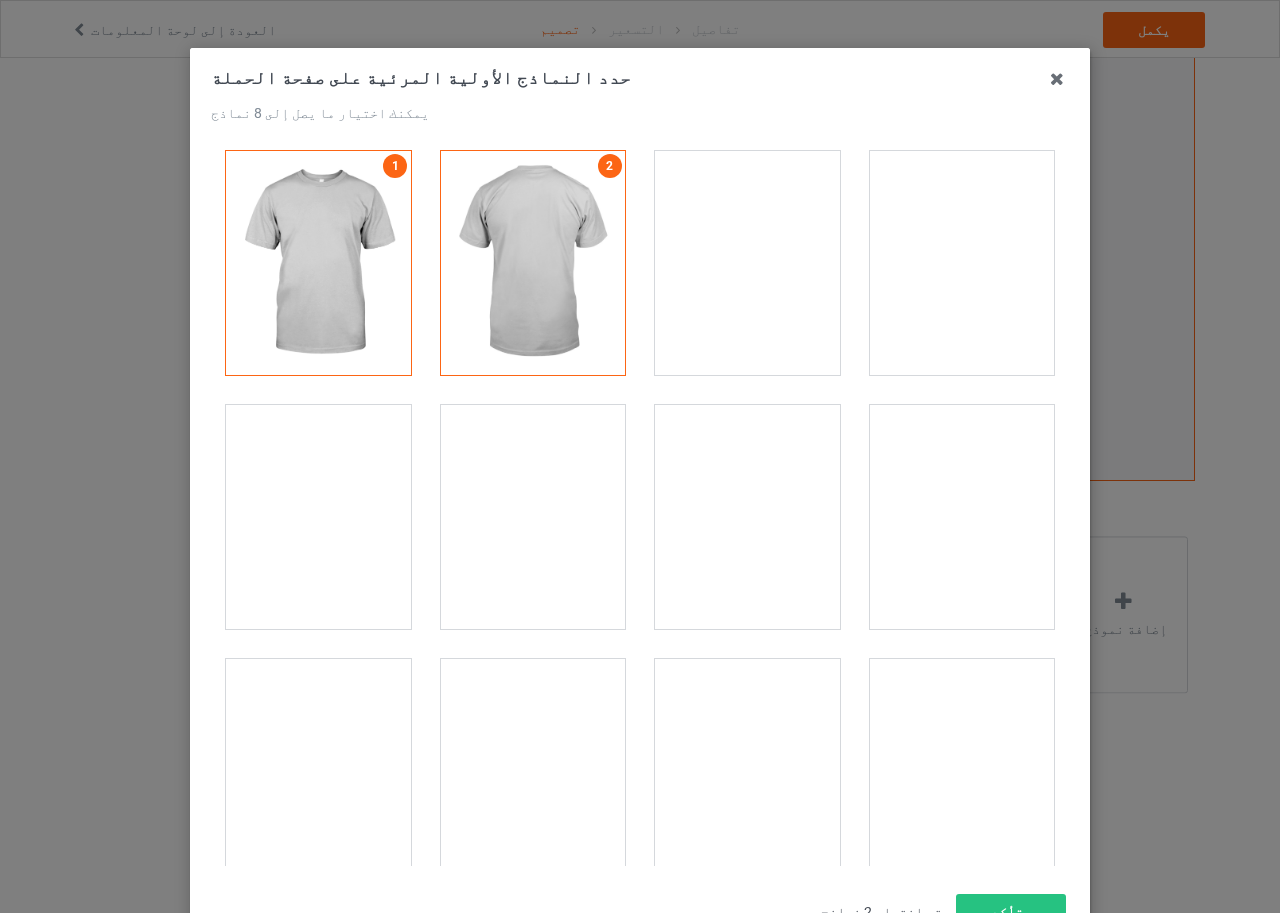 scroll, scrollTop: 100, scrollLeft: 0, axis: vertical 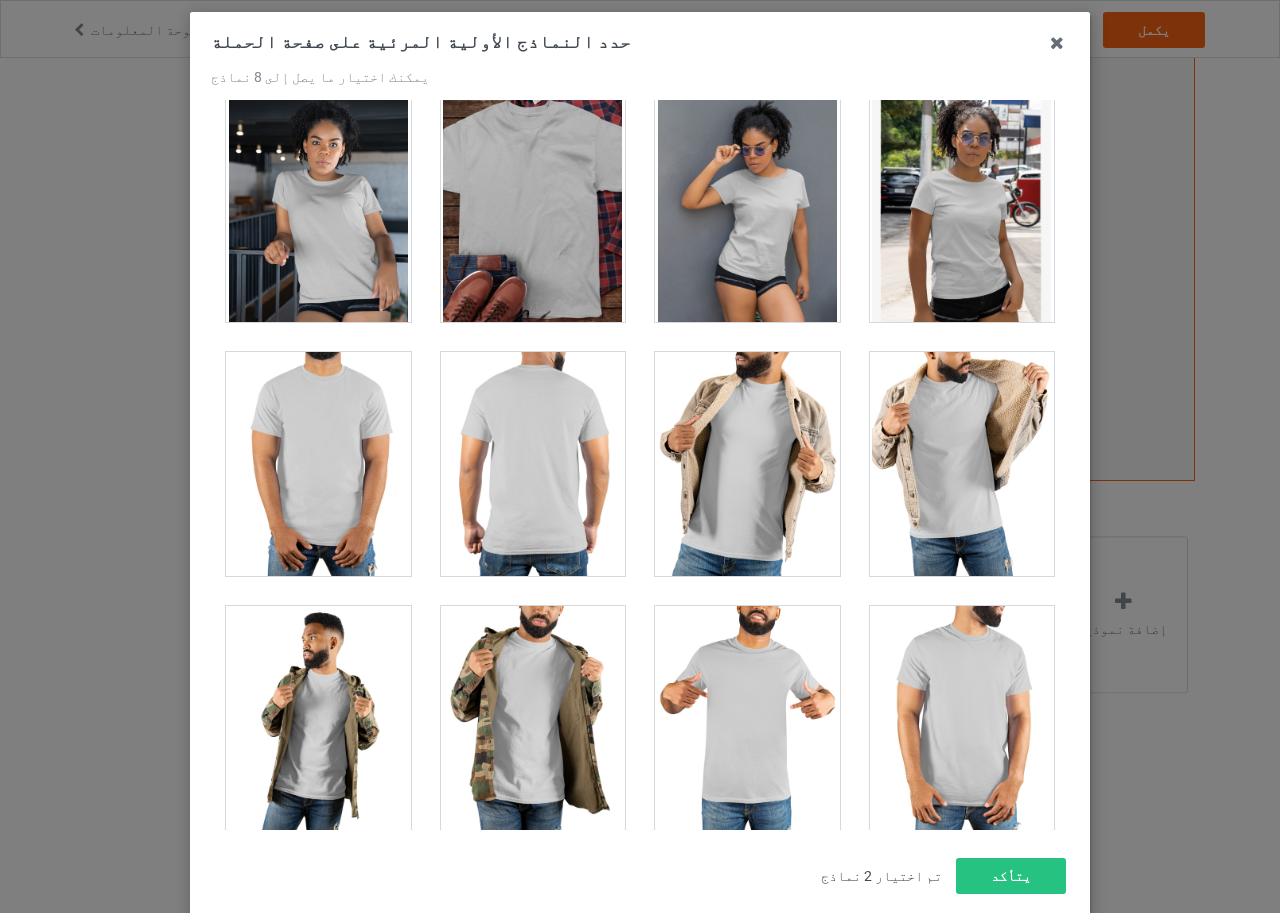click at bounding box center [747, 210] 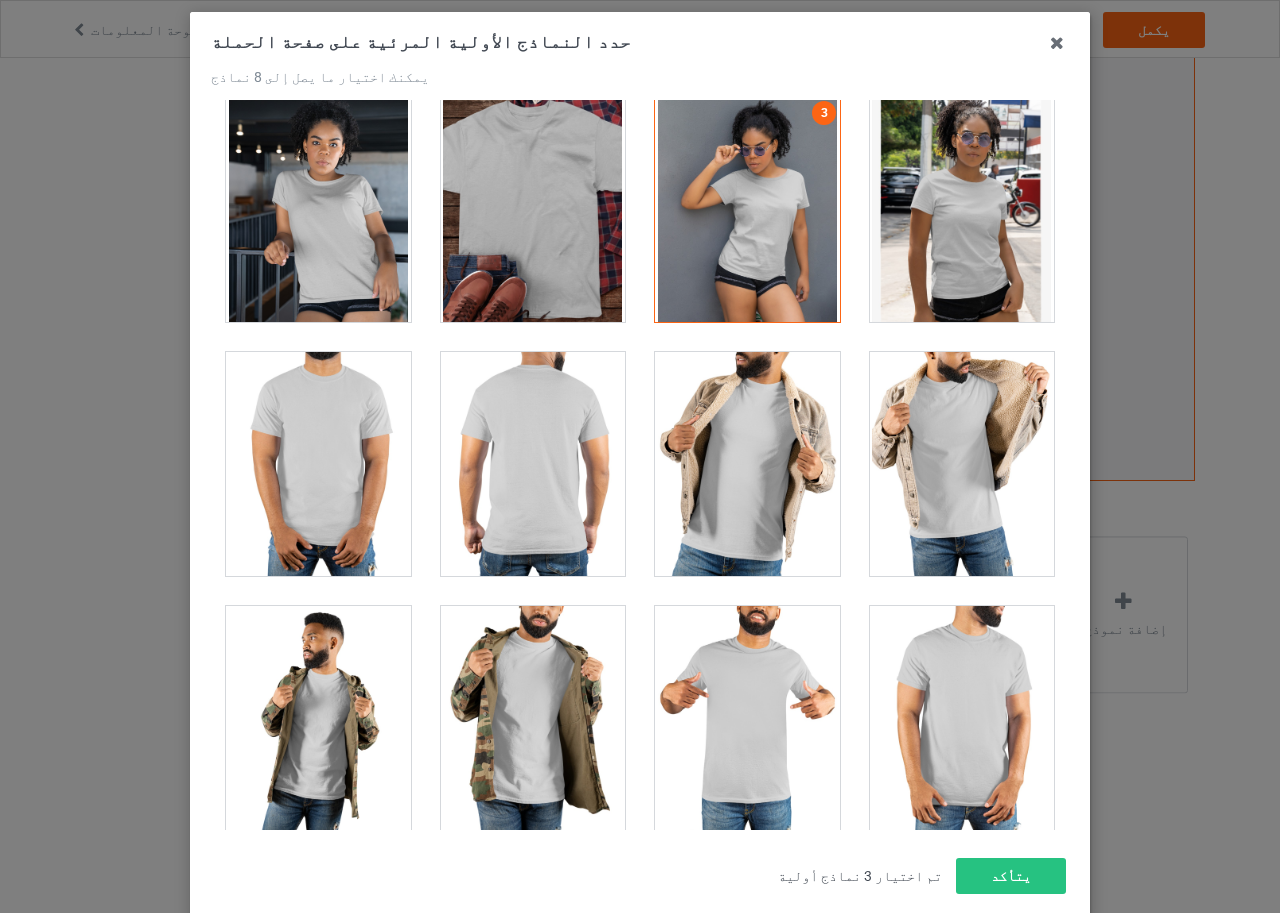 click at bounding box center (747, 210) 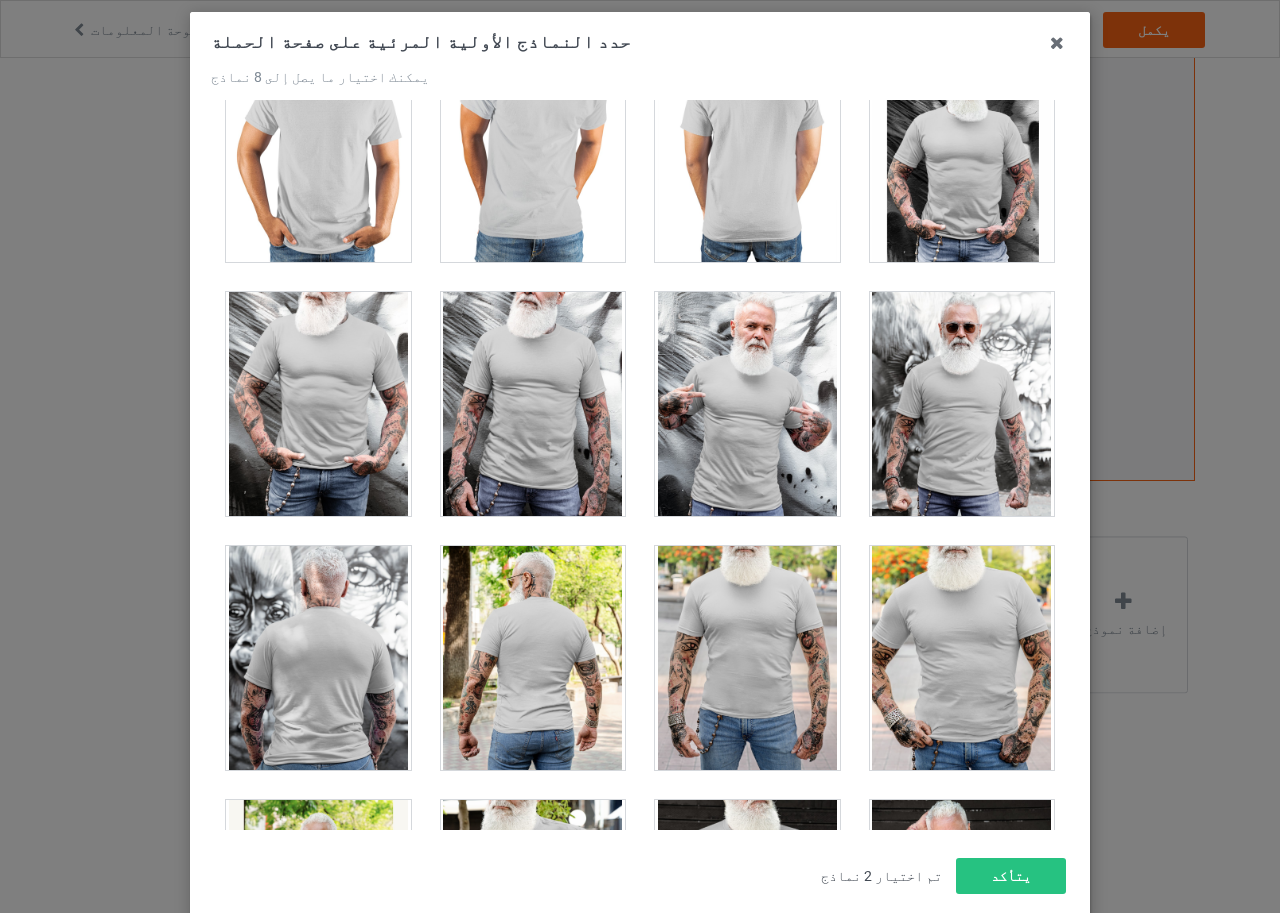 scroll, scrollTop: 15503, scrollLeft: 0, axis: vertical 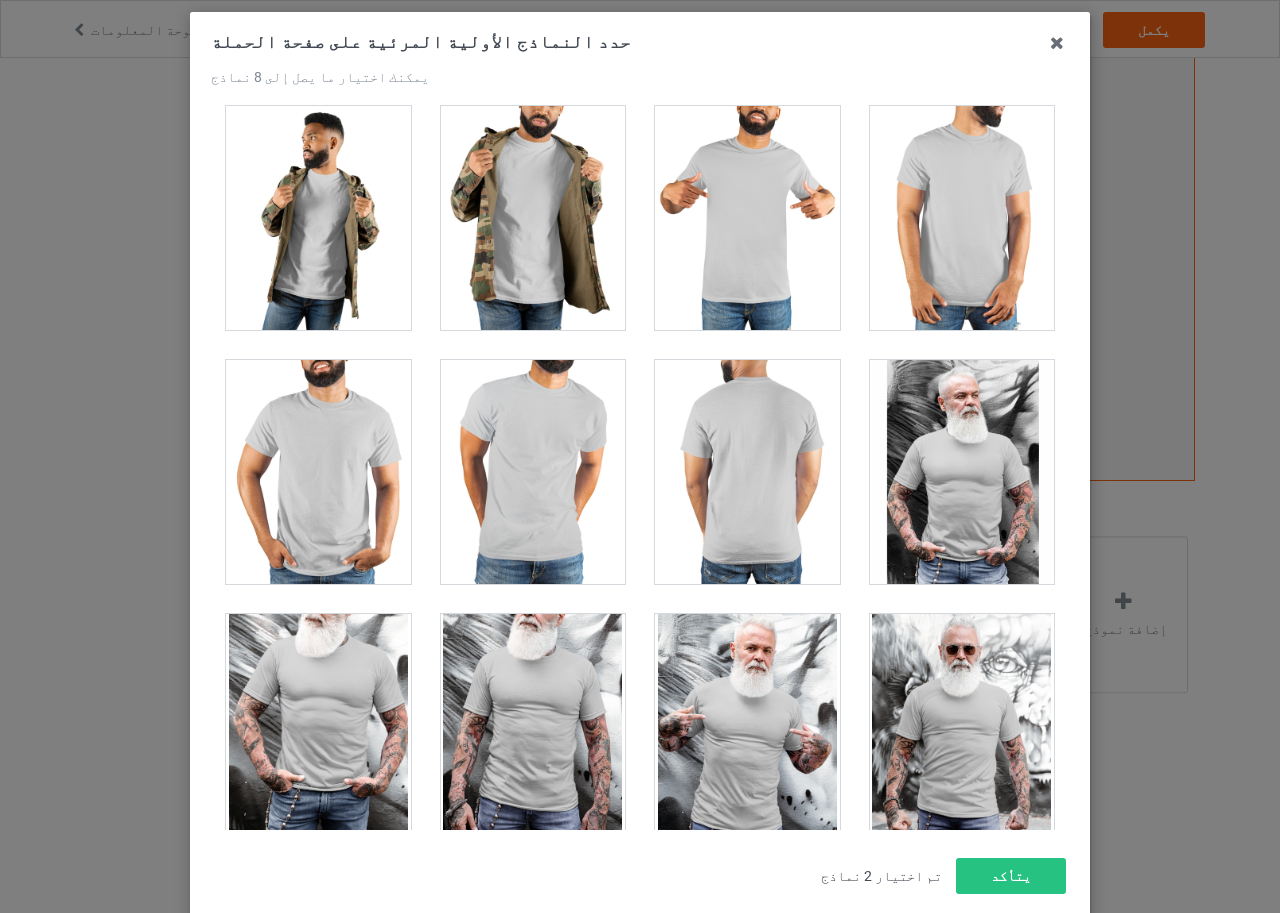 click at bounding box center (318, 218) 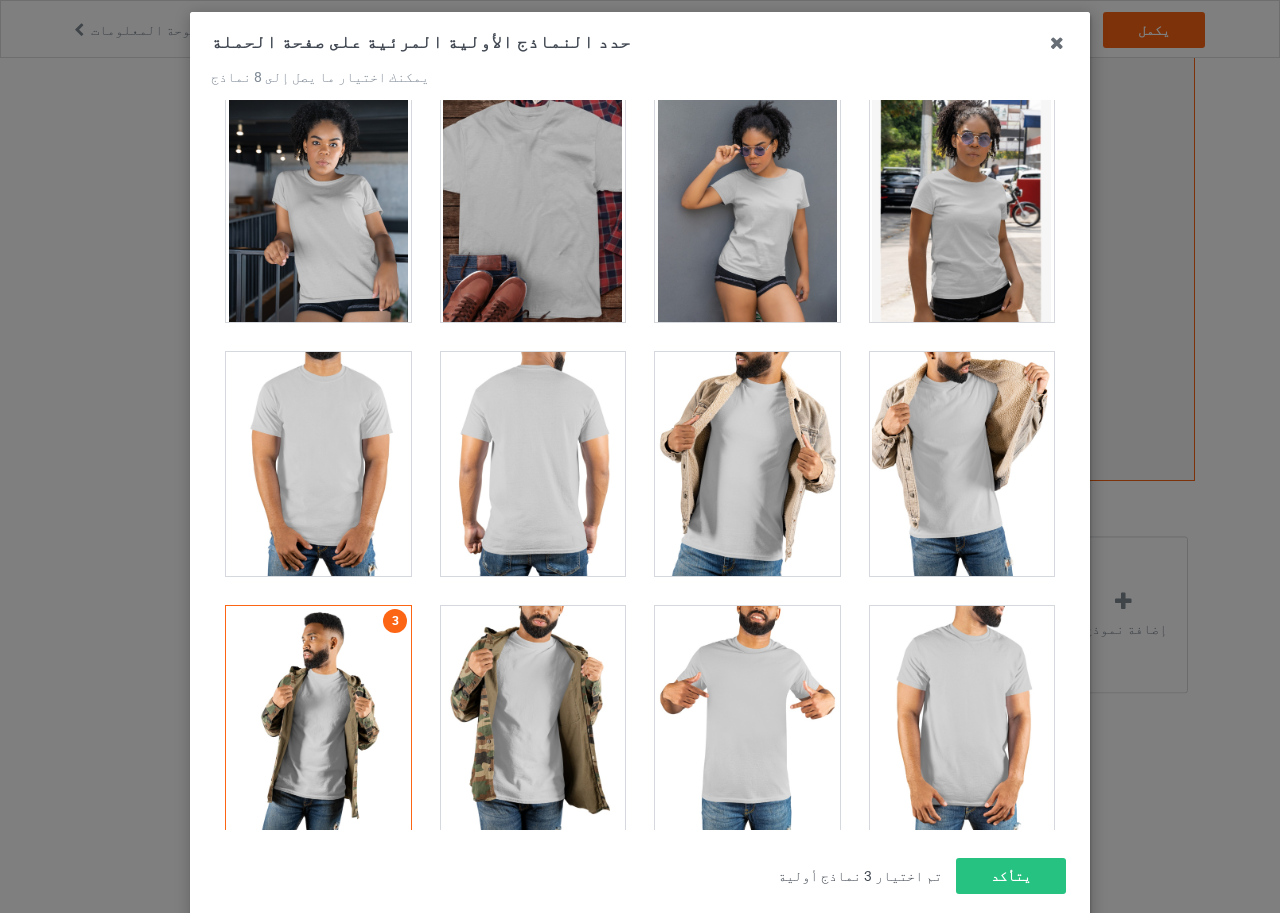 click at bounding box center (747, 210) 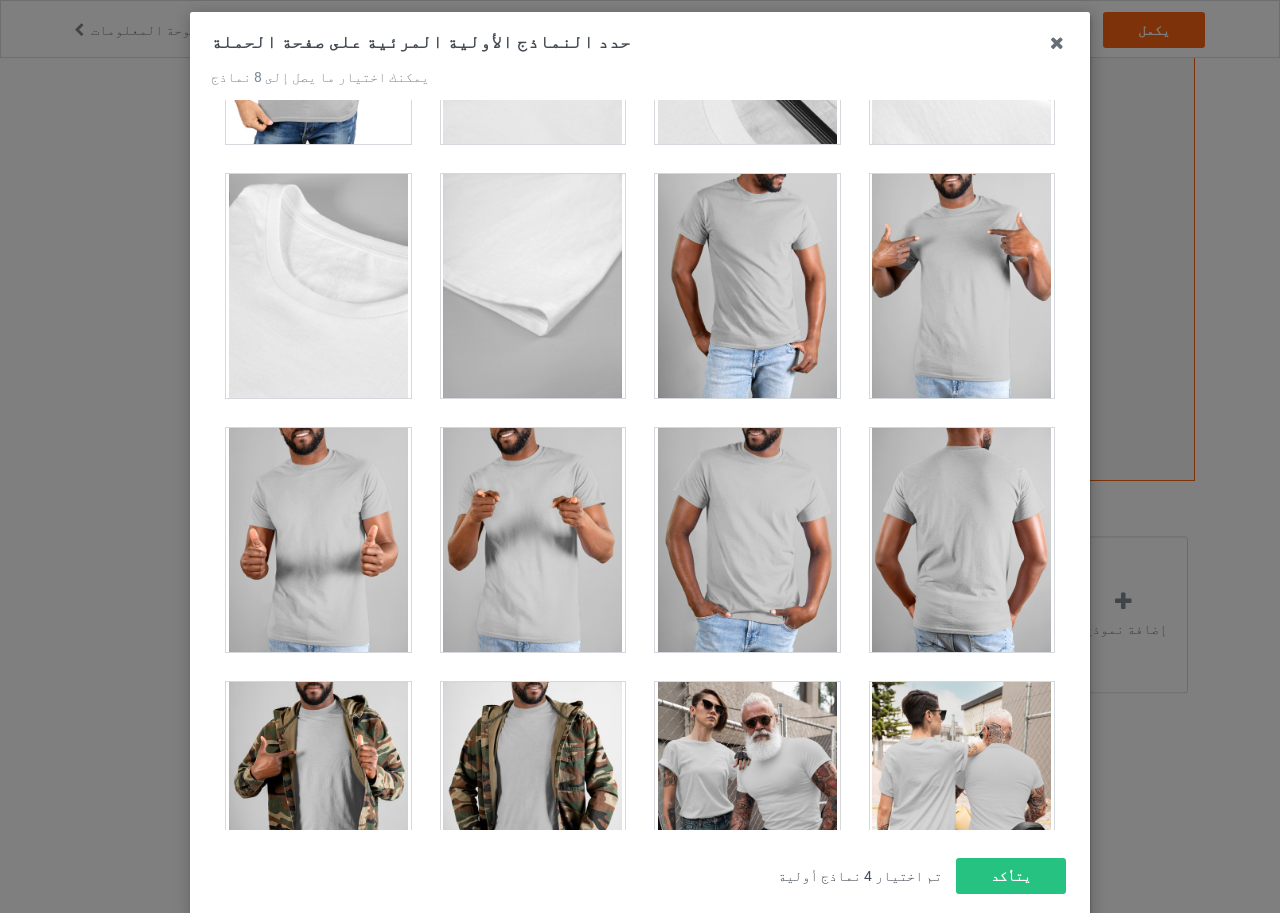 scroll, scrollTop: 18003, scrollLeft: 0, axis: vertical 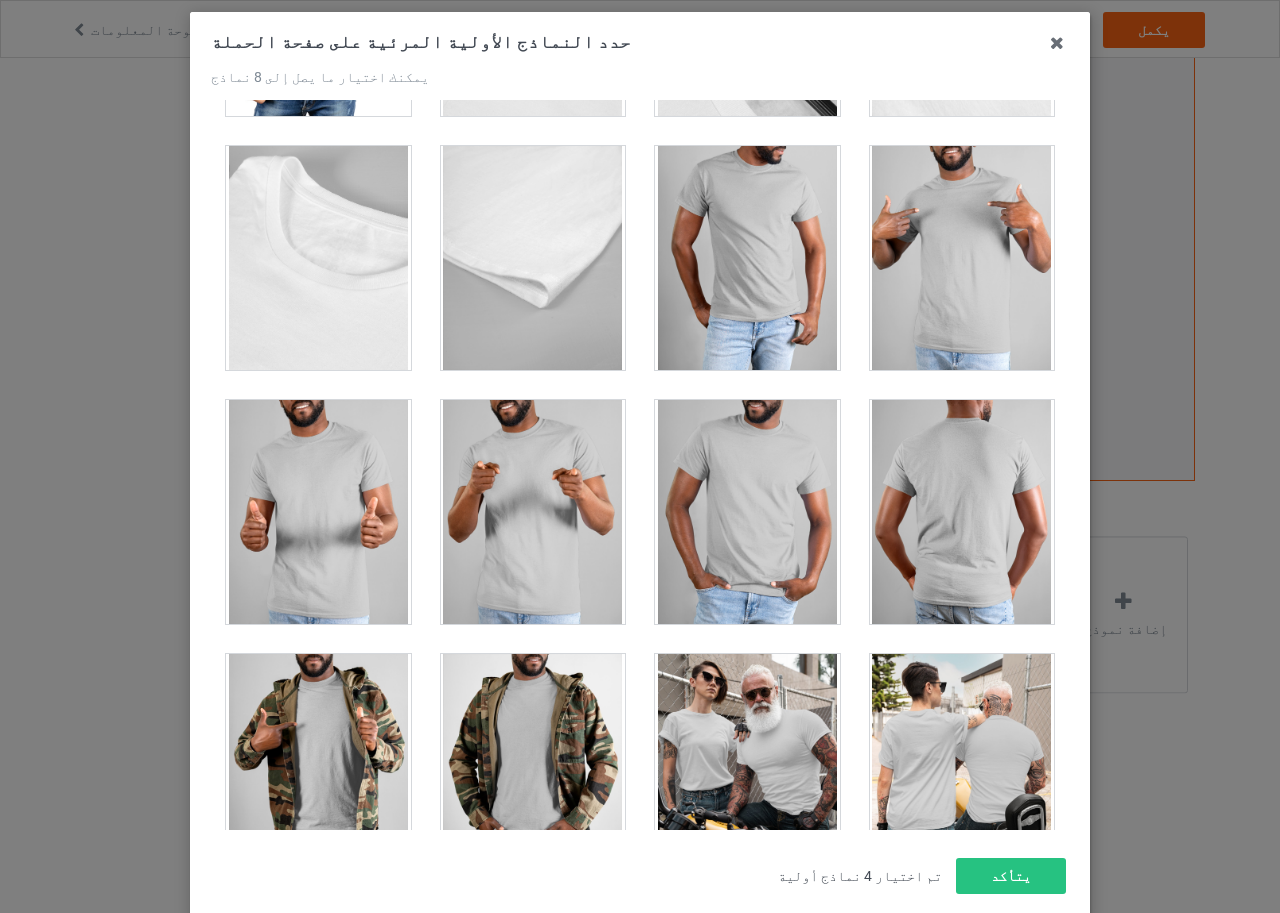 click at bounding box center [747, 512] 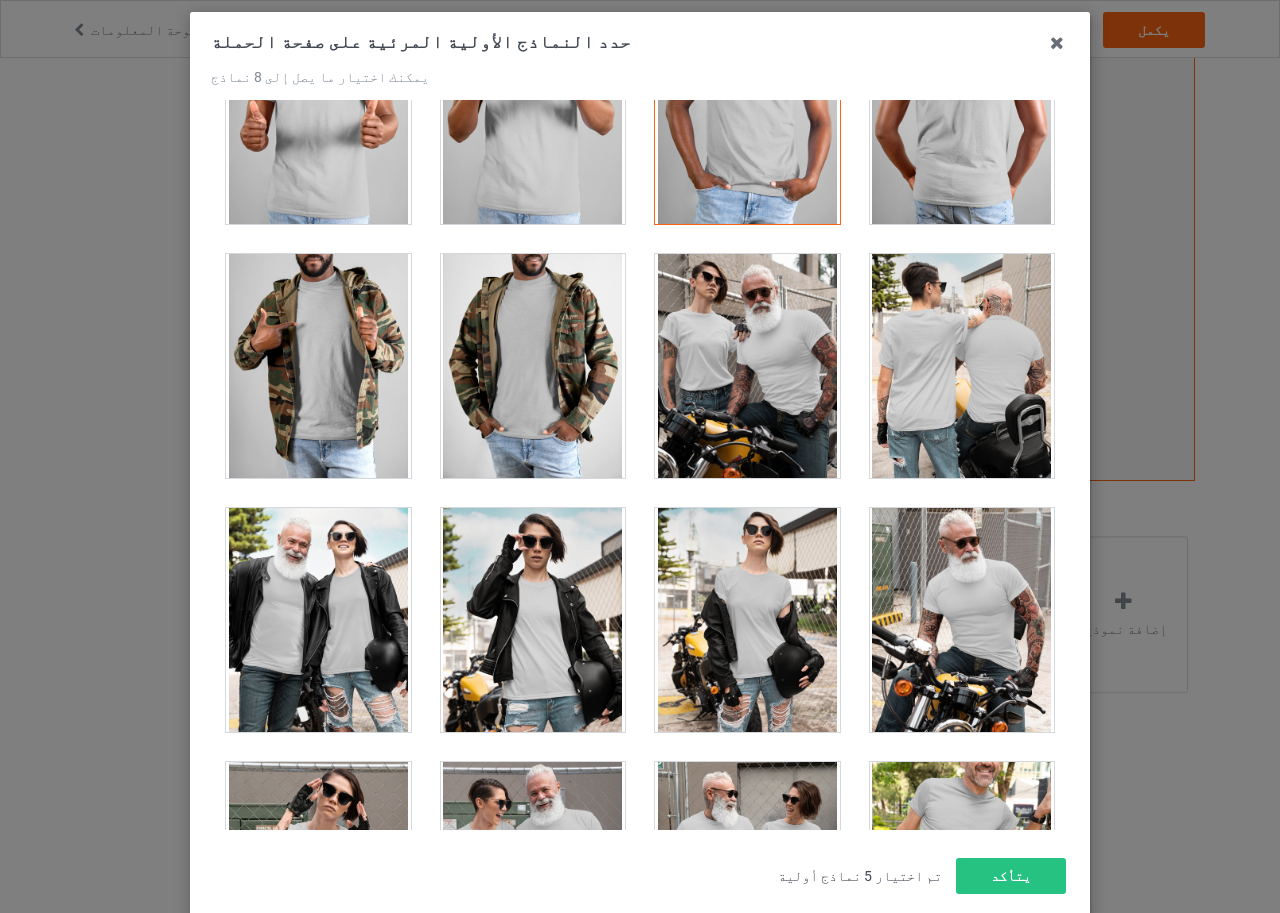 scroll, scrollTop: 18203, scrollLeft: 0, axis: vertical 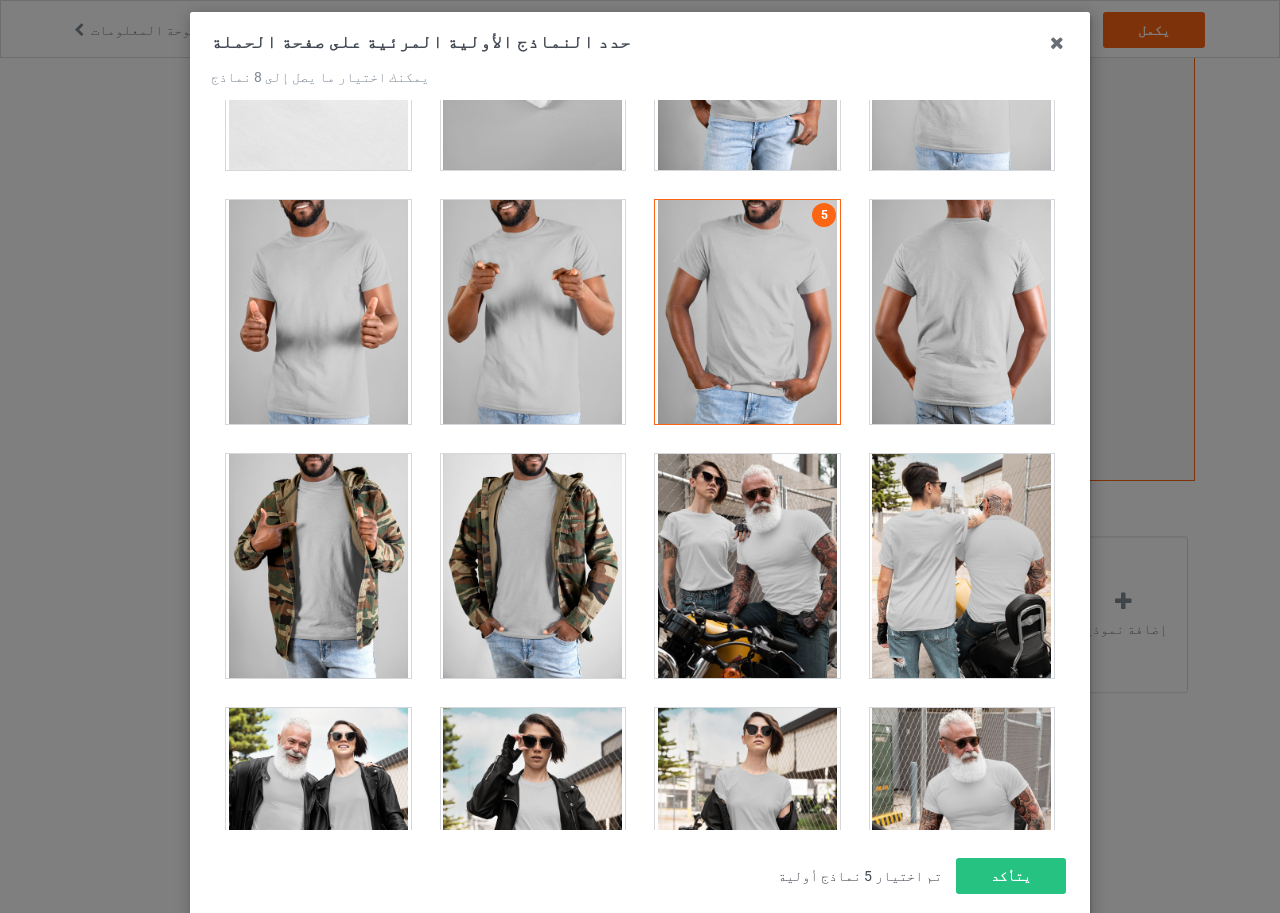click at bounding box center [747, 312] 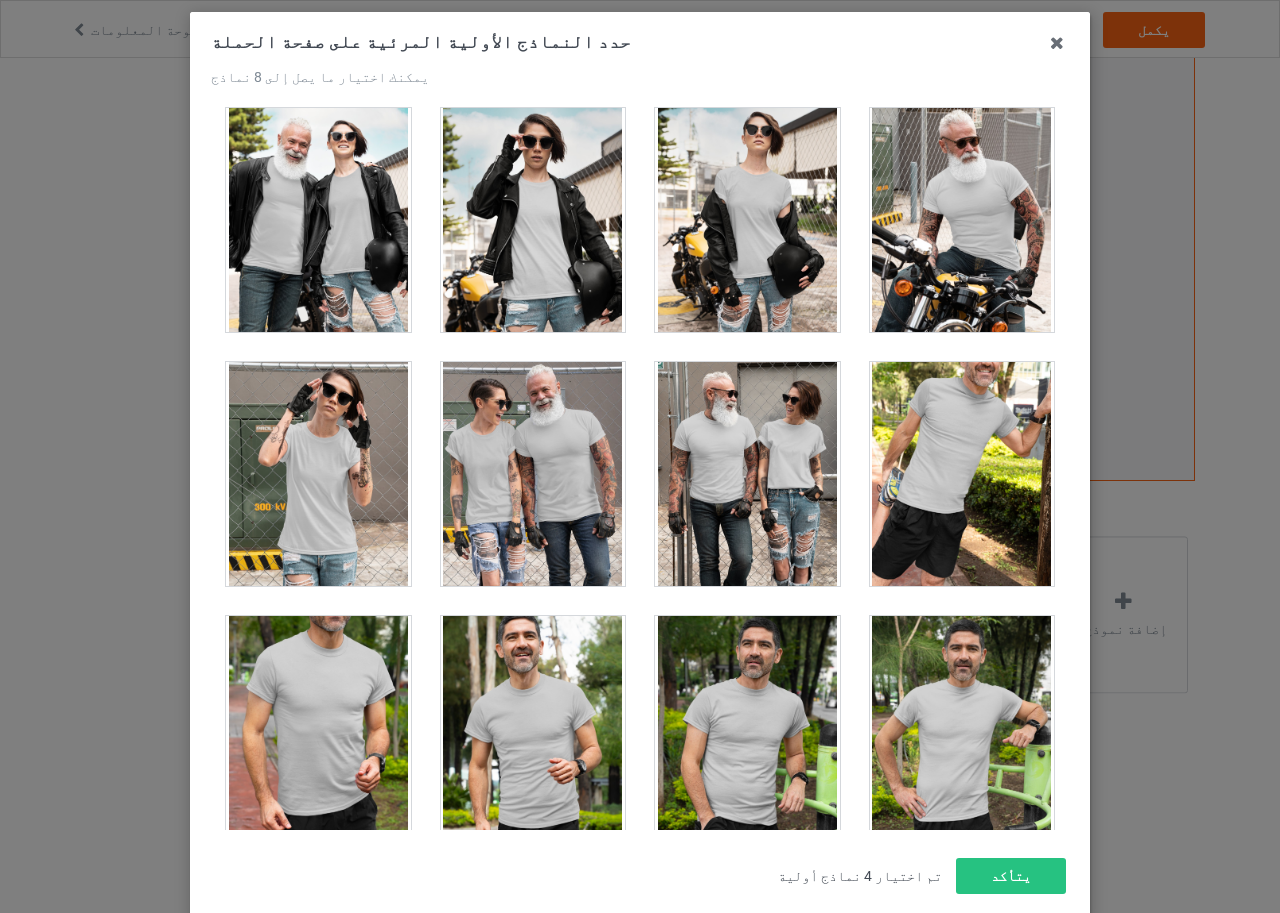 scroll, scrollTop: 19403, scrollLeft: 0, axis: vertical 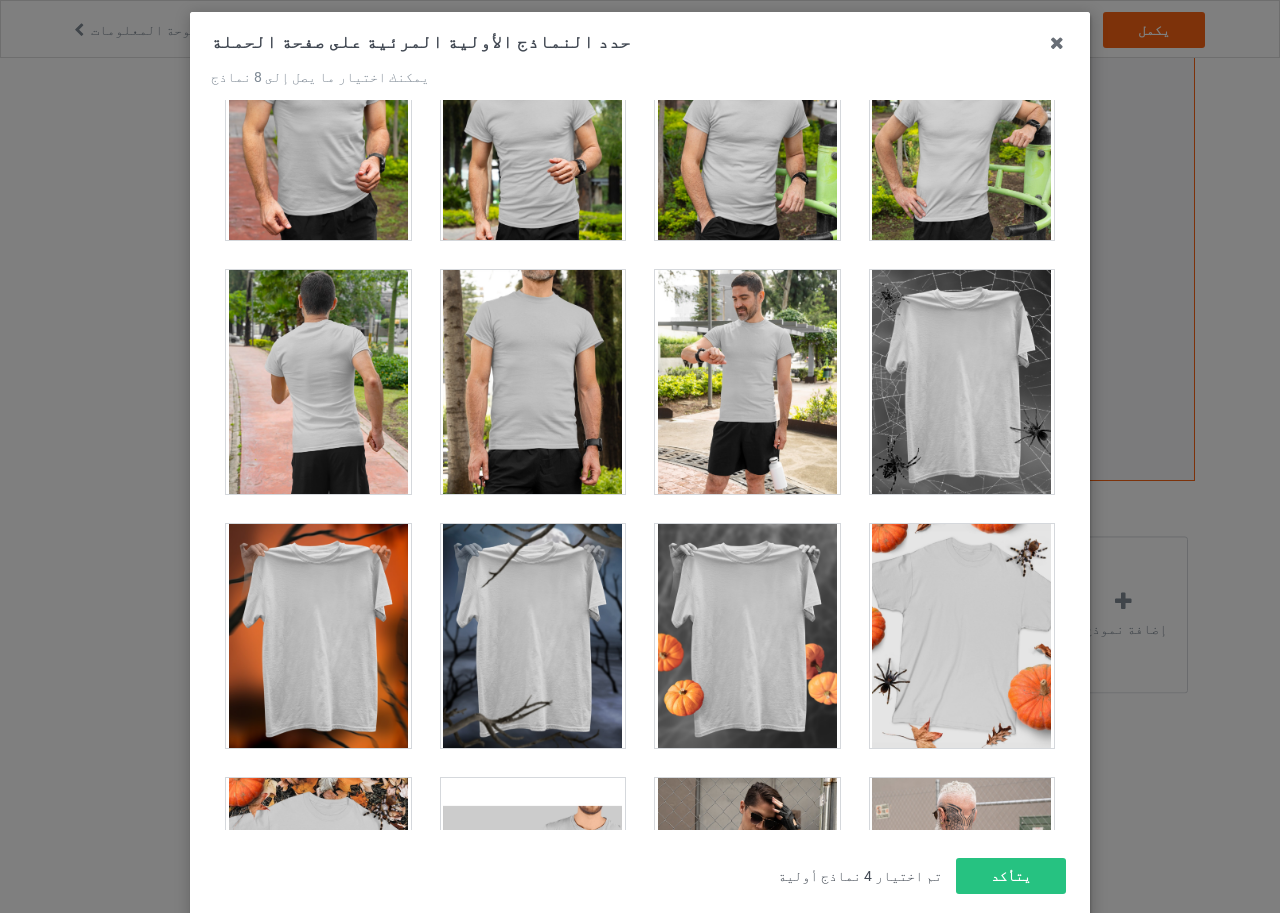 click at bounding box center [533, 636] 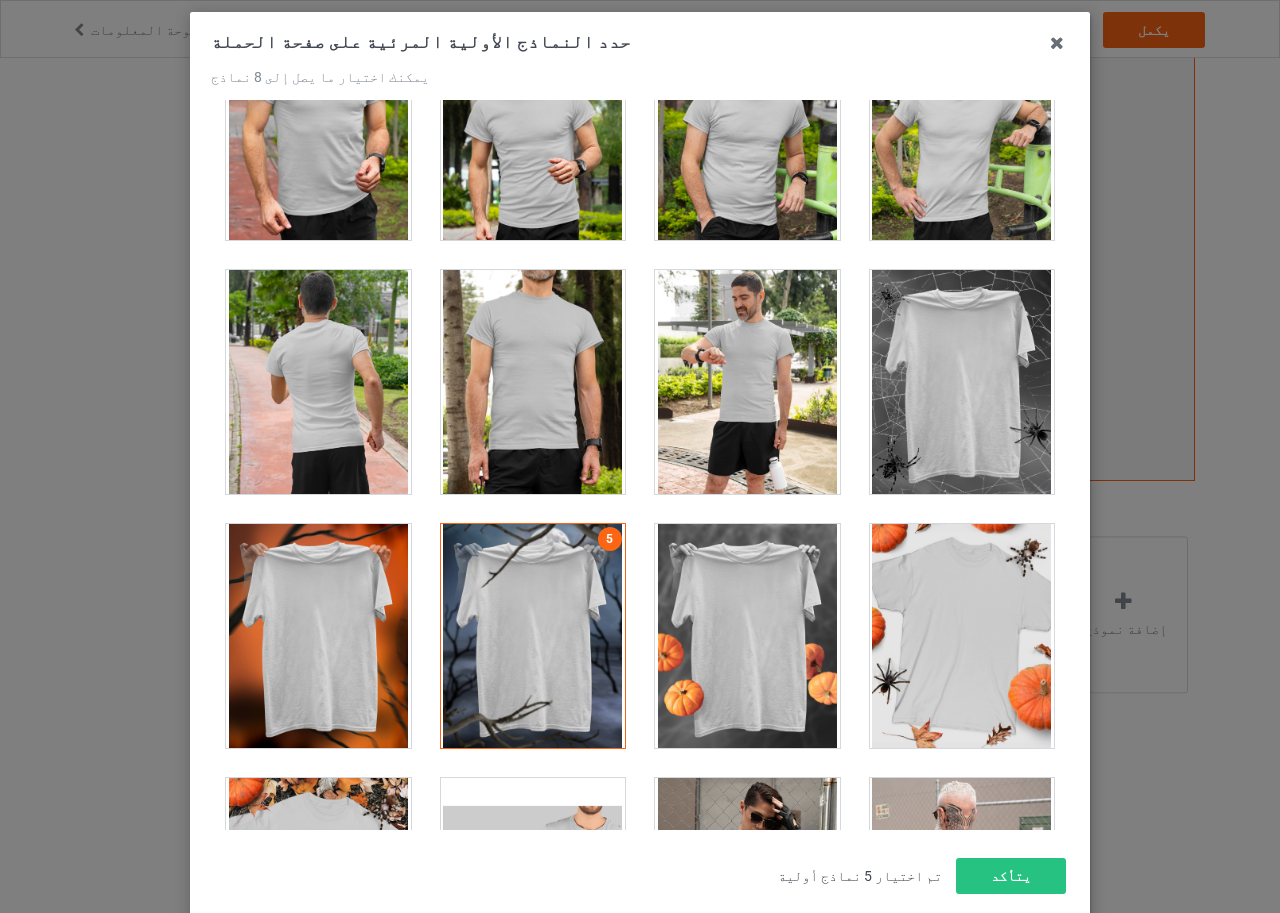 click at bounding box center (747, 382) 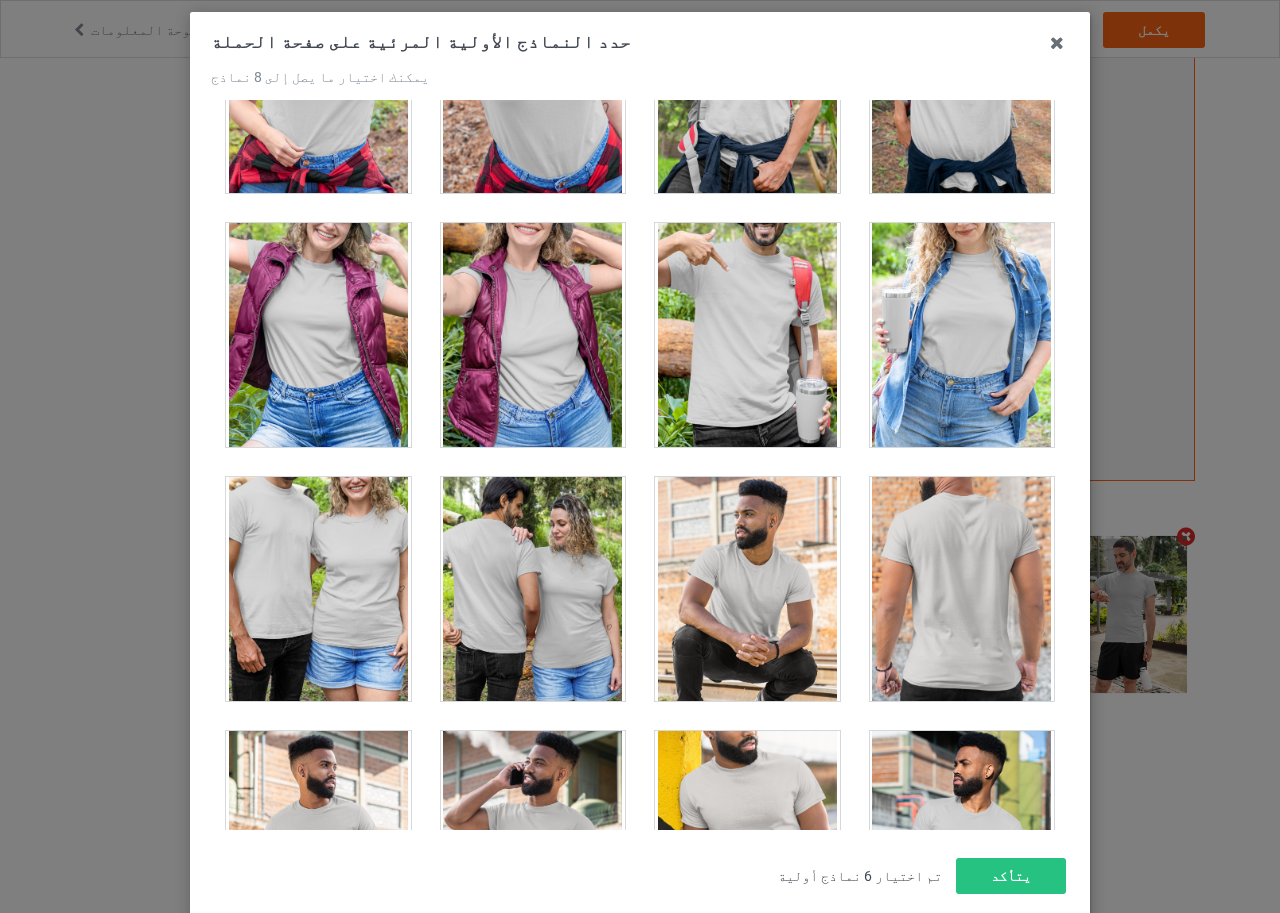 scroll, scrollTop: 23103, scrollLeft: 0, axis: vertical 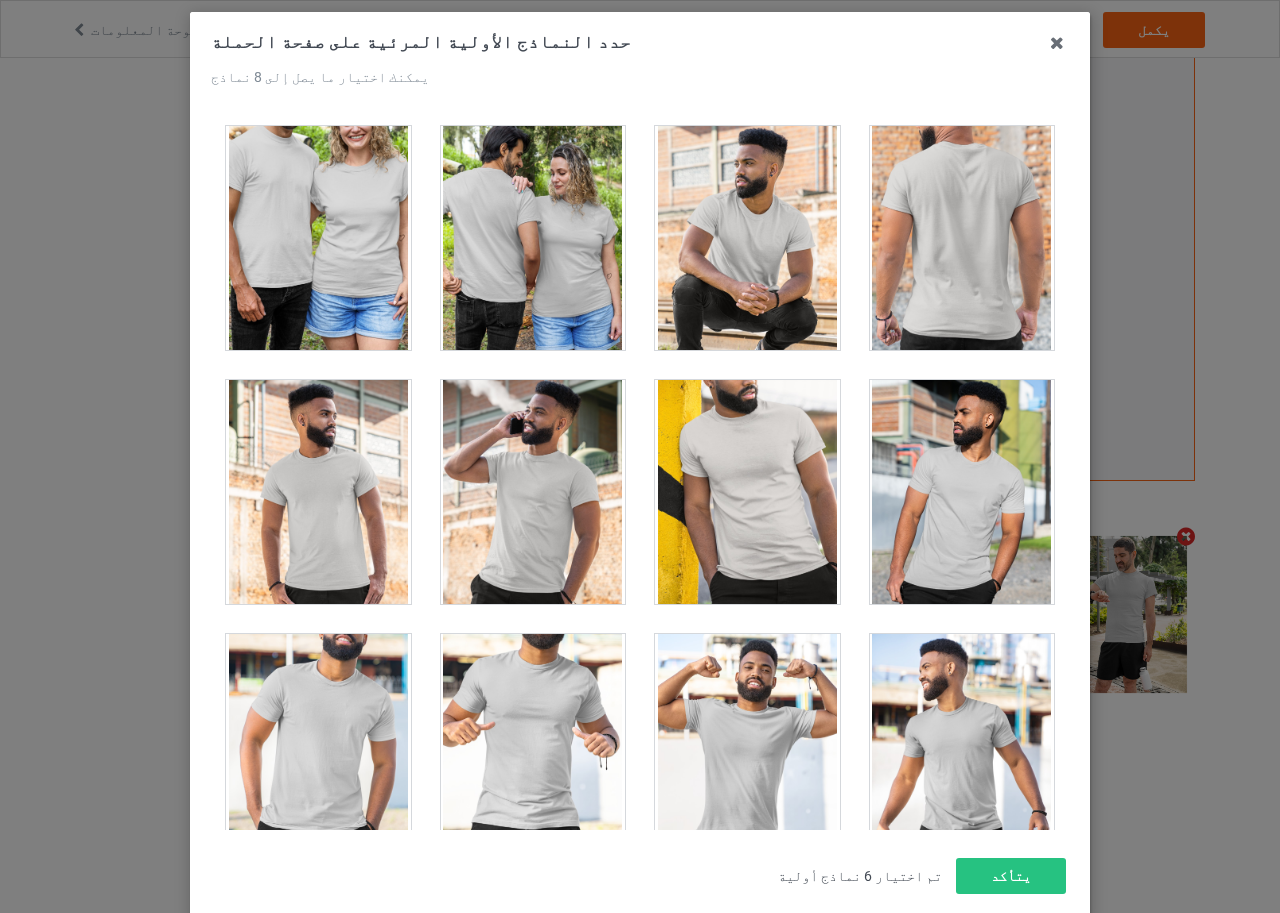 click at bounding box center [533, 492] 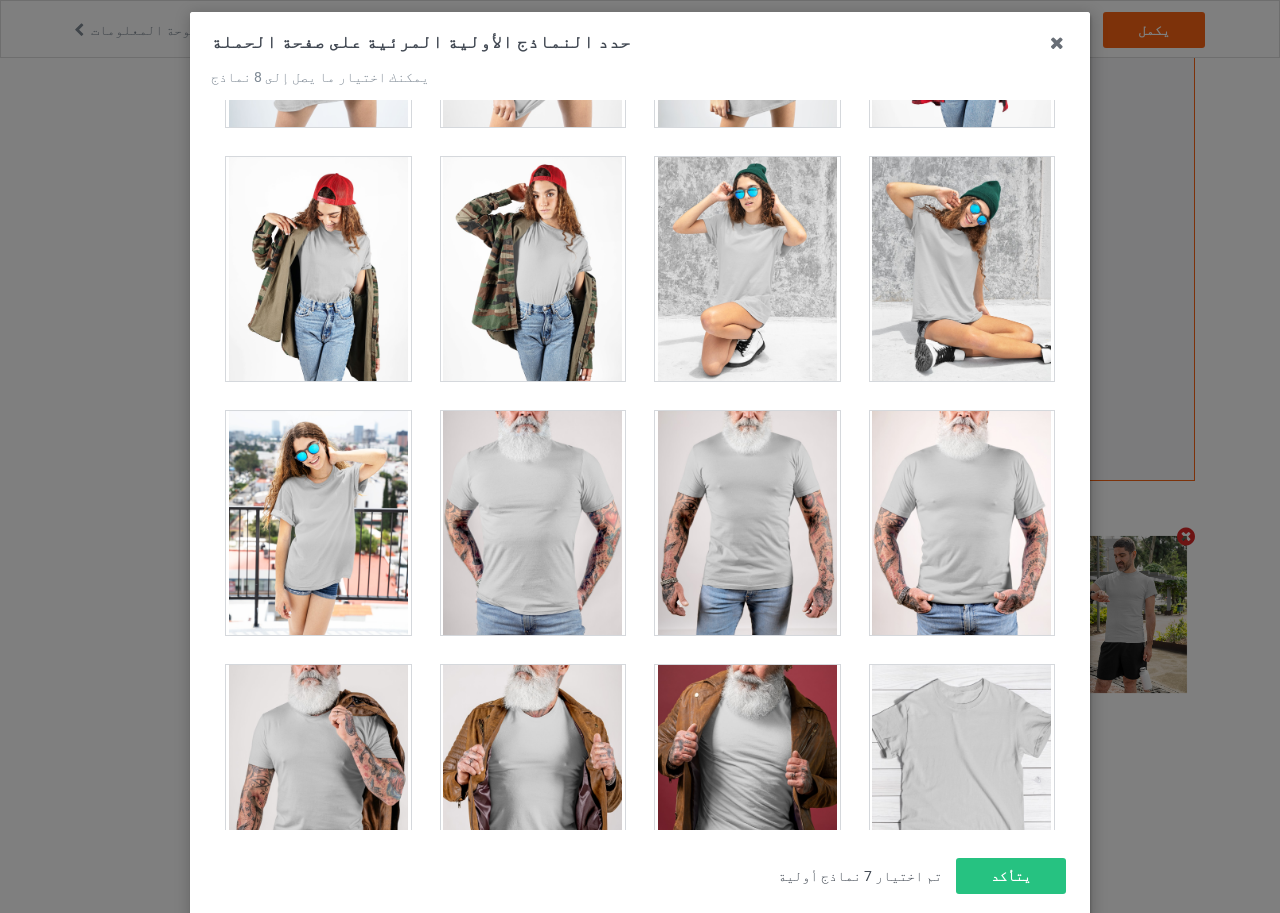 scroll, scrollTop: 27403, scrollLeft: 0, axis: vertical 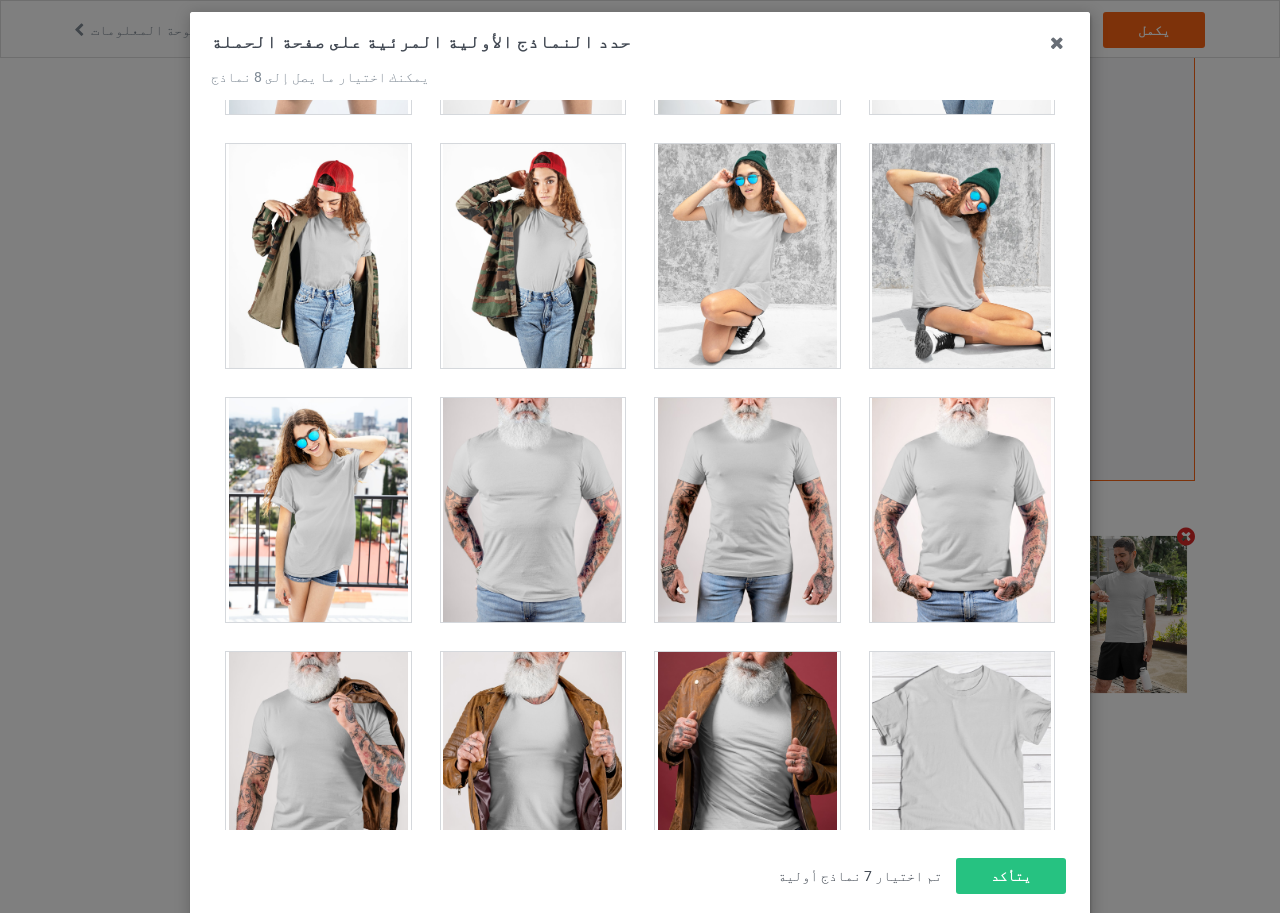 click at bounding box center [318, 510] 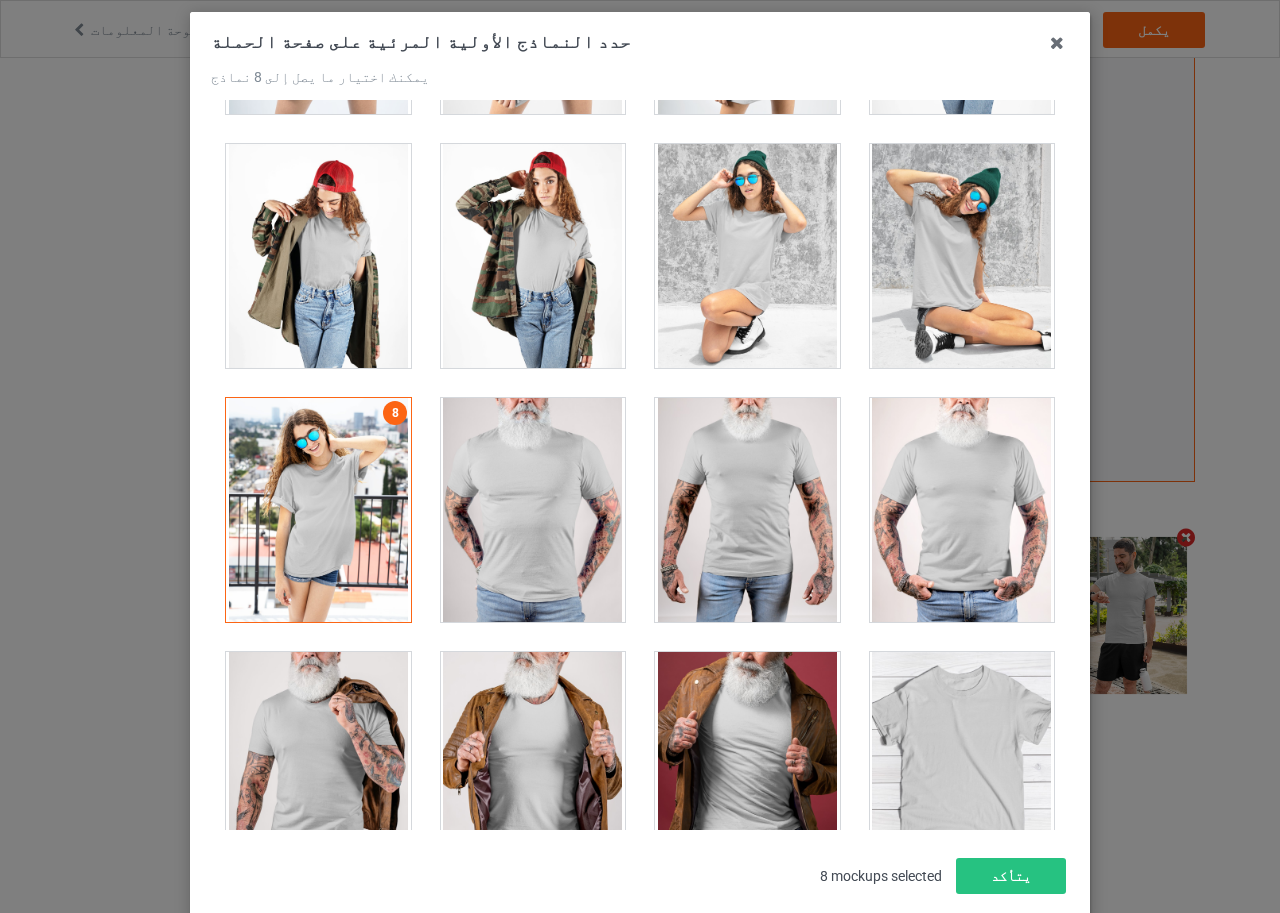 scroll, scrollTop: 380, scrollLeft: 0, axis: vertical 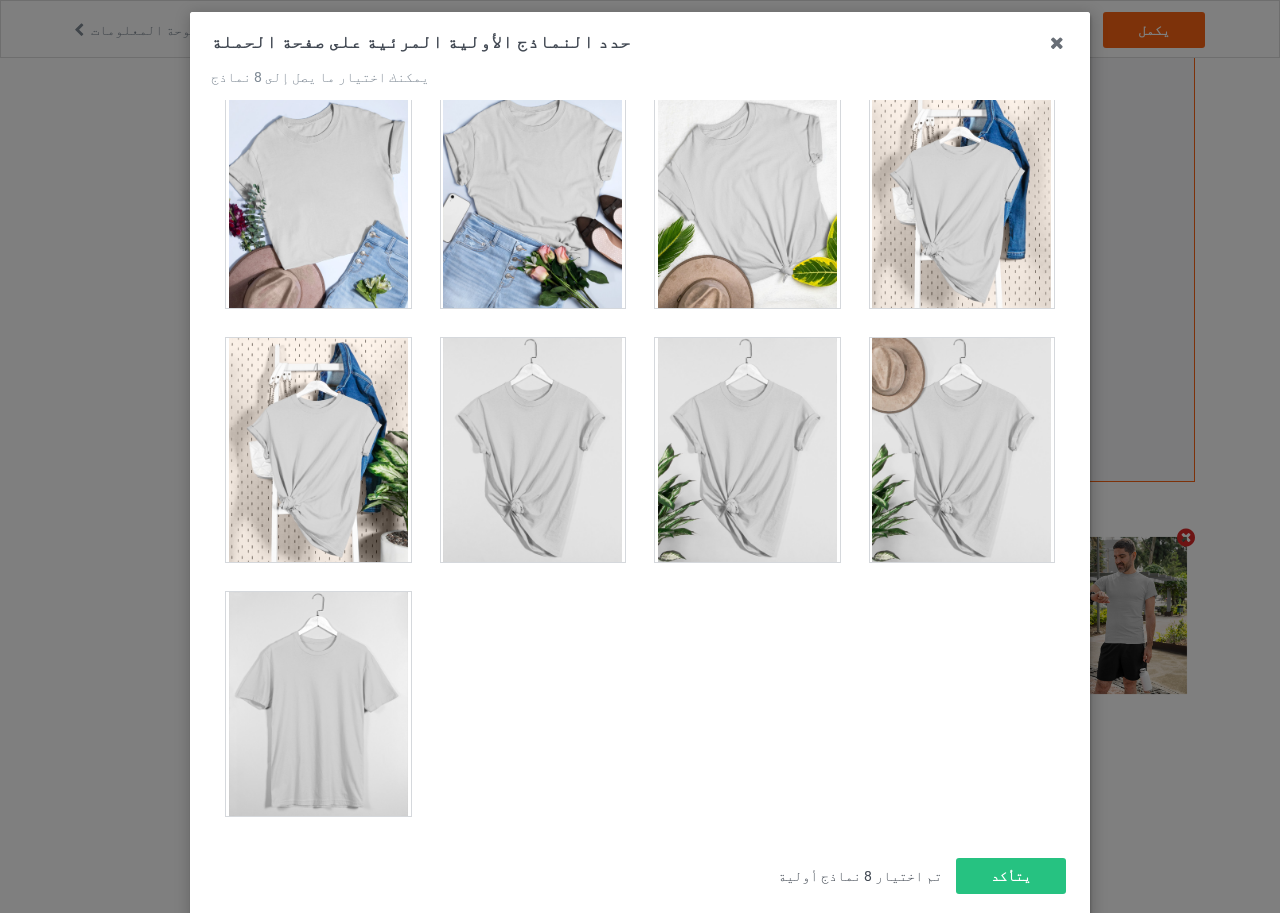 click at bounding box center (318, 704) 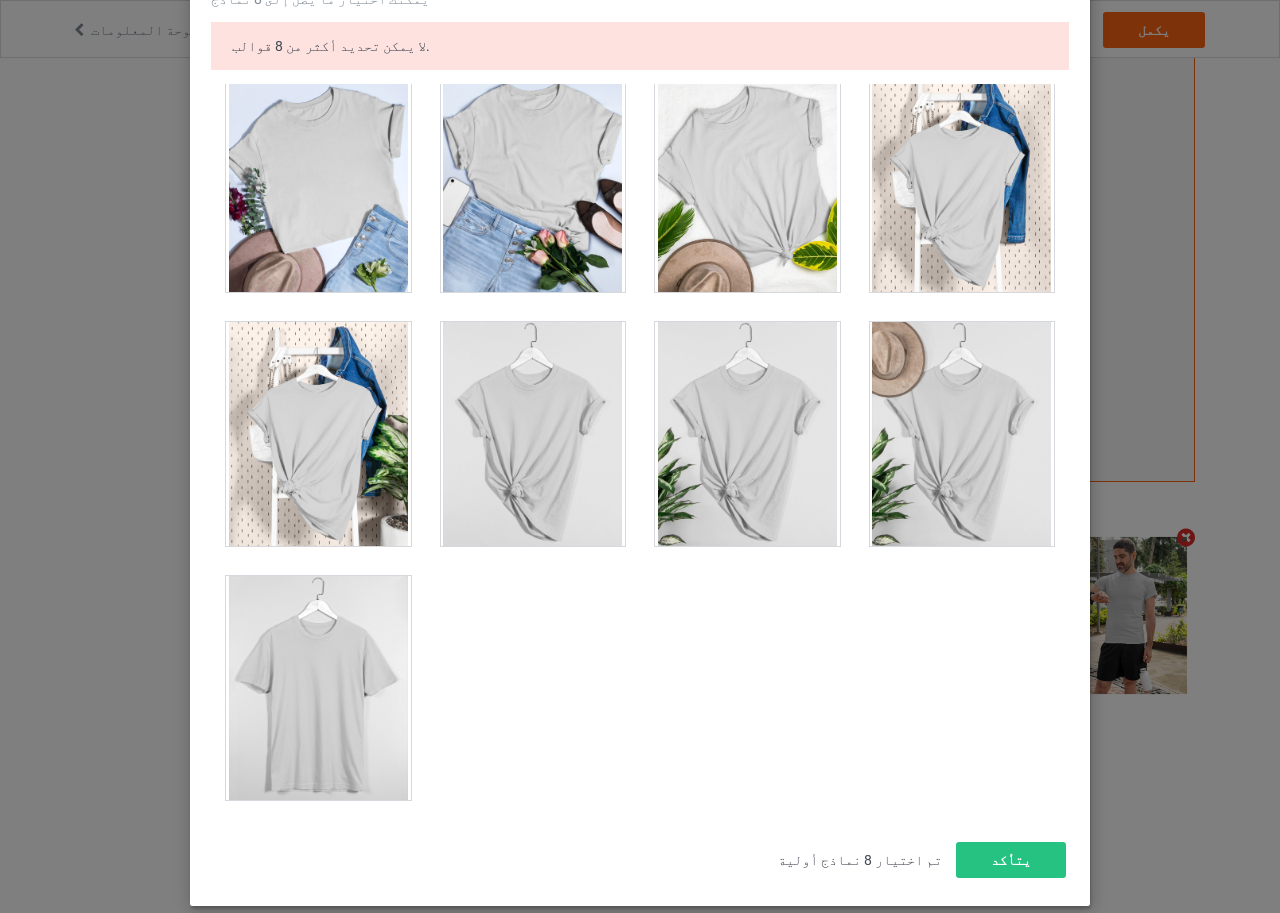 scroll, scrollTop: 283, scrollLeft: 0, axis: vertical 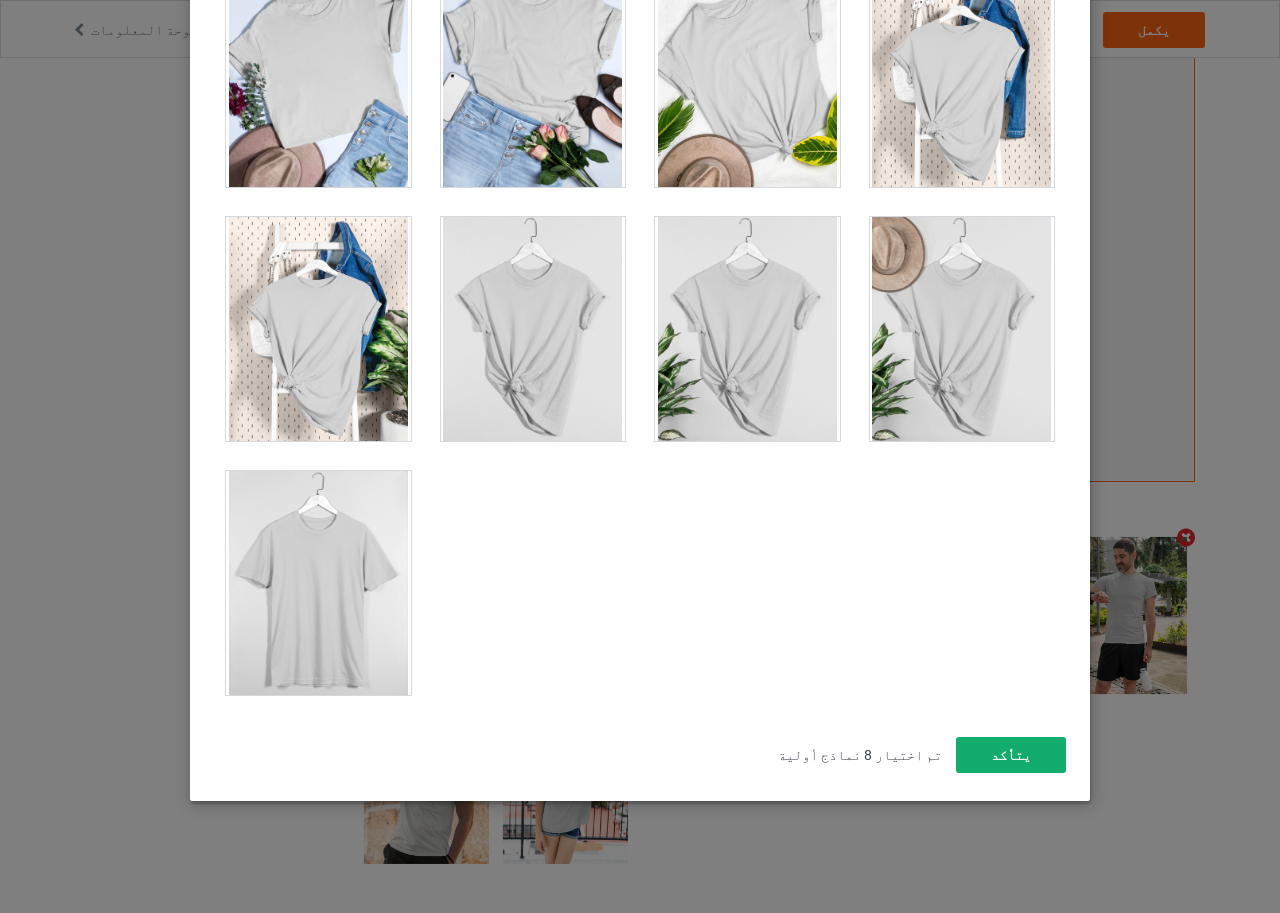 click on "يتأكد" at bounding box center (1011, 755) 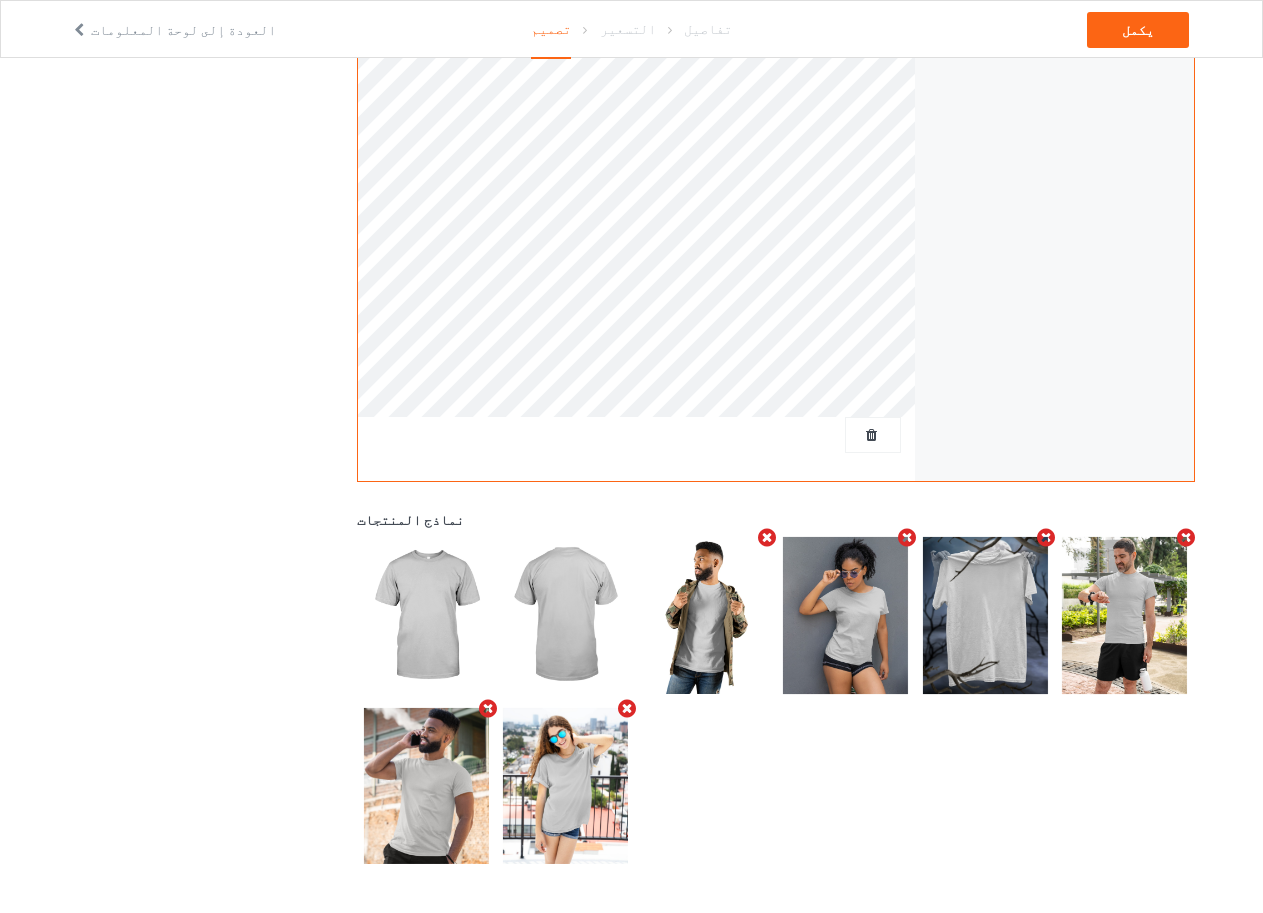 click at bounding box center (1046, 537) 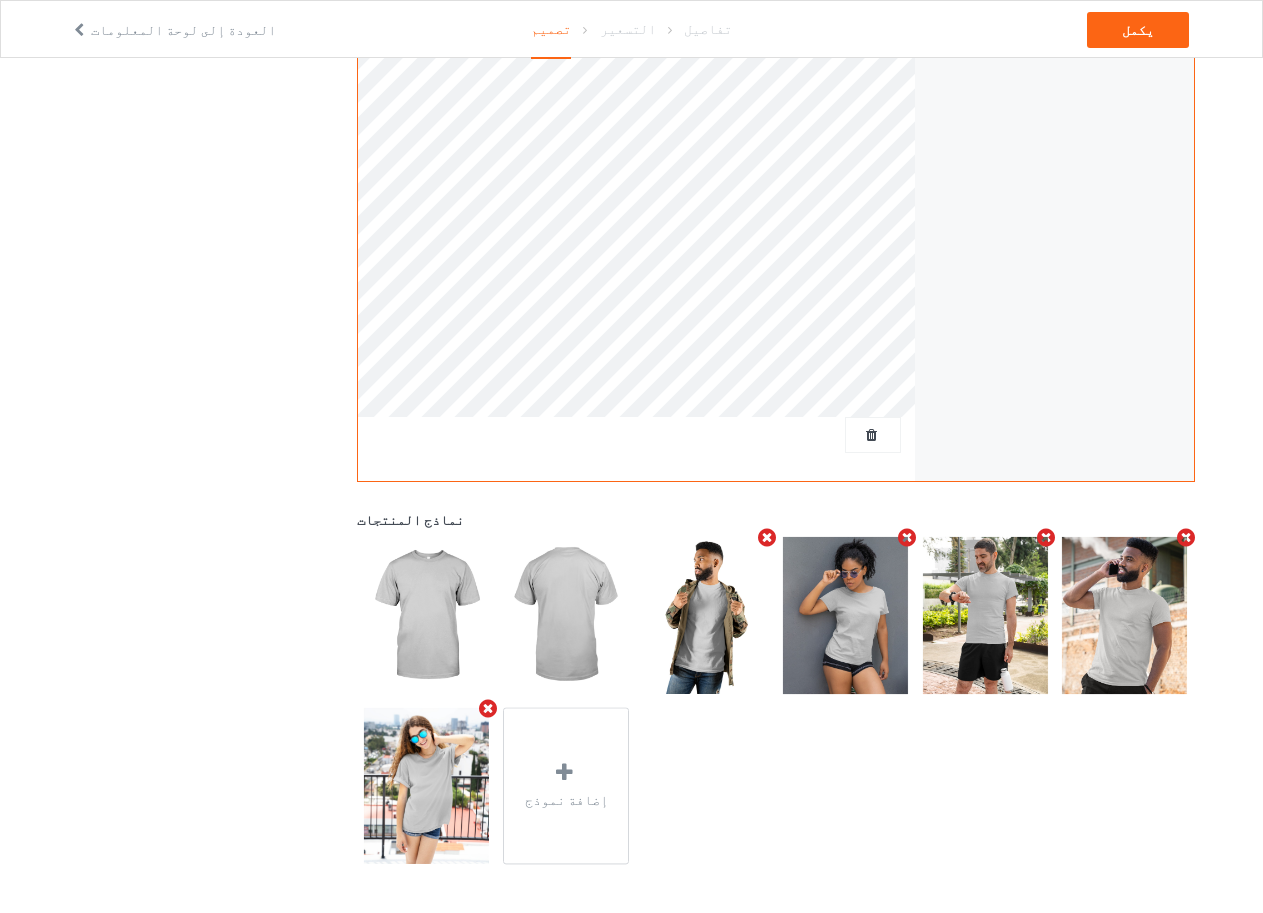 click at bounding box center (767, 537) 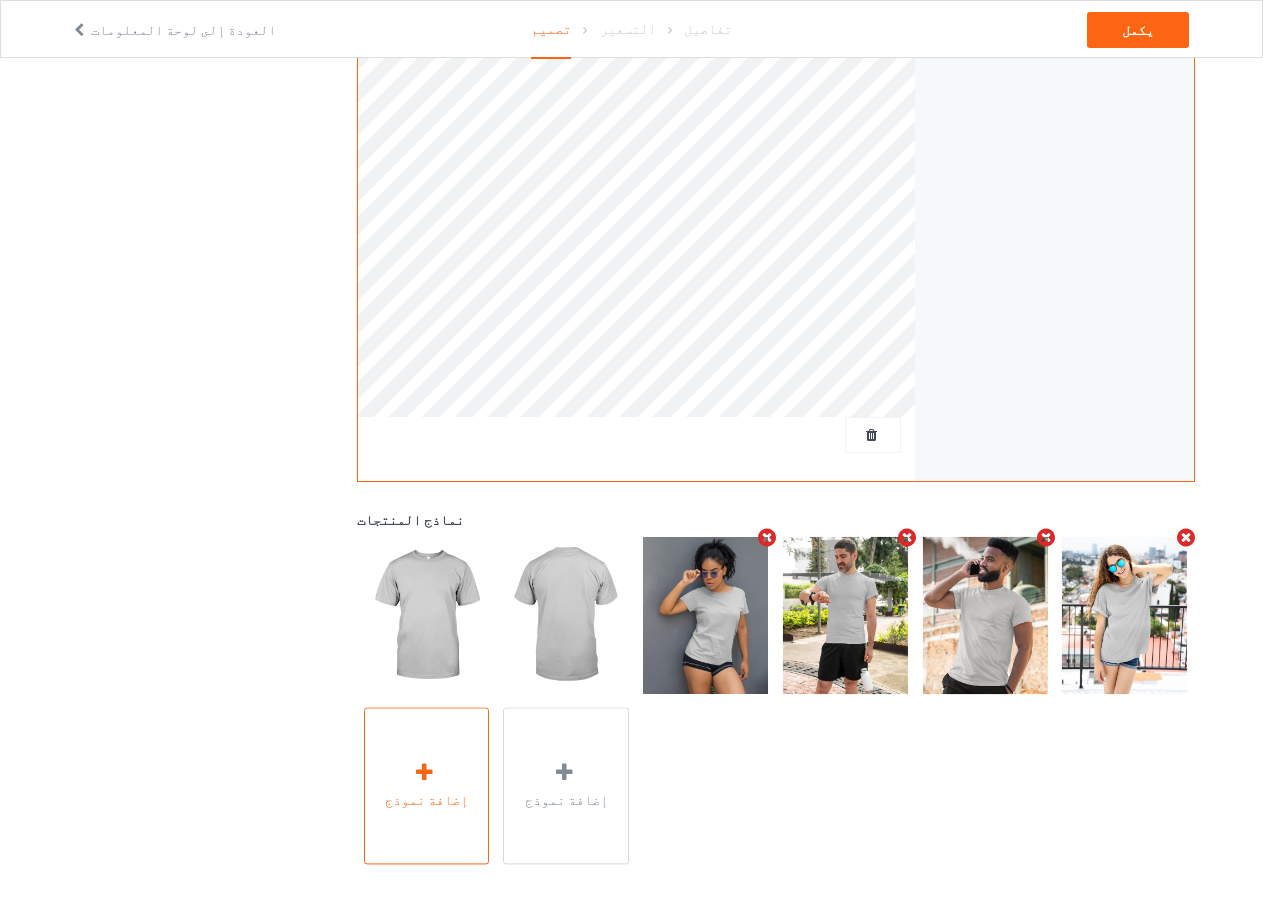 click at bounding box center [424, 772] 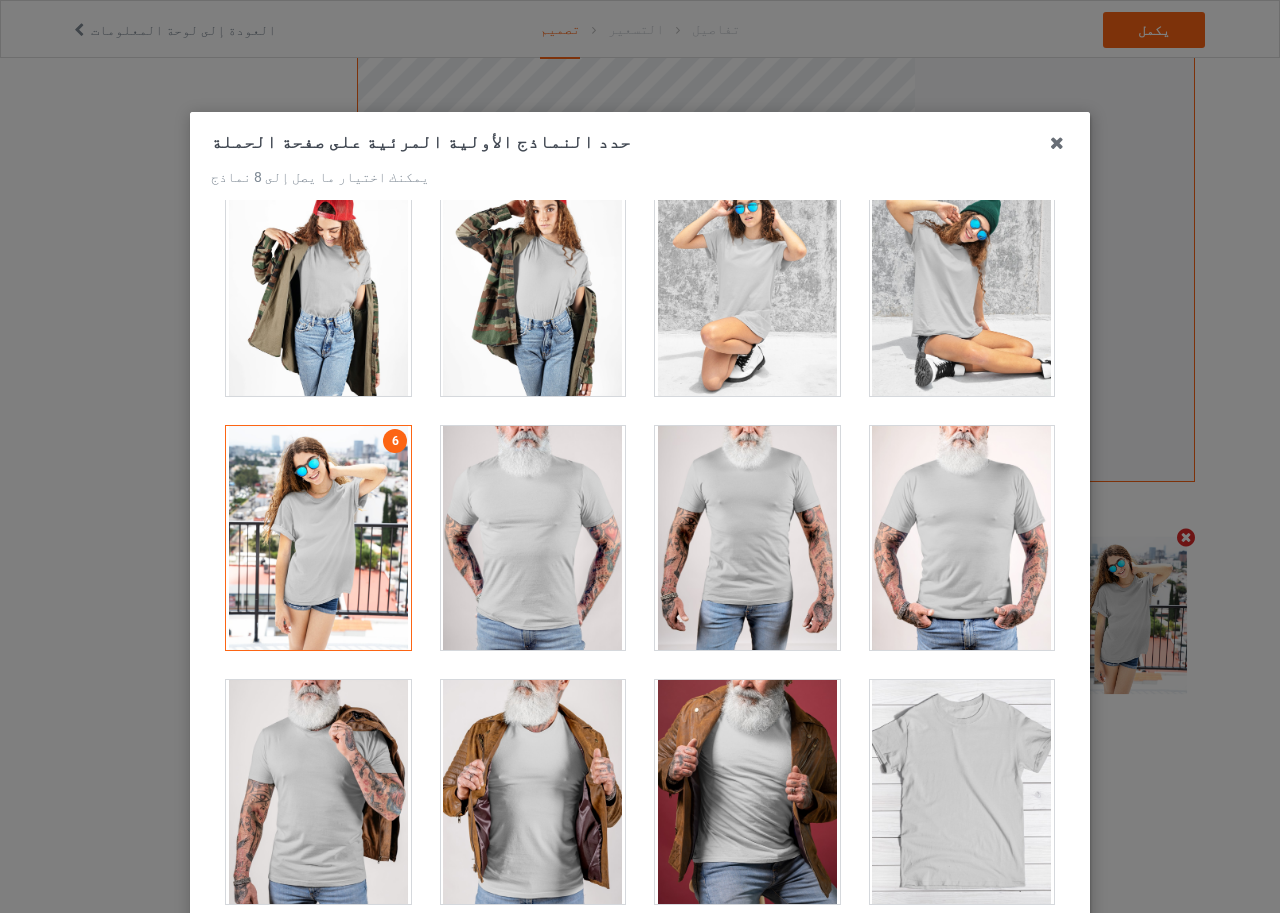scroll, scrollTop: 28479, scrollLeft: 0, axis: vertical 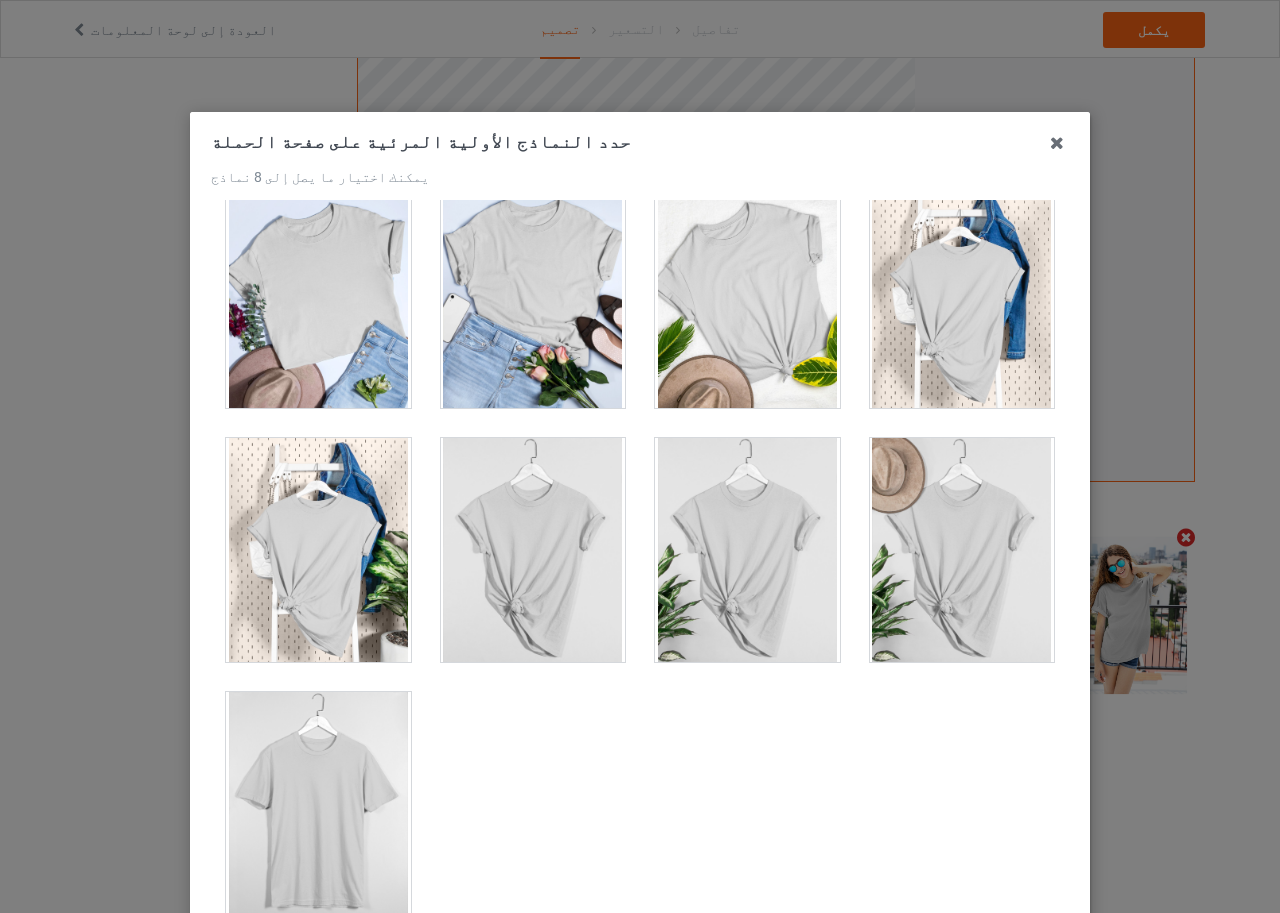 click at bounding box center [318, 804] 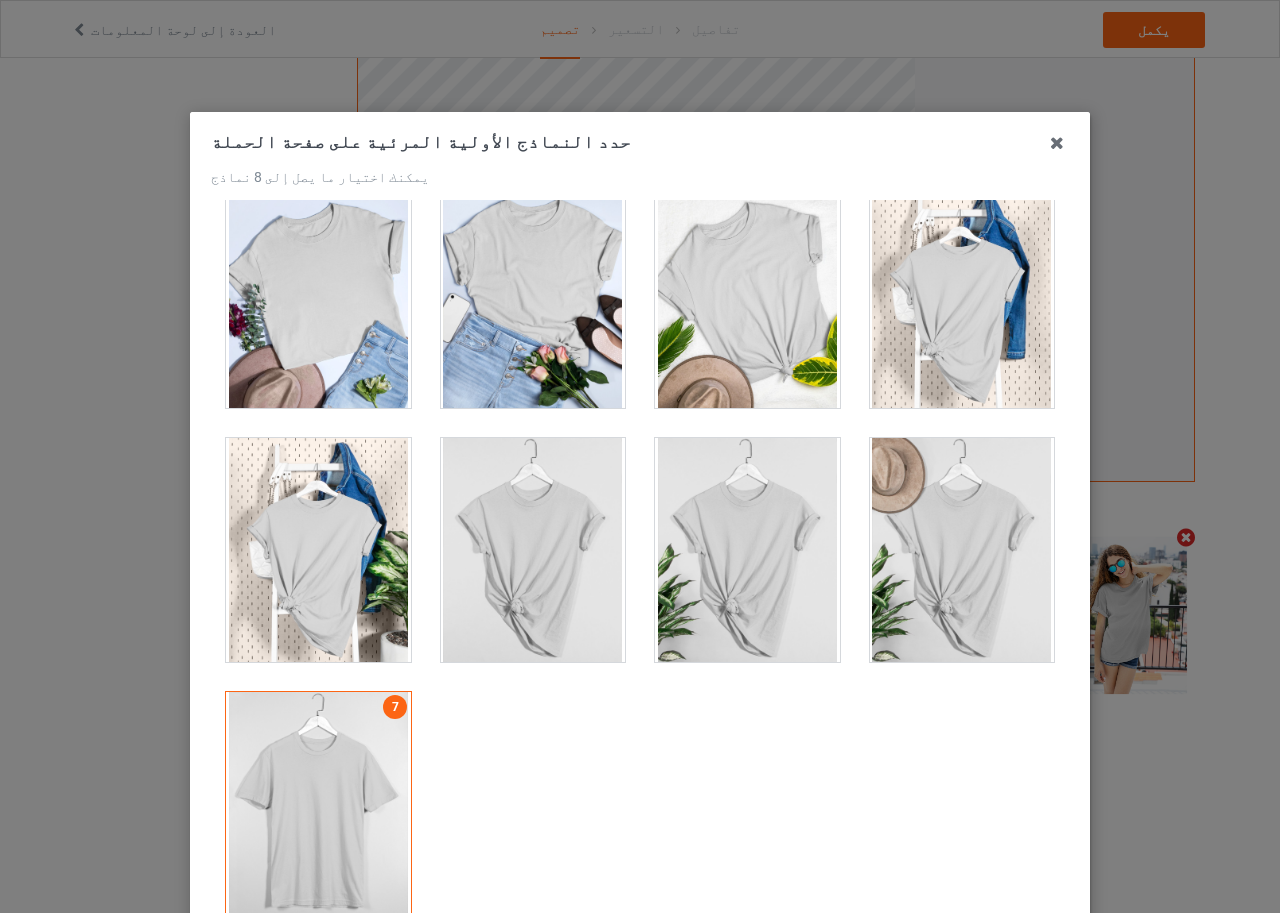 click at bounding box center (318, 550) 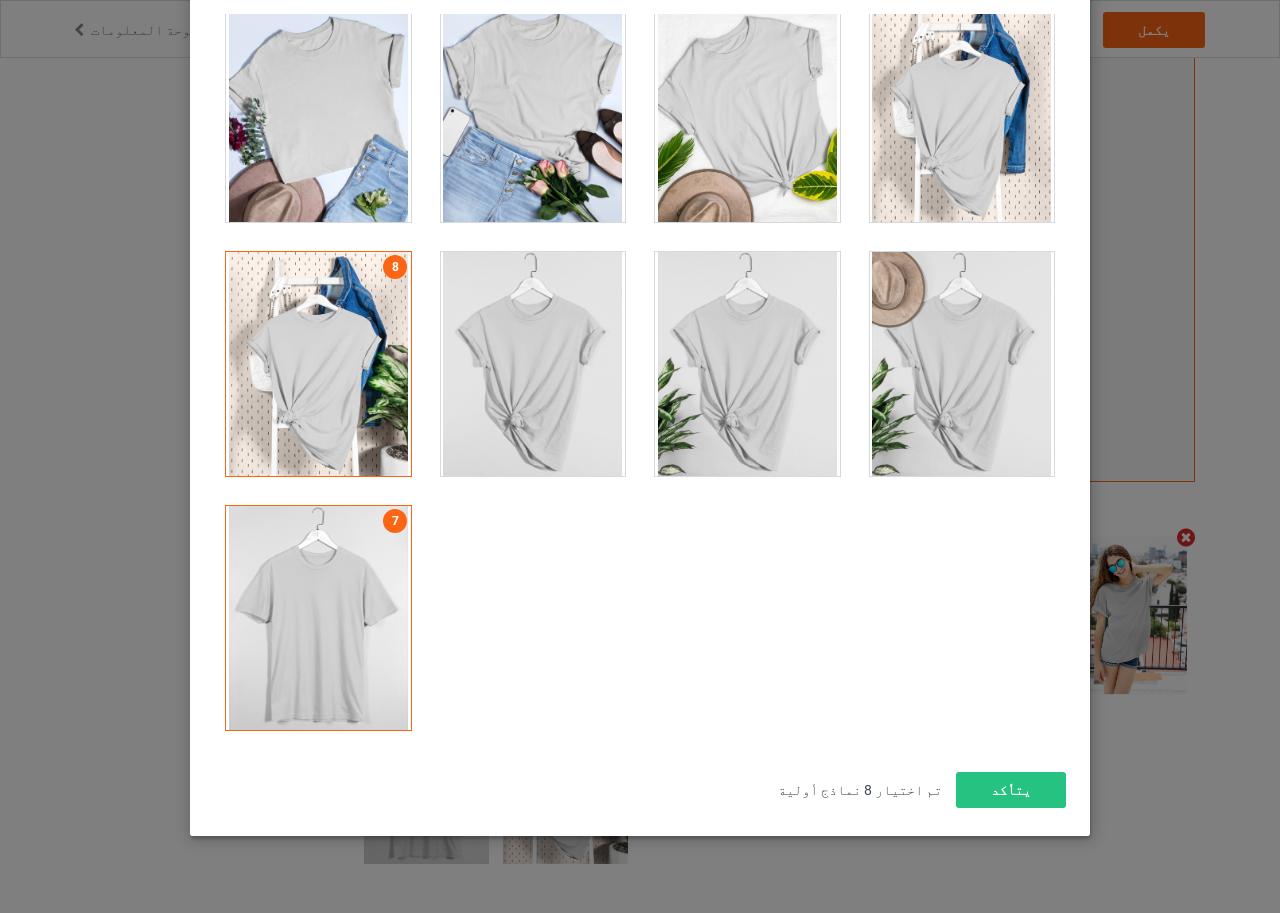 scroll, scrollTop: 221, scrollLeft: 0, axis: vertical 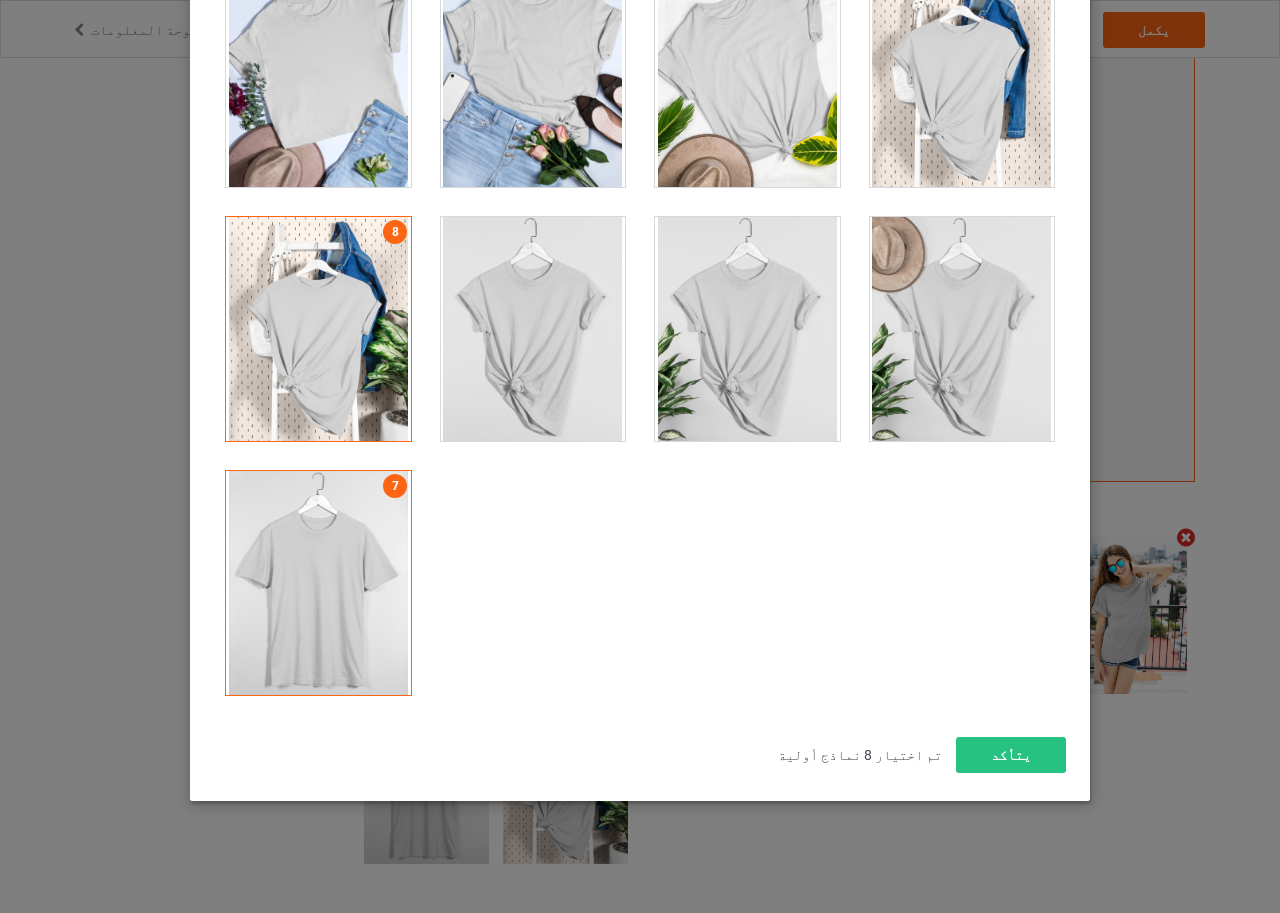 click at bounding box center (318, 329) 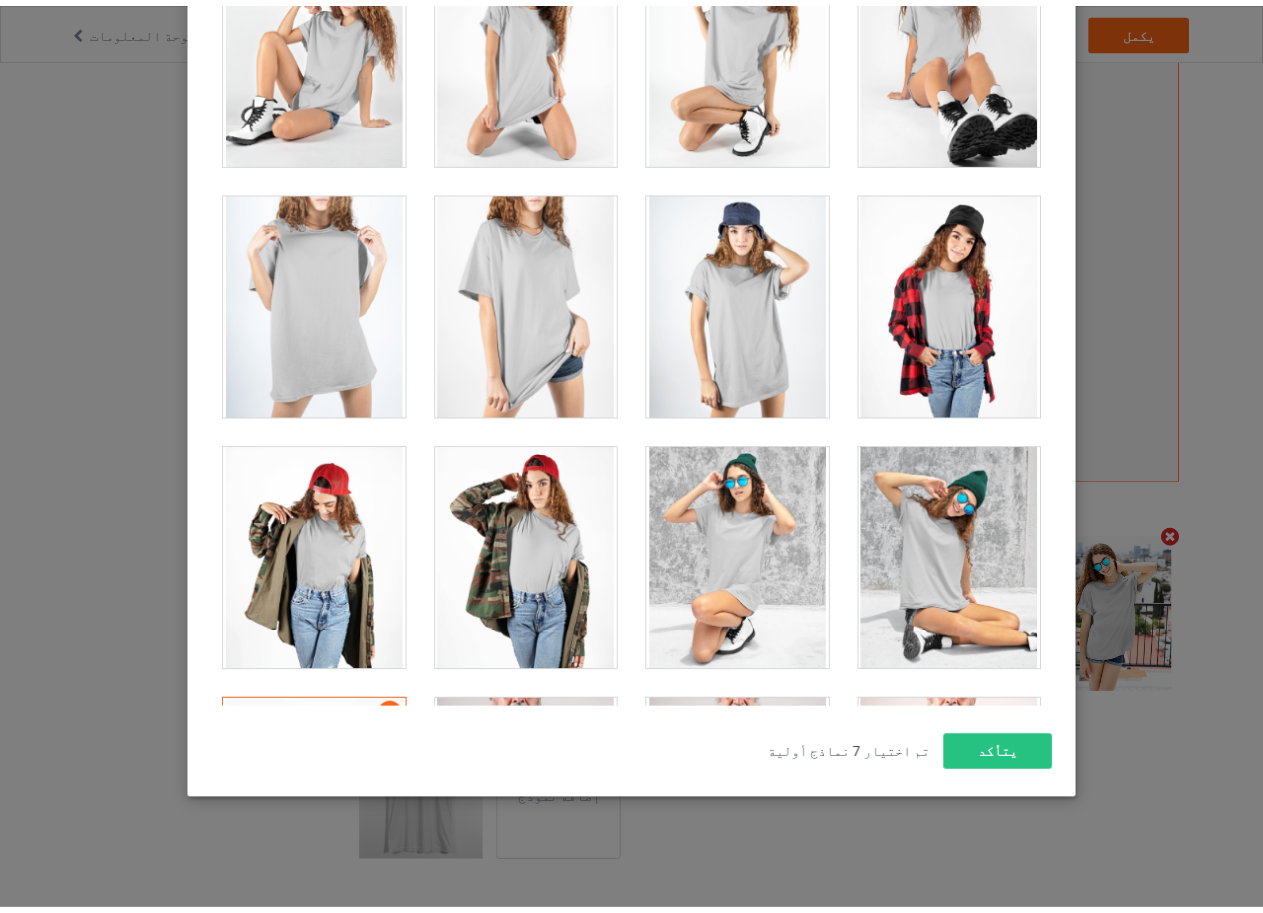 scroll, scrollTop: 26879, scrollLeft: 0, axis: vertical 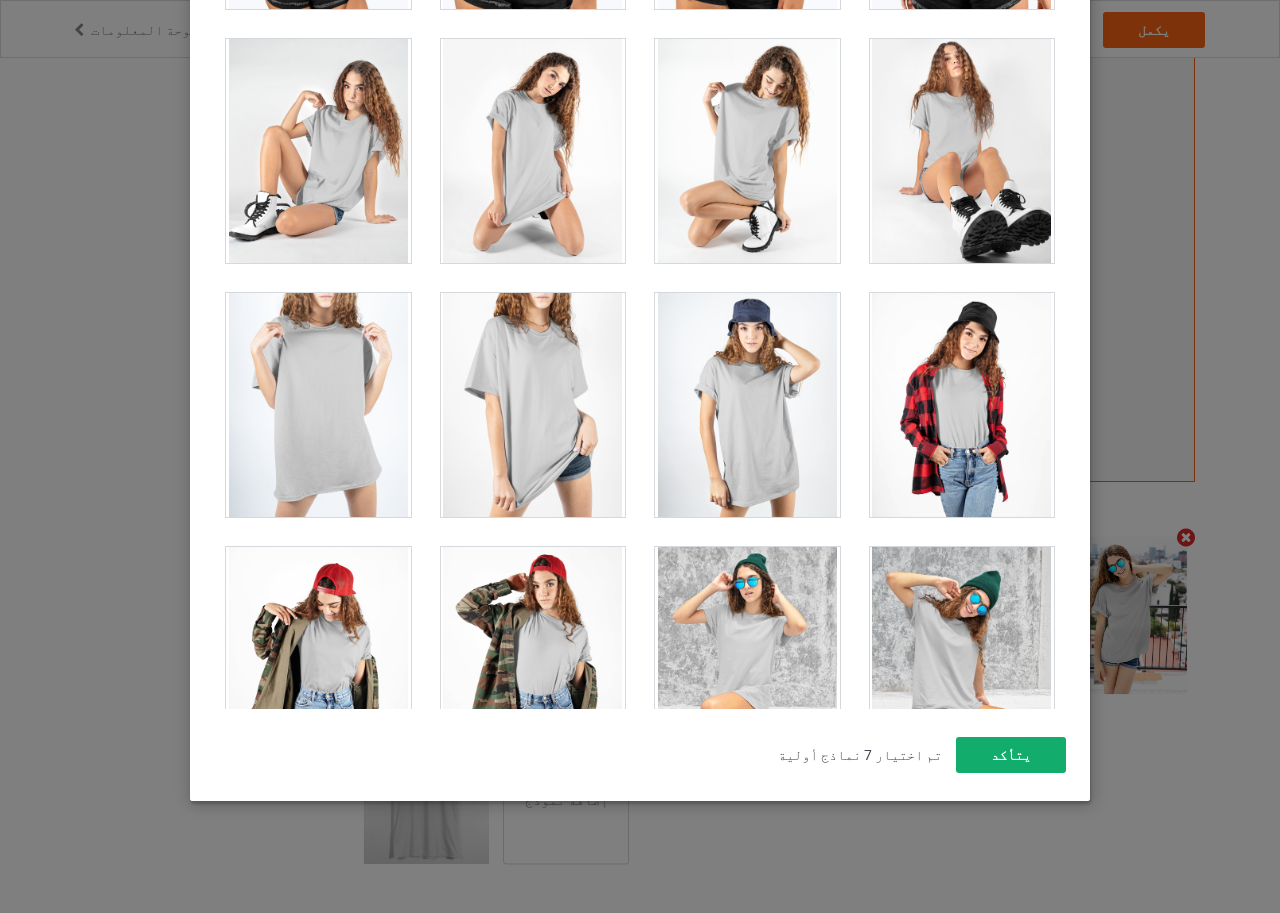 click on "يتأكد" at bounding box center [1011, 755] 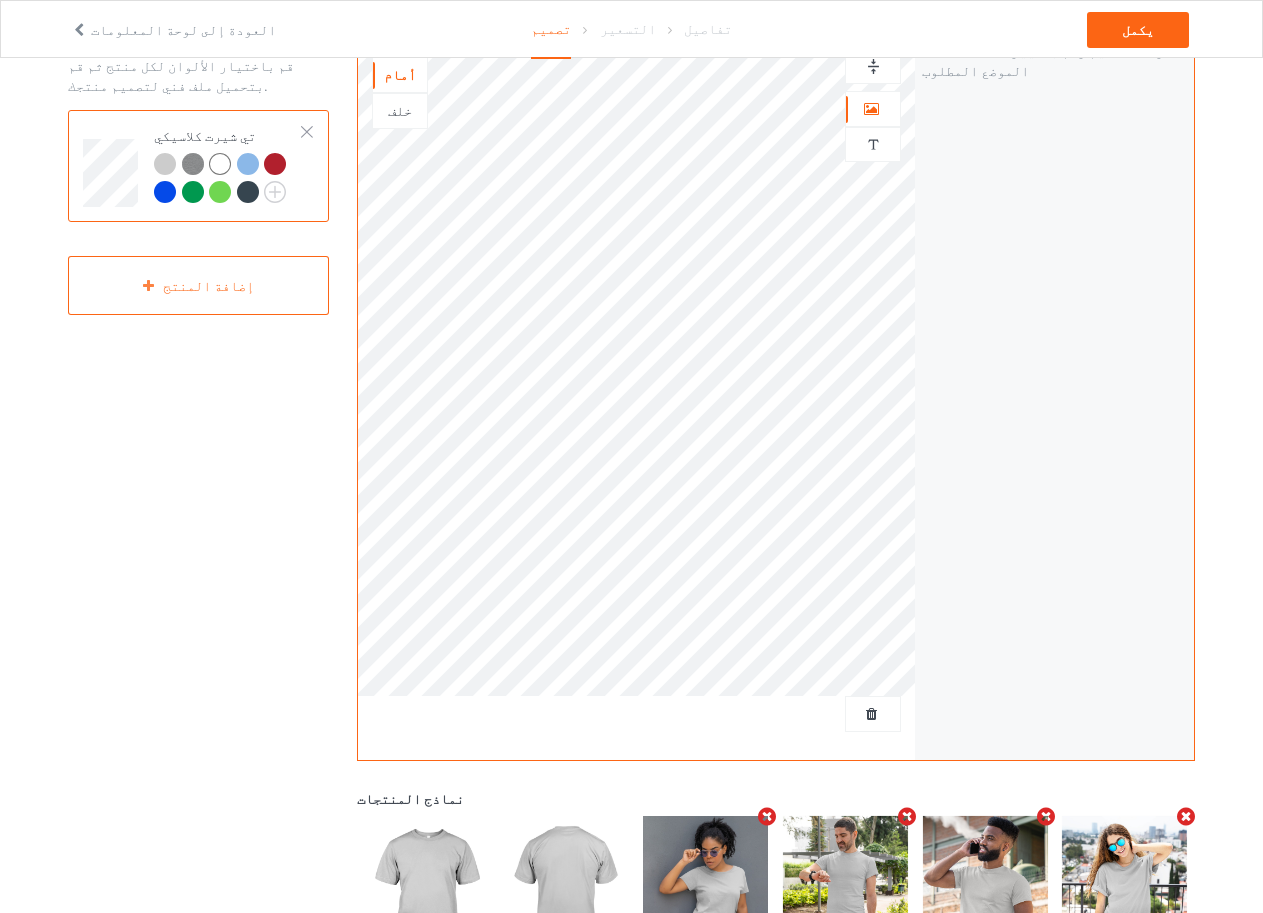 scroll, scrollTop: 80, scrollLeft: 0, axis: vertical 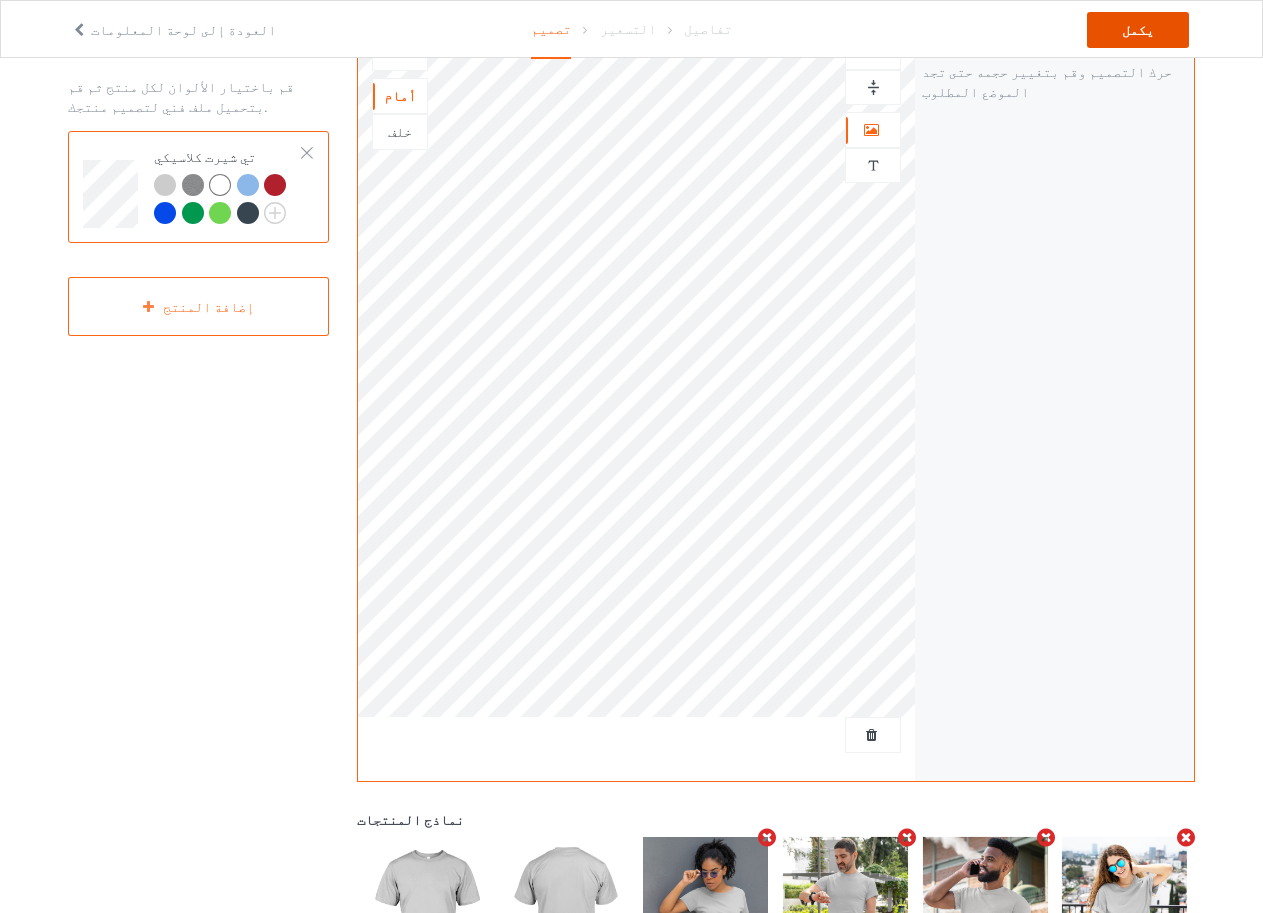 click on "يكمل" at bounding box center [1138, 30] 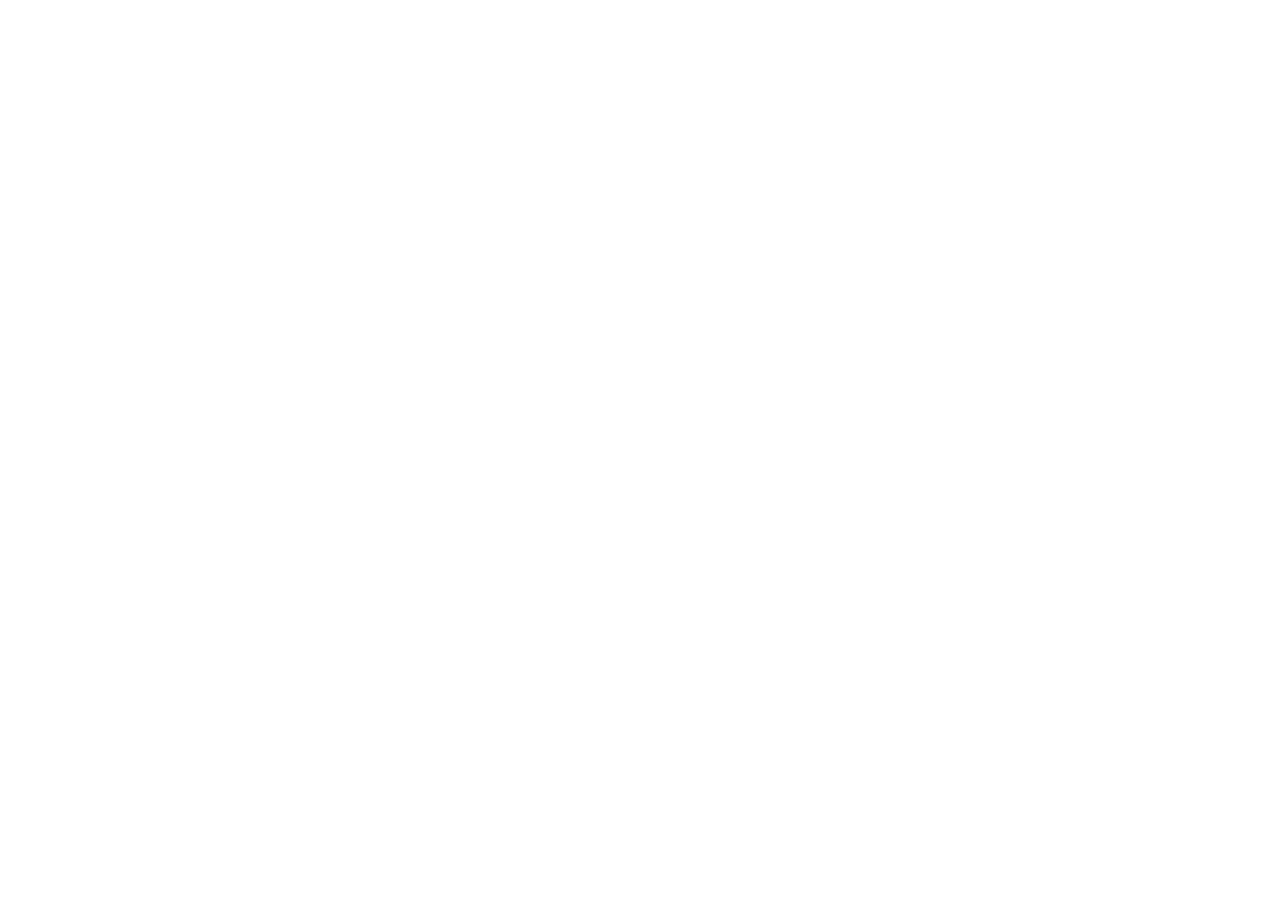 scroll, scrollTop: 0, scrollLeft: 0, axis: both 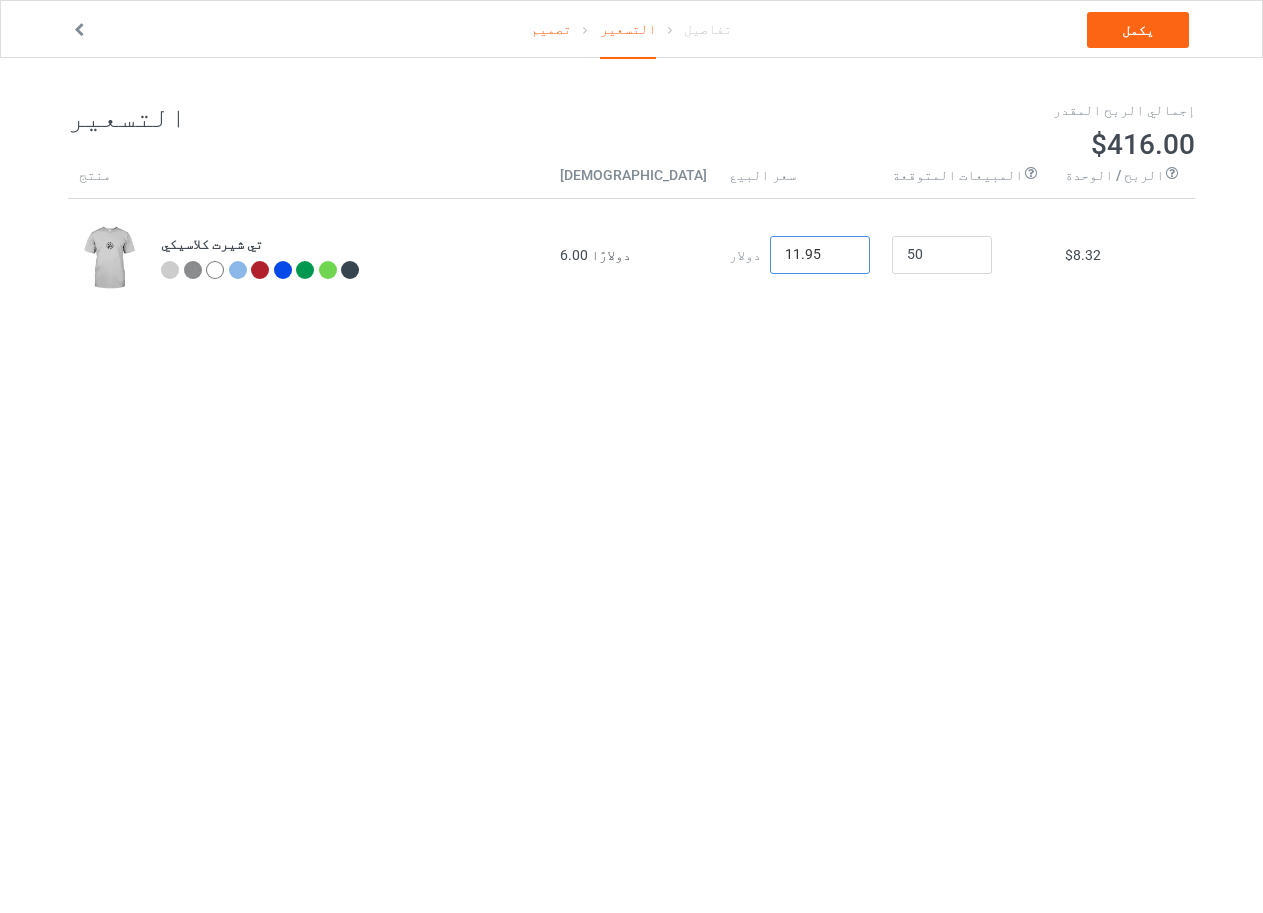 click on "11.95" at bounding box center (820, 255) 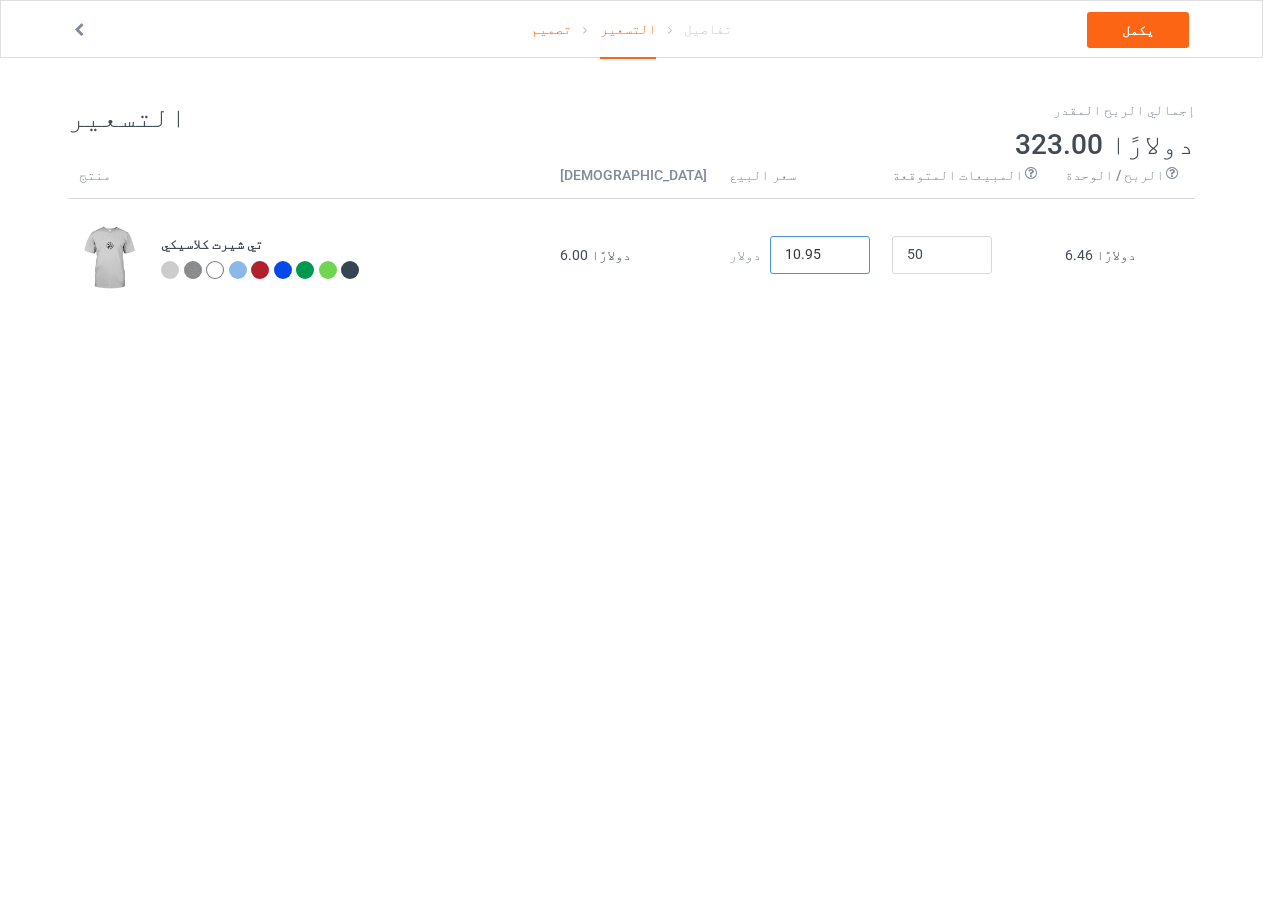 click on "10.95" at bounding box center [820, 255] 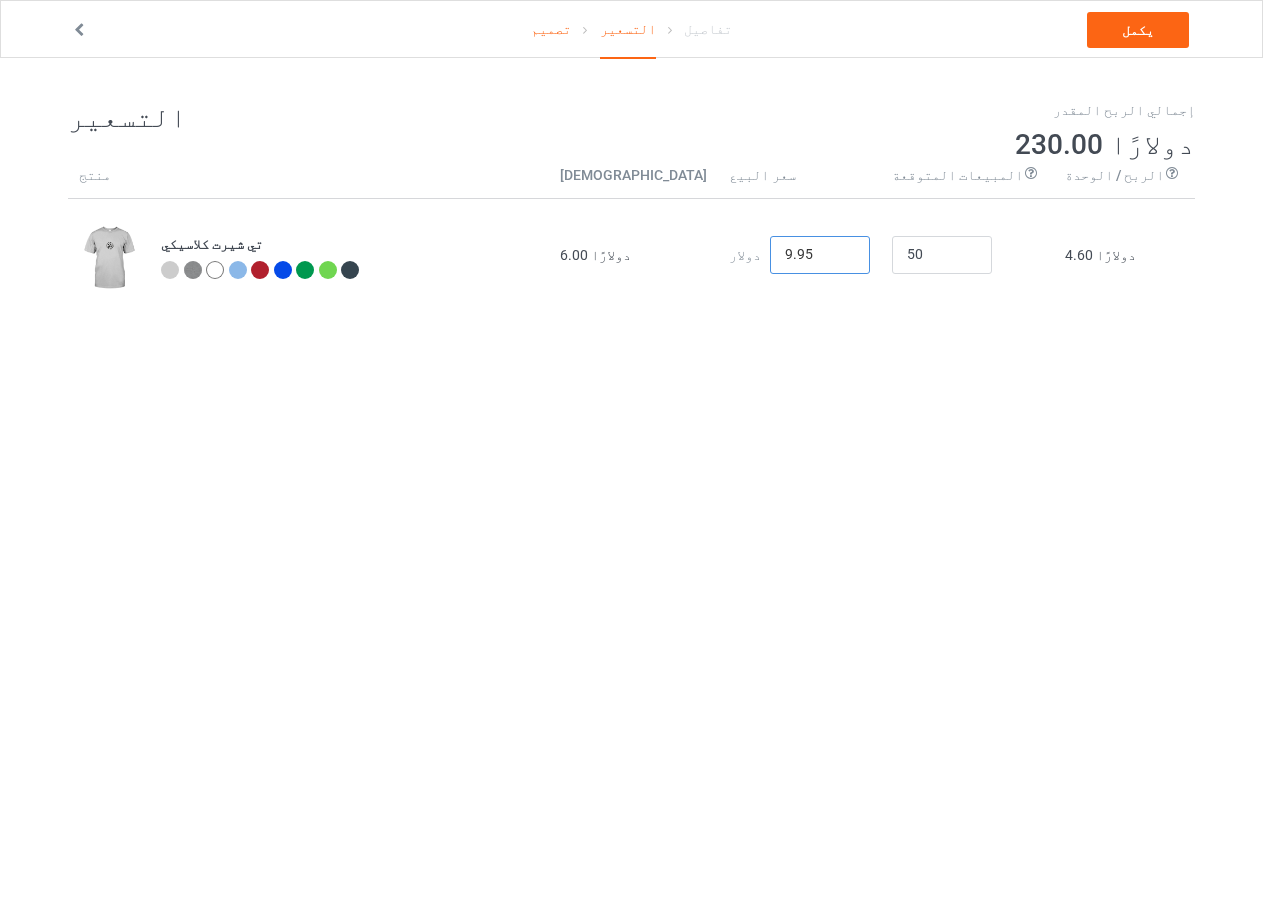 click on "9.95" at bounding box center [820, 255] 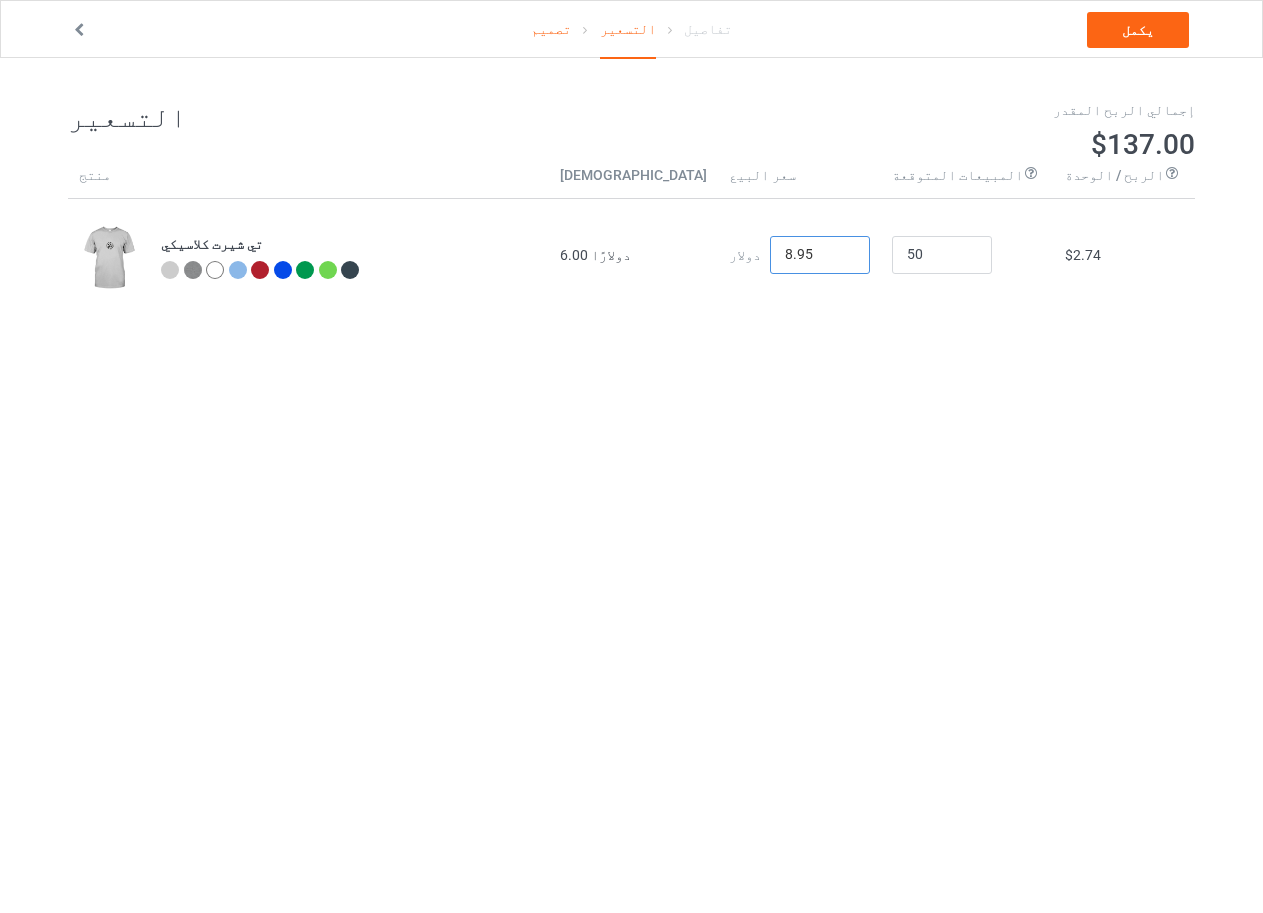 click on "8.95" at bounding box center [820, 255] 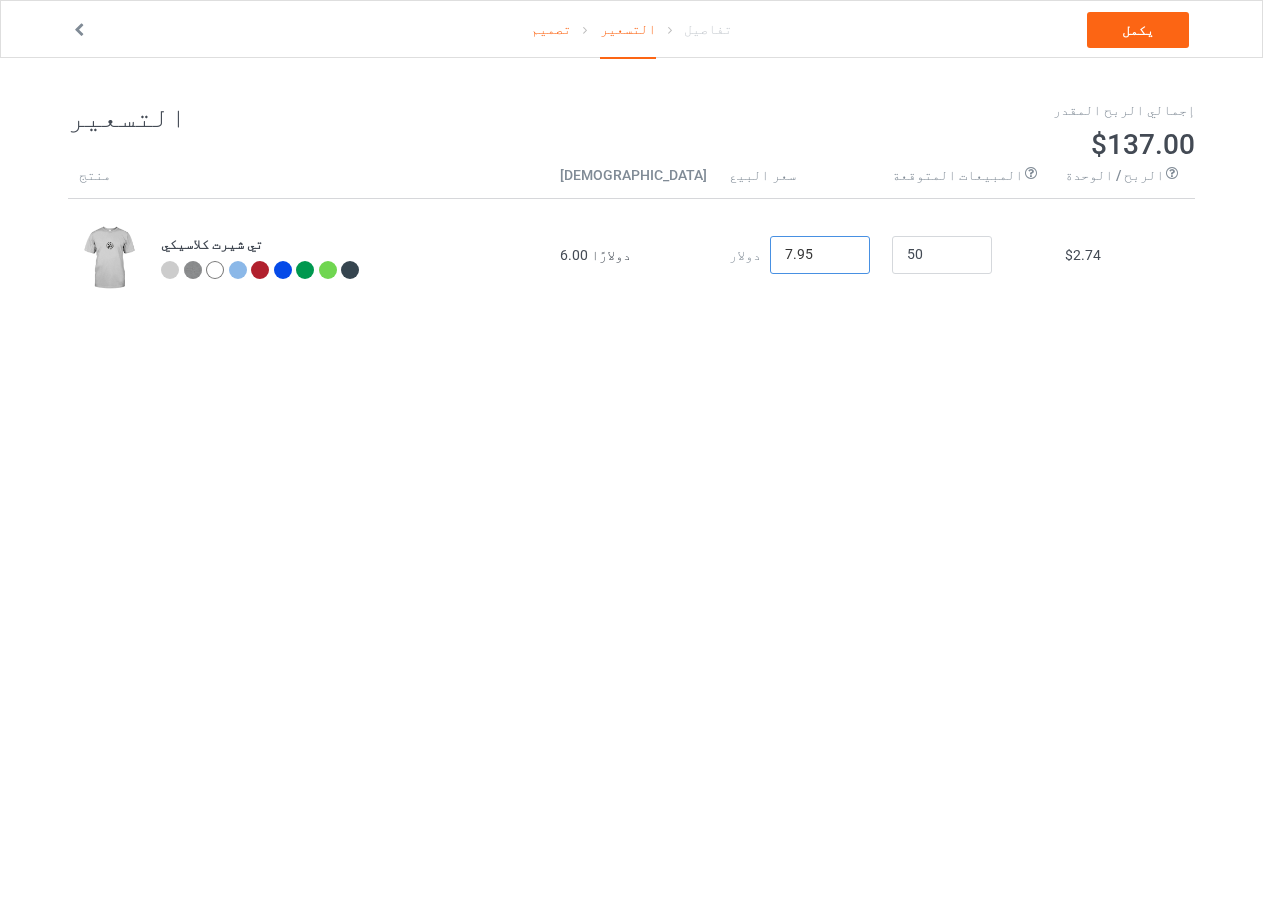 click on "7.95" at bounding box center [820, 255] 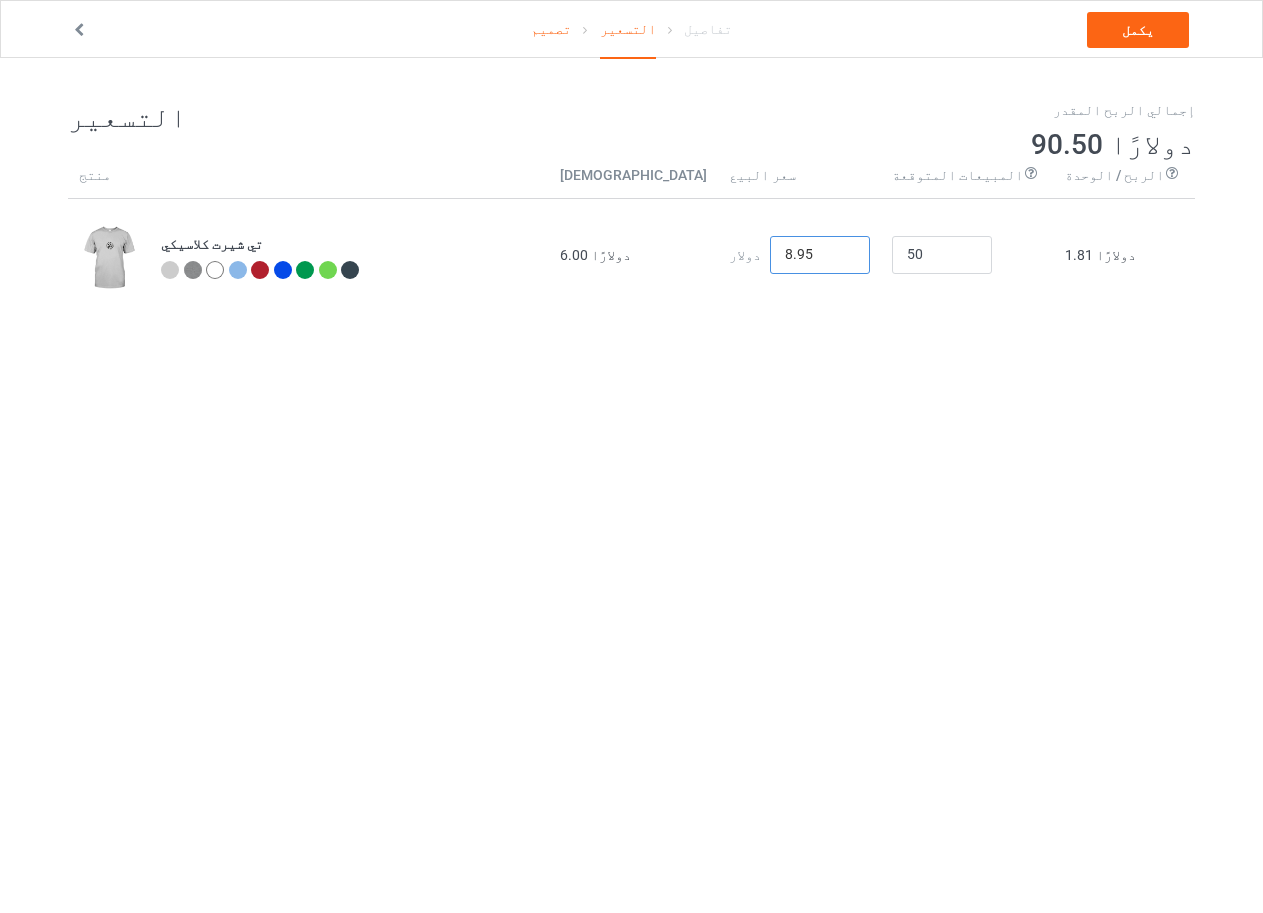 click on "8.95" at bounding box center [820, 255] 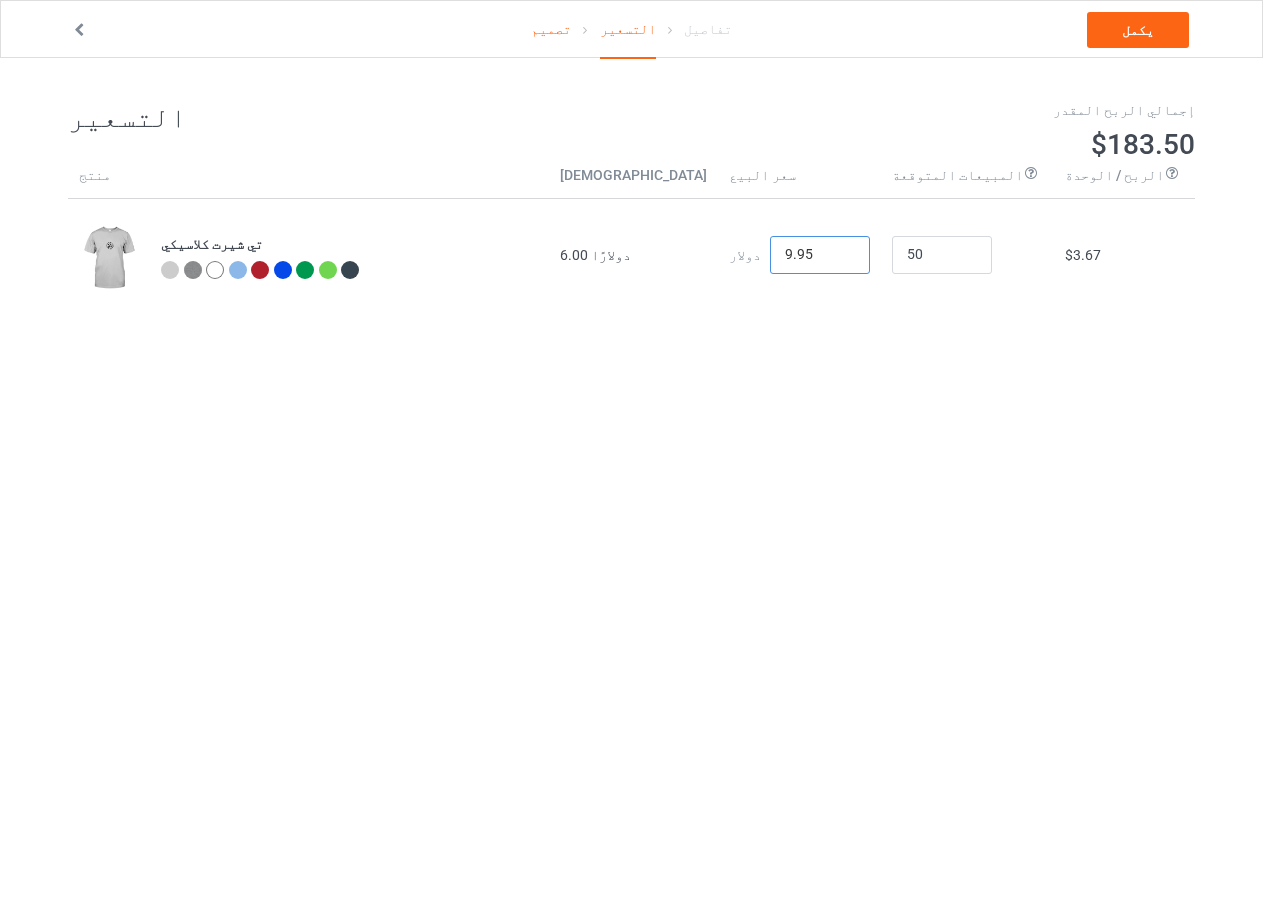 click on "9.95" at bounding box center [820, 255] 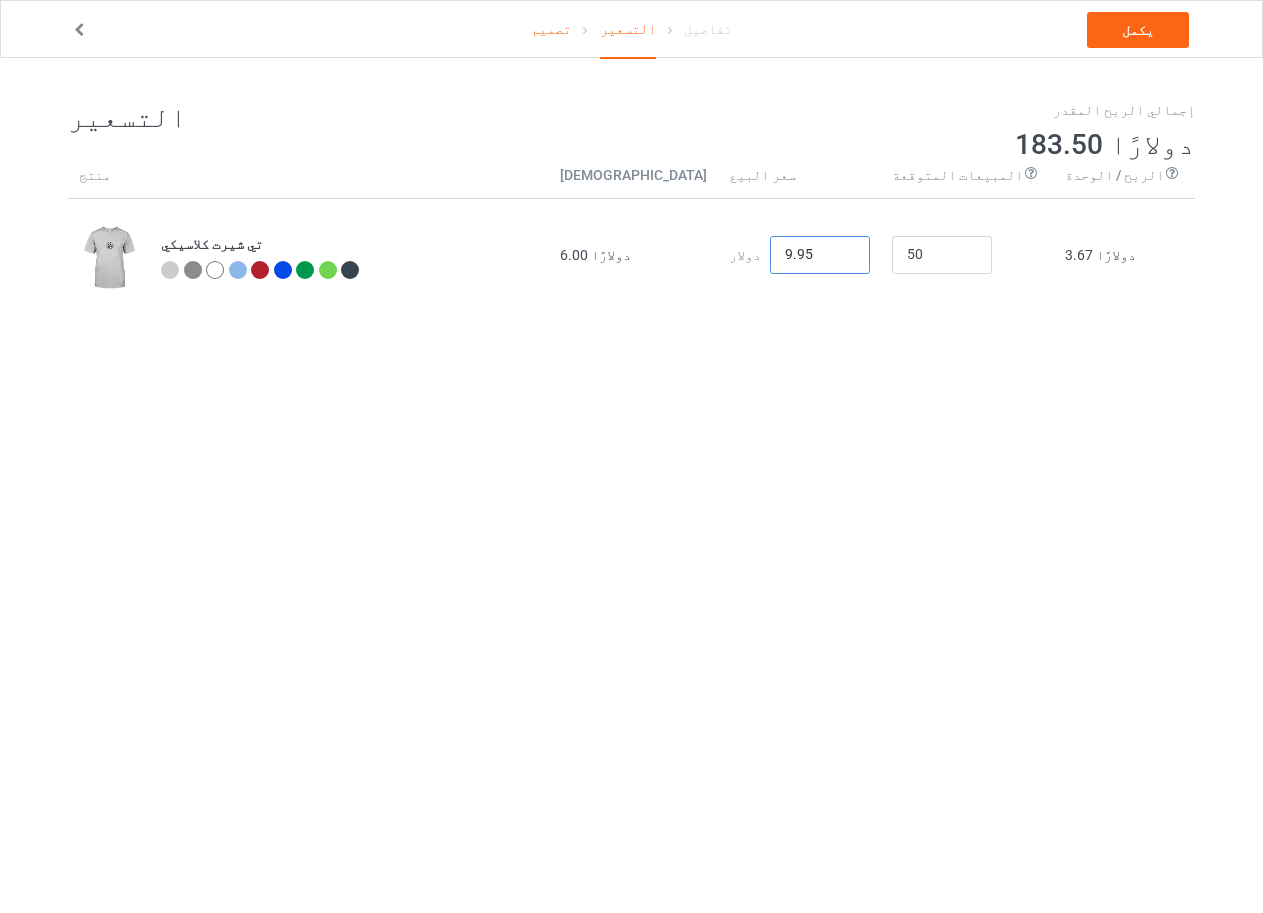 click on "9.95" at bounding box center [820, 255] 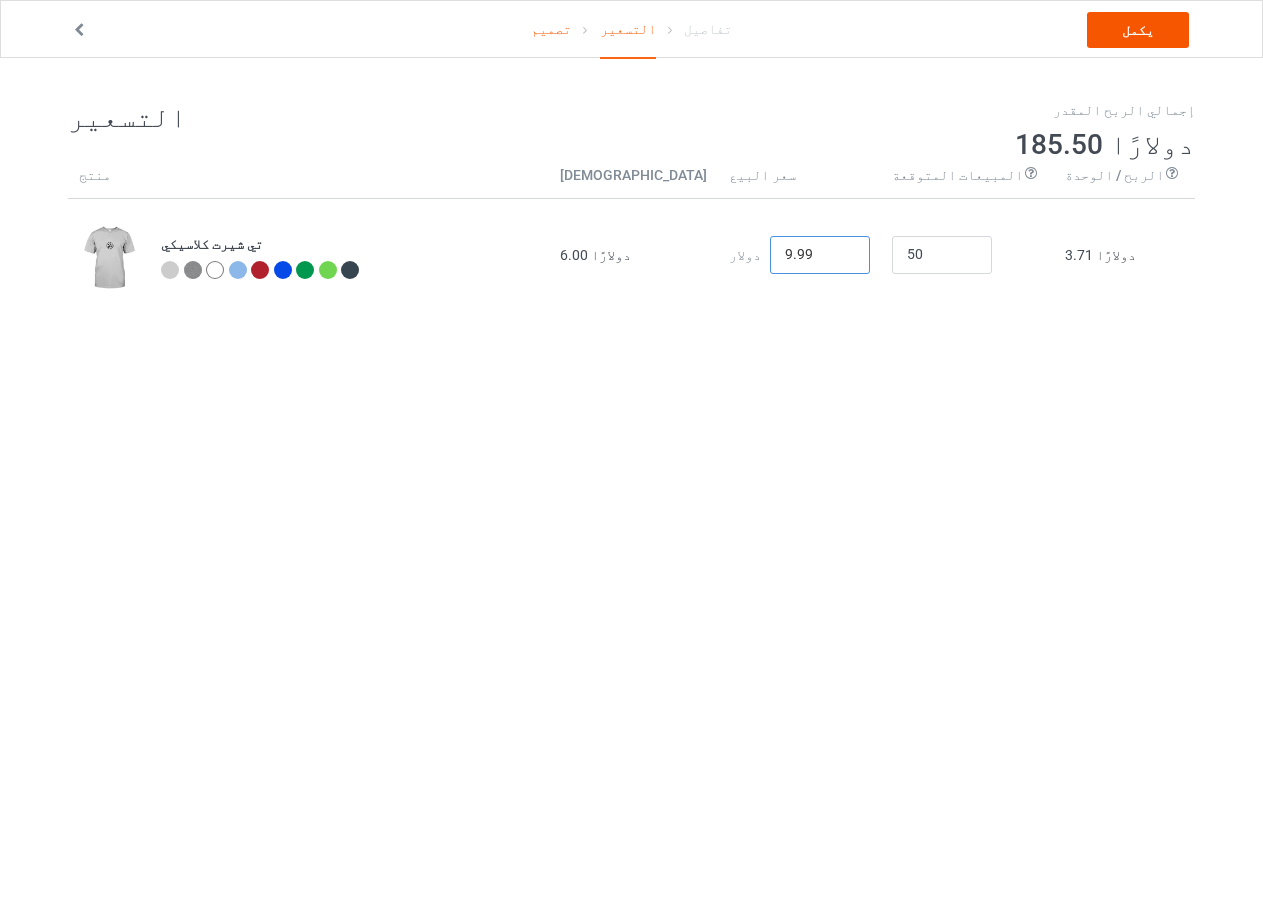 type on "9.99" 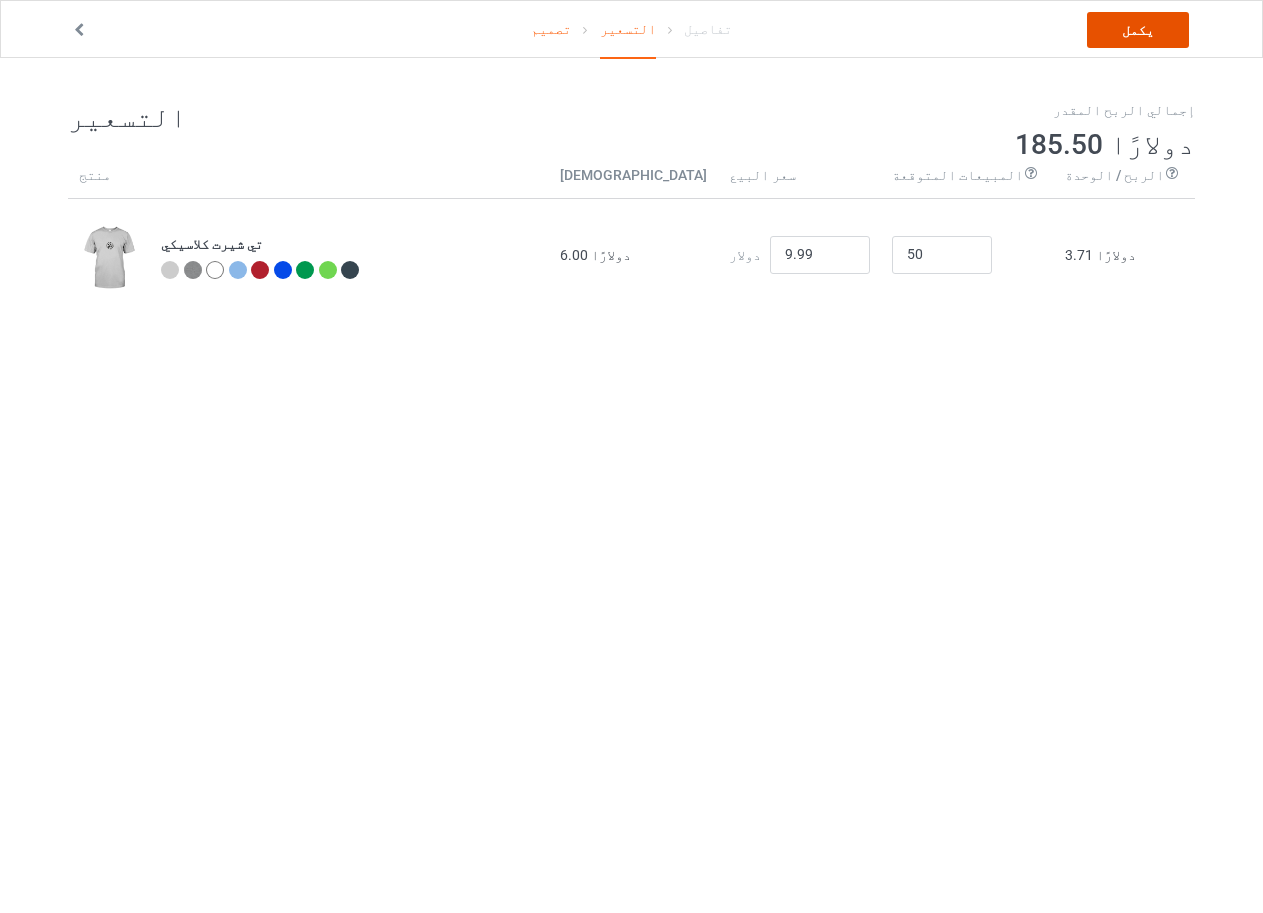 click on "يكمل" at bounding box center (1138, 30) 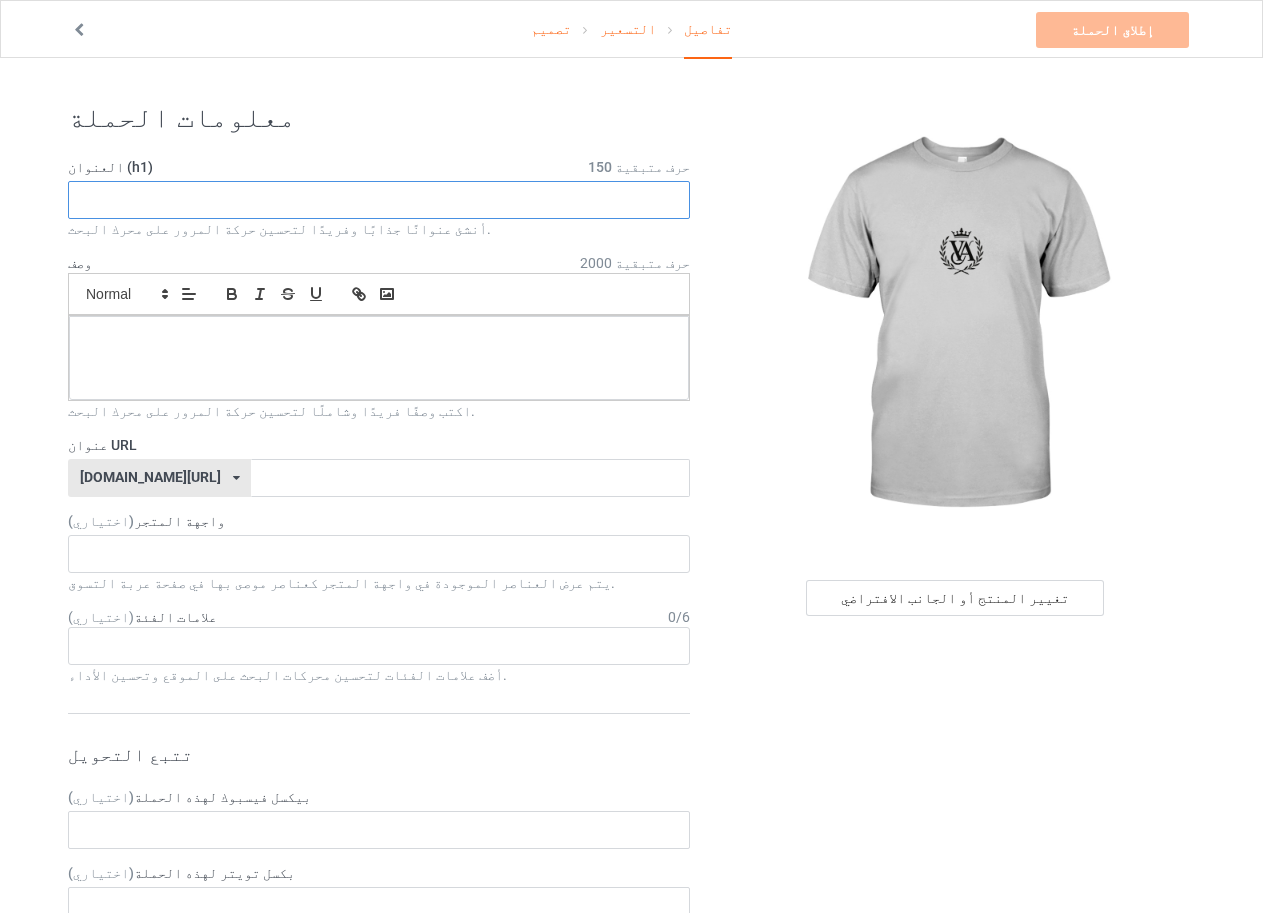 click at bounding box center [379, 200] 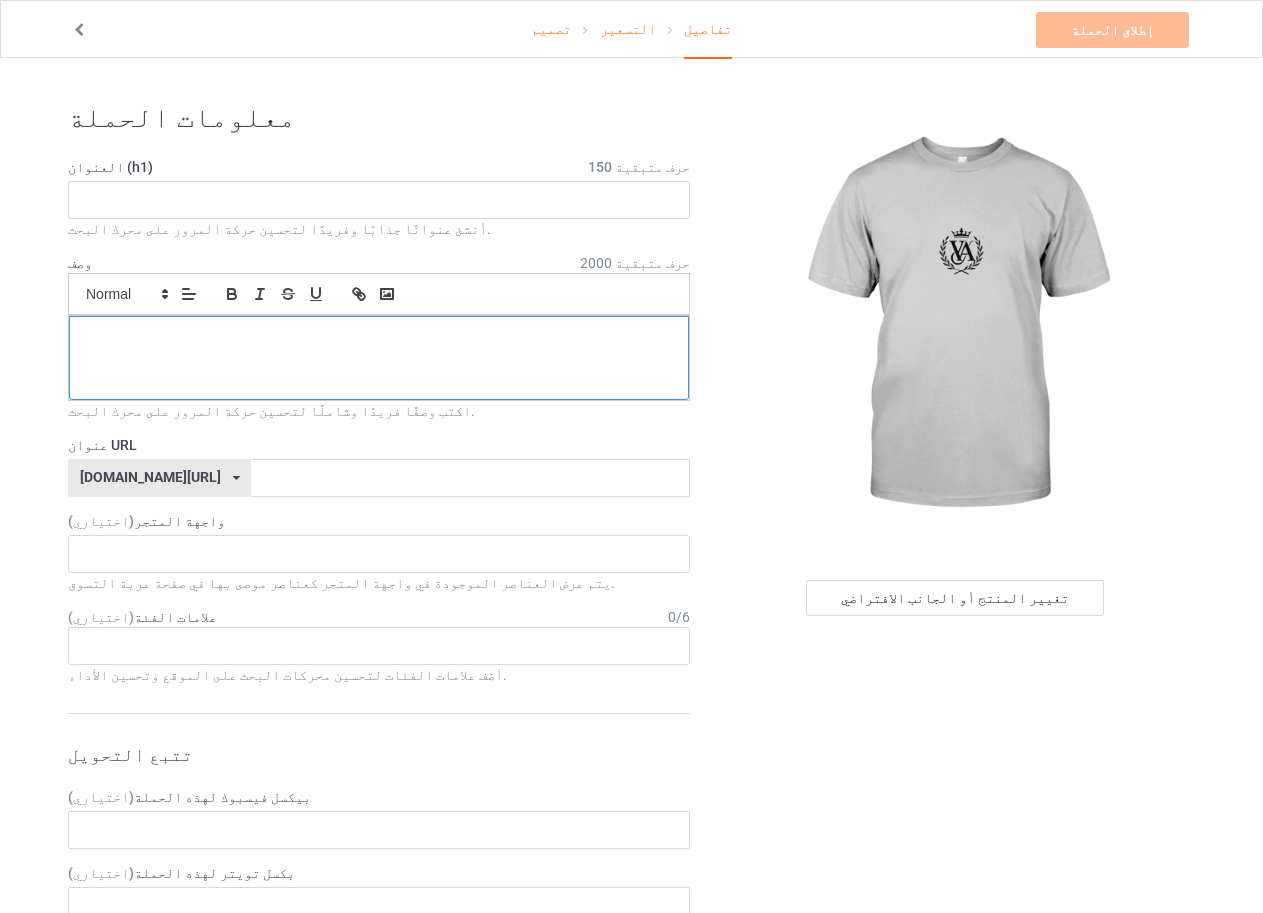 click at bounding box center [379, 358] 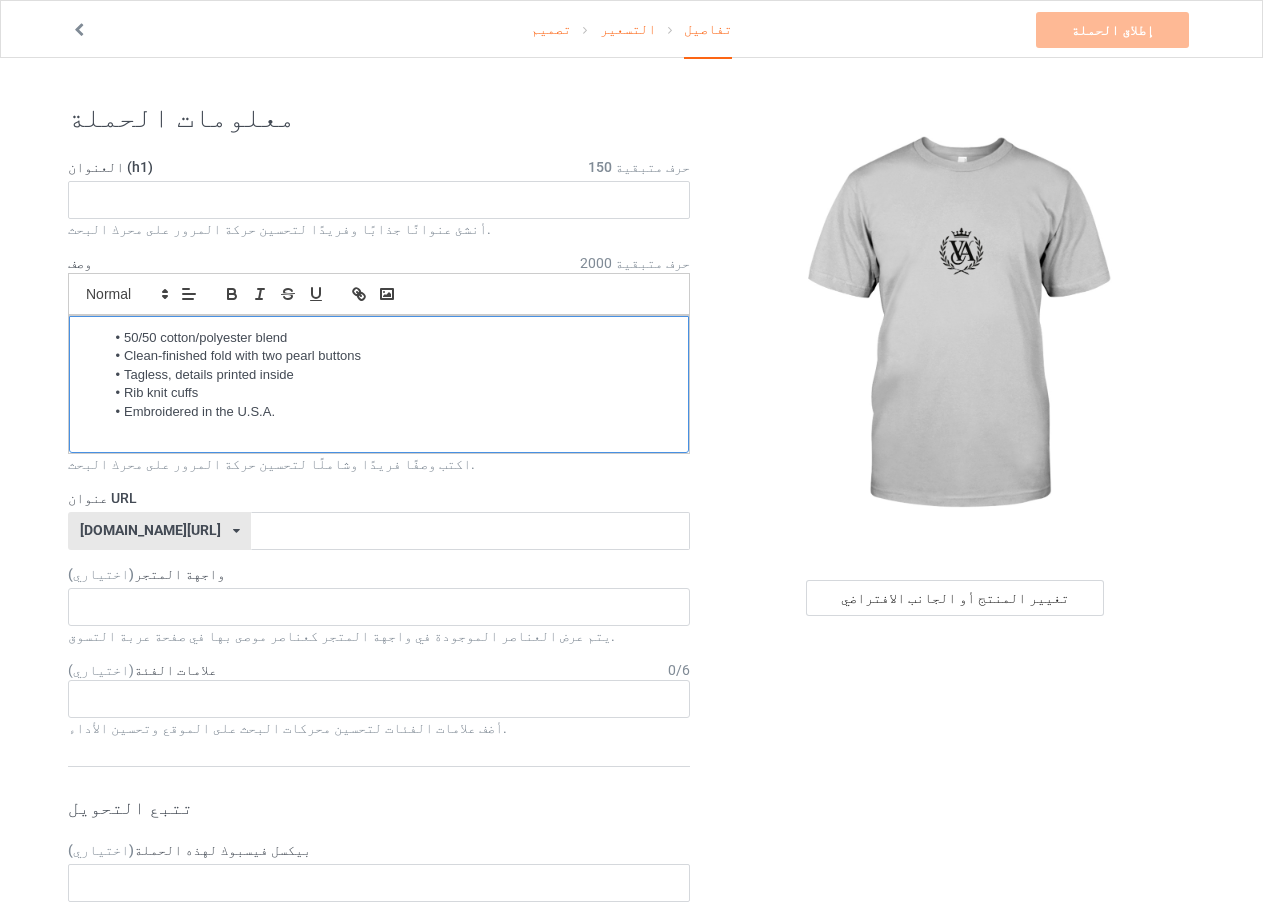scroll, scrollTop: 0, scrollLeft: 0, axis: both 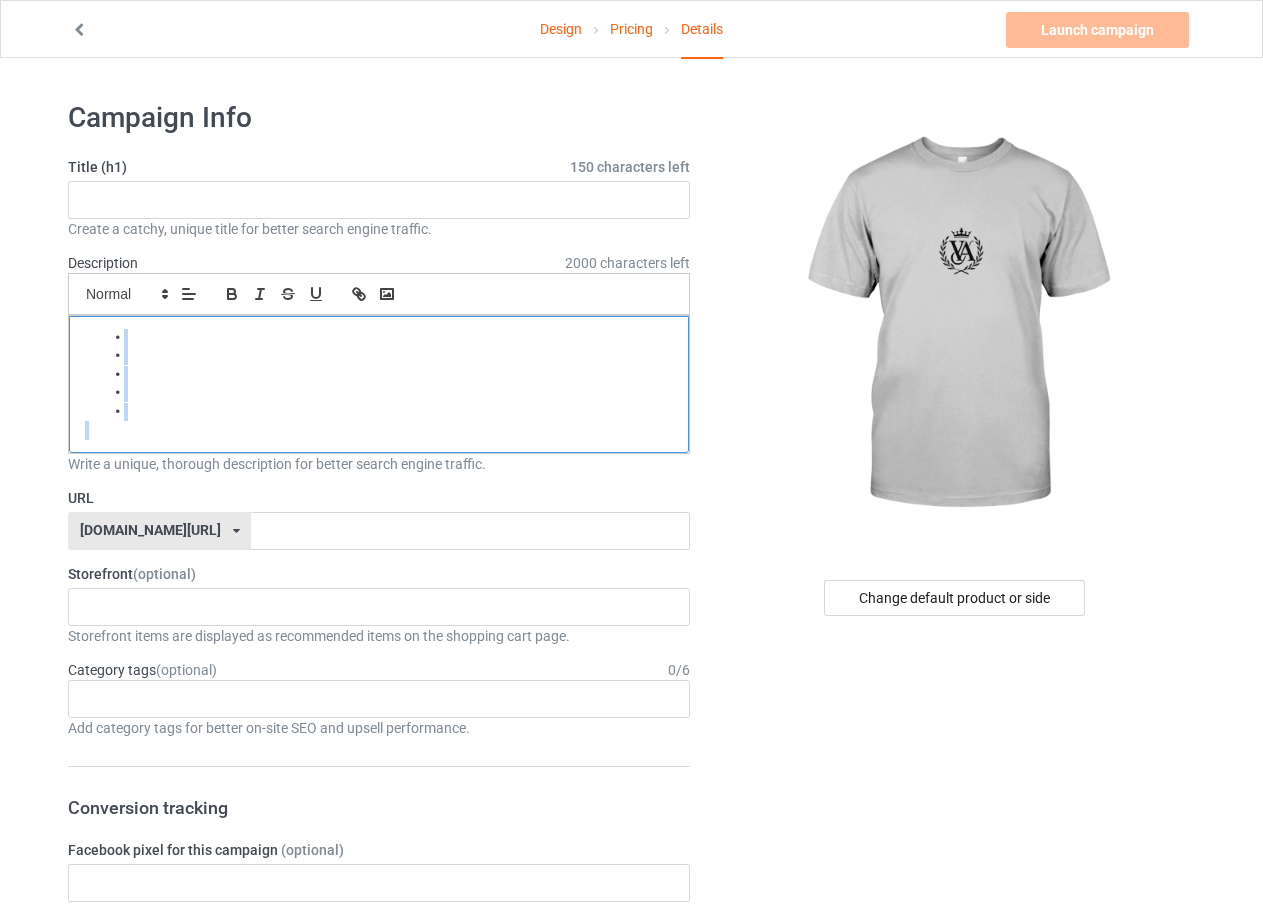drag, startPoint x: 152, startPoint y: 448, endPoint x: 134, endPoint y: 310, distance: 139.16896 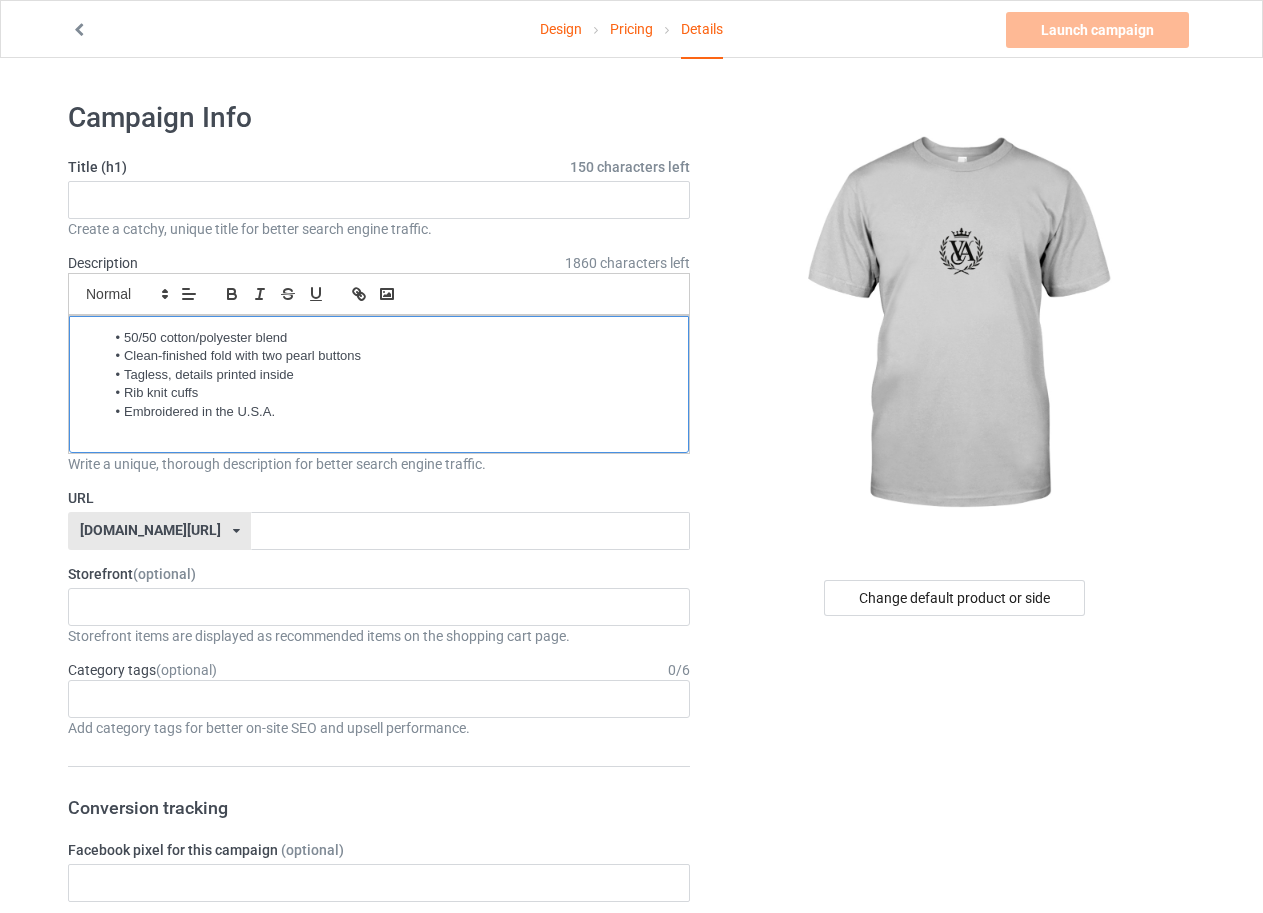 scroll, scrollTop: 0, scrollLeft: 0, axis: both 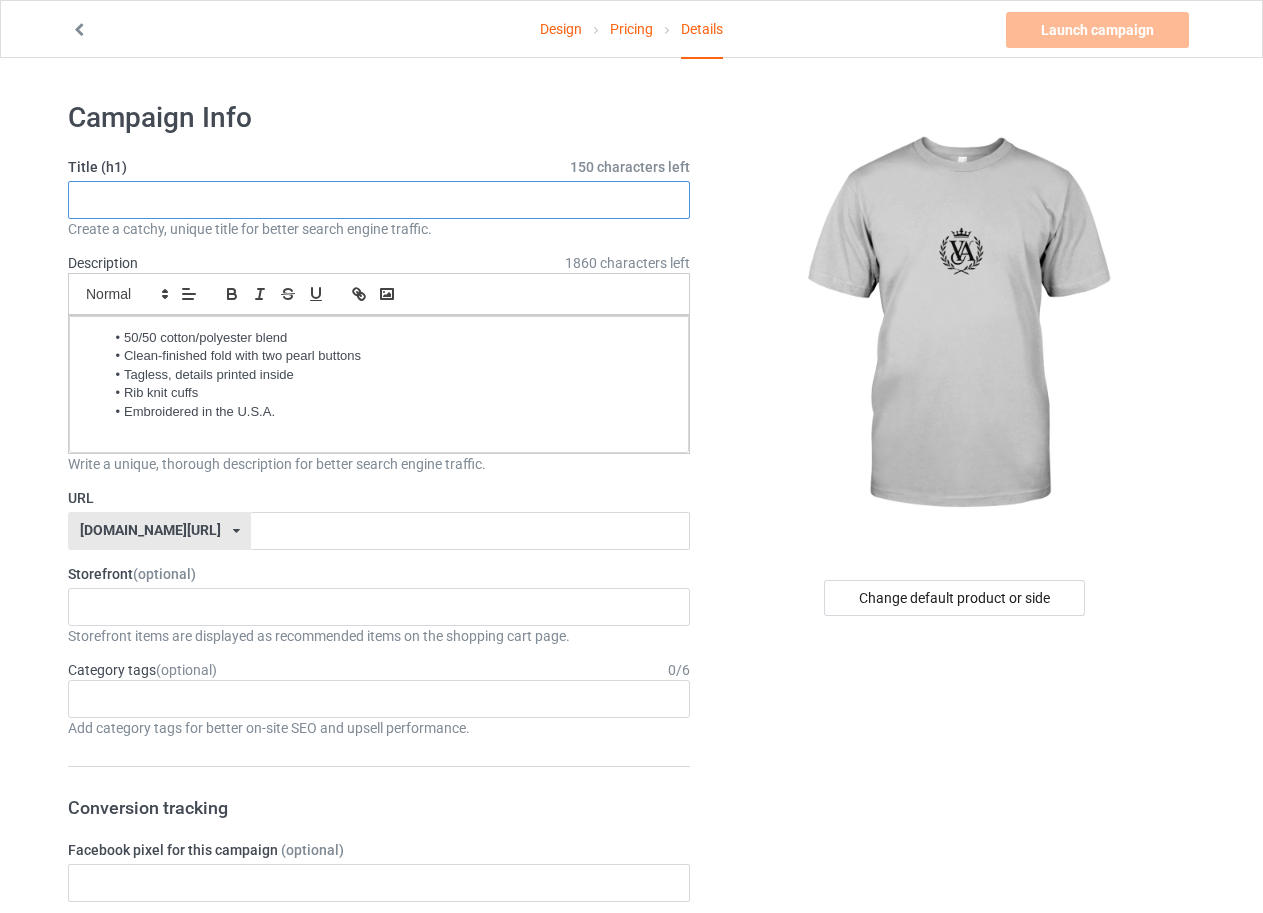 click at bounding box center [379, 200] 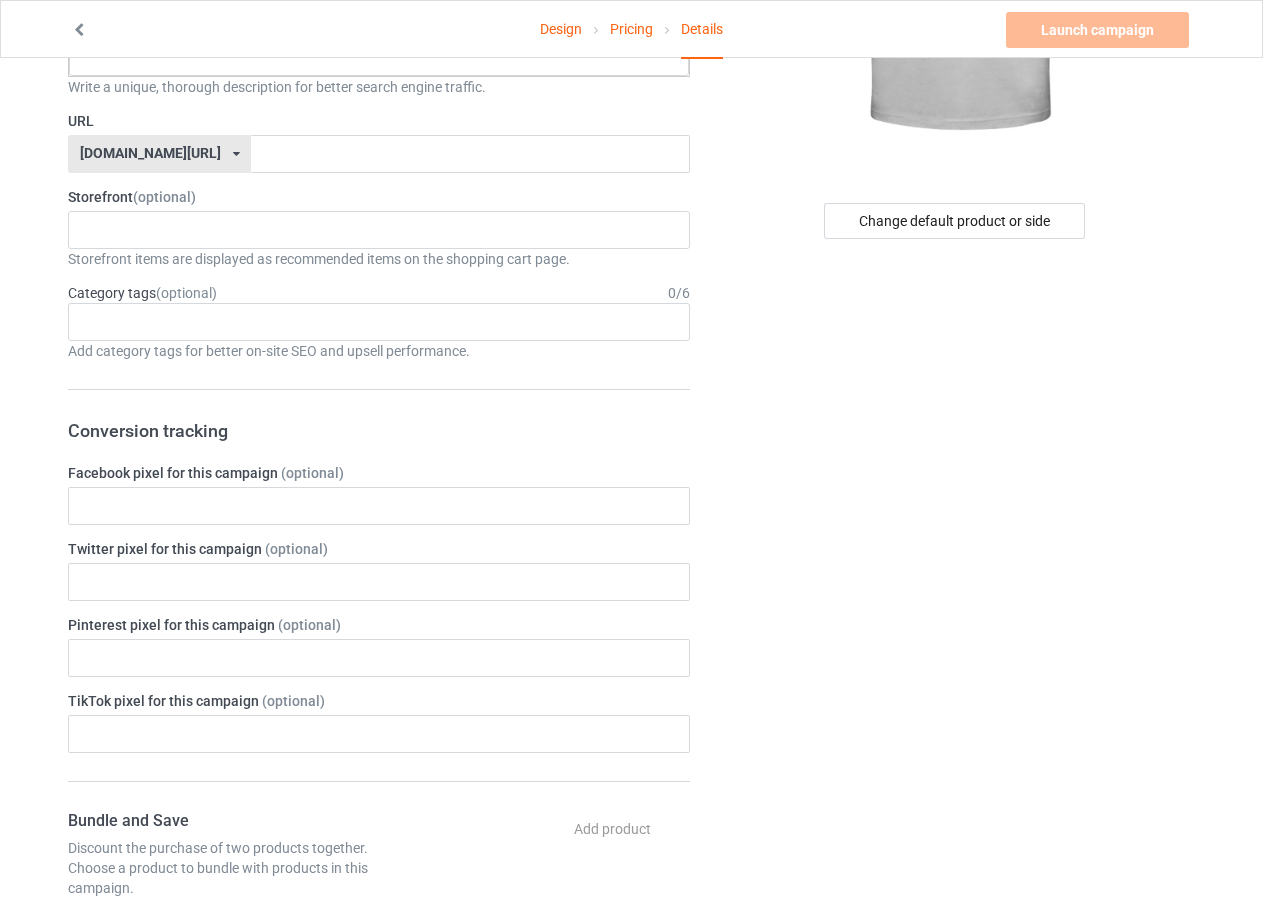scroll, scrollTop: 400, scrollLeft: 0, axis: vertical 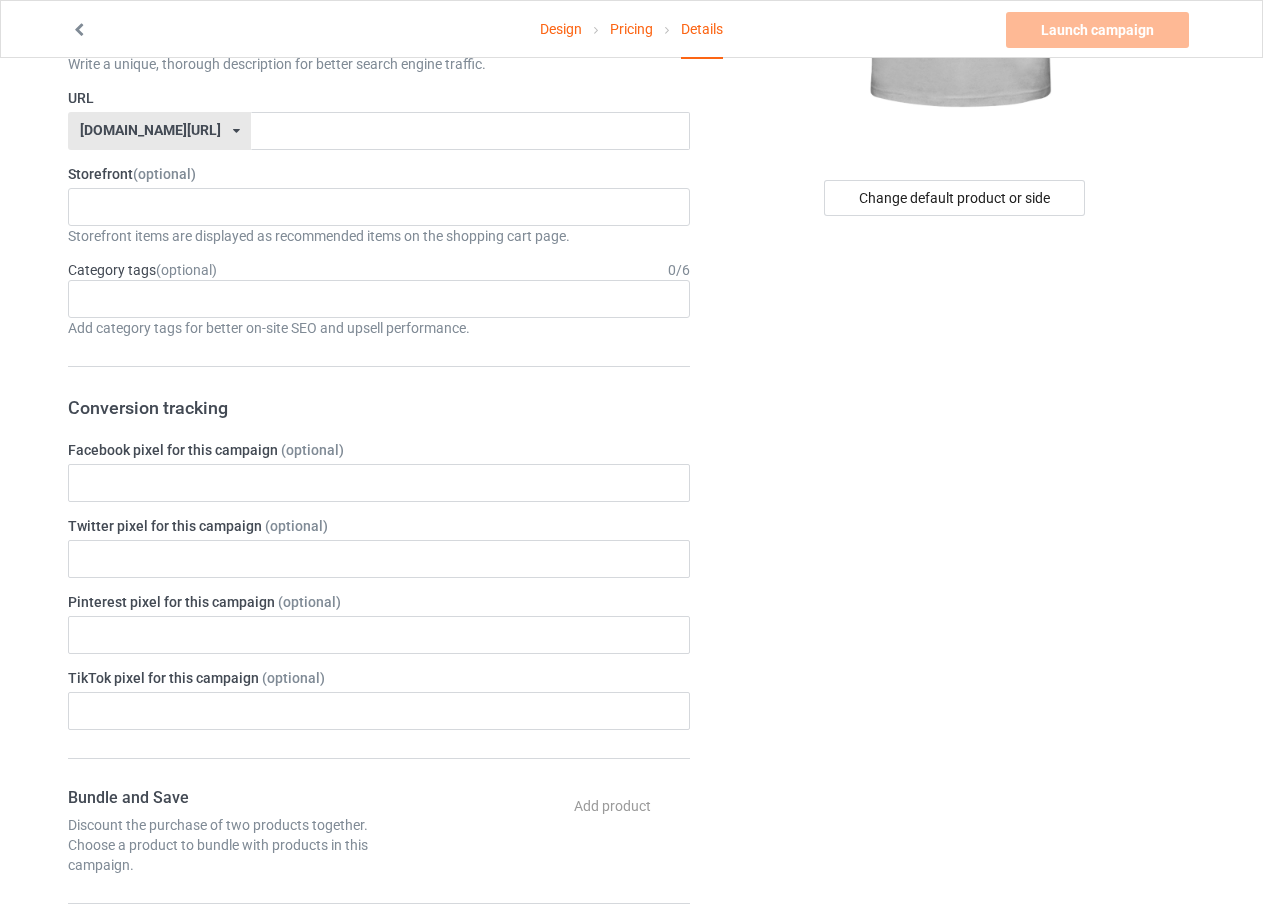 type on "VALORDA T-shirt 2025" 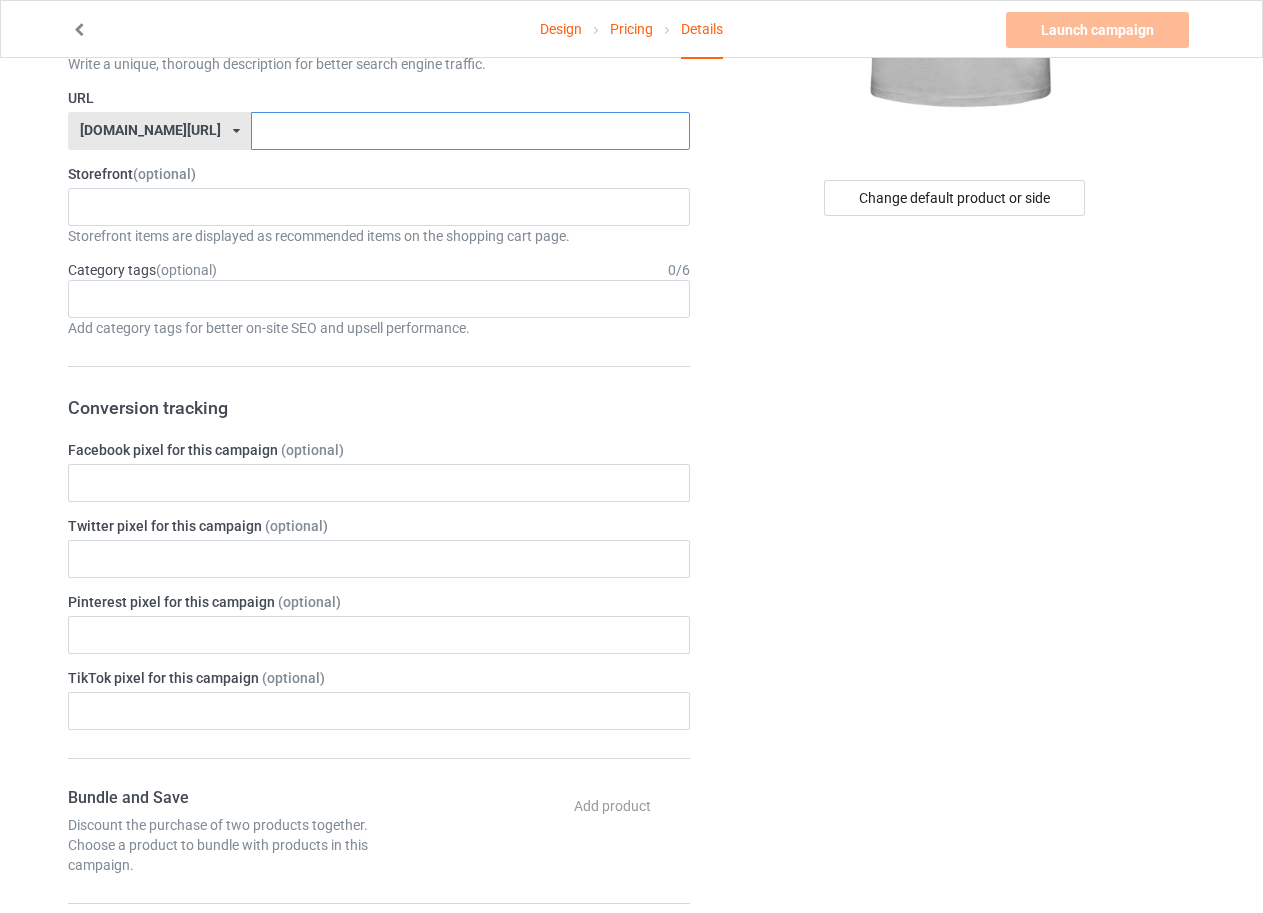 click at bounding box center [470, 131] 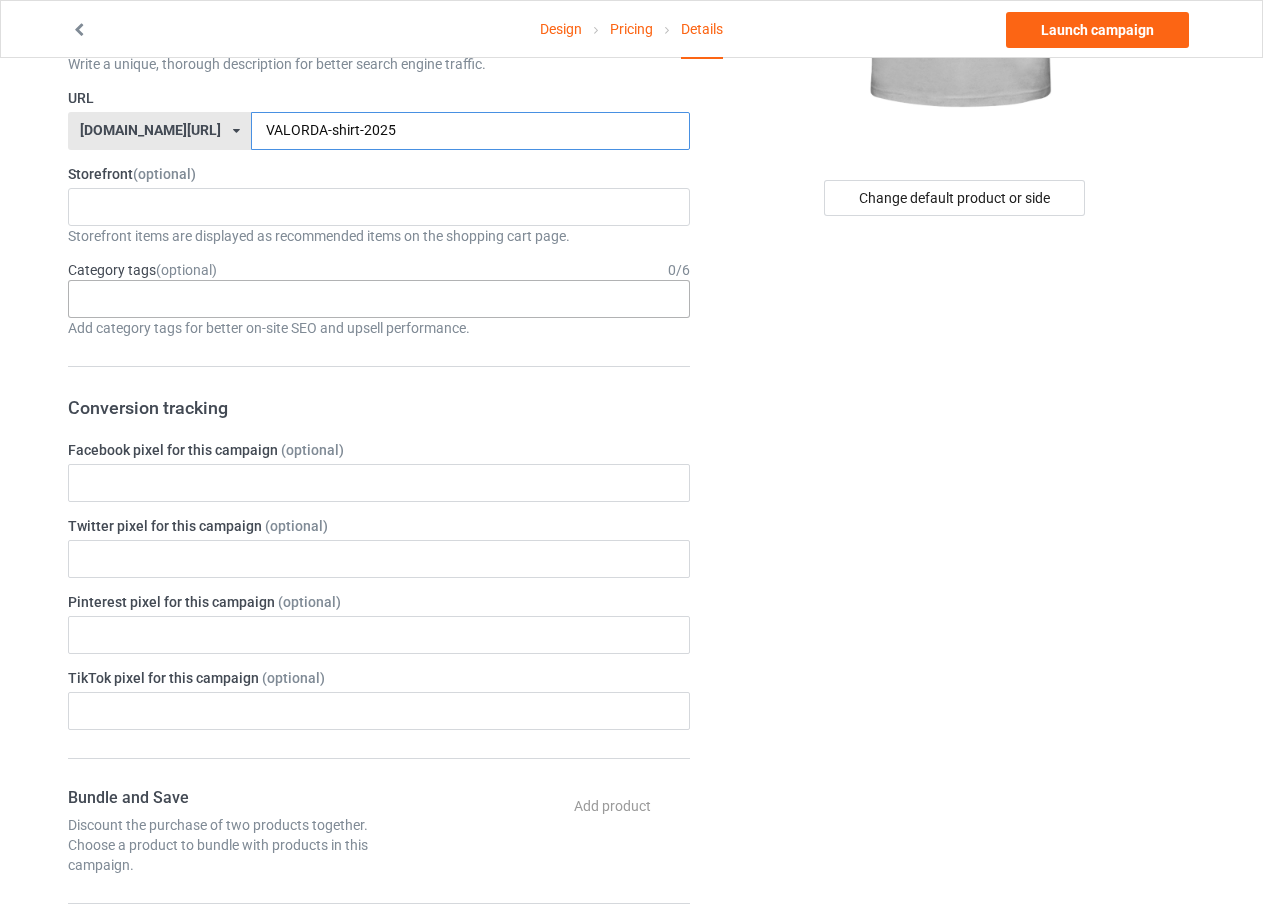 type on "VALORDA-shirt-2025" 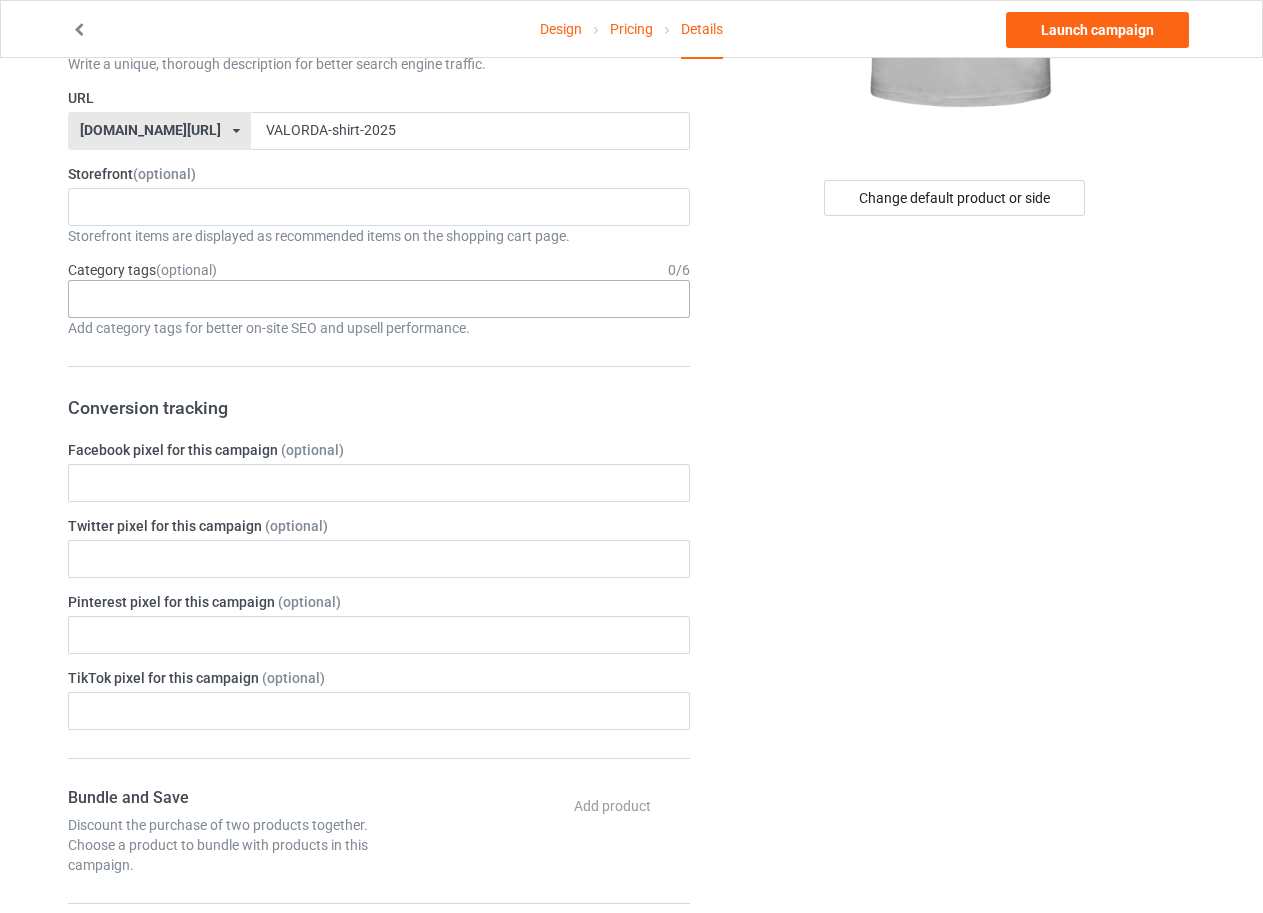 click on "Age > 1-19 > 1 Age > 1-12 Months > 1 Month Age > 1-12 Months Age > 1-19 Age > 1-19 > 10 Age > 1-12 Months > 10 Month Age > 80-100 > 100 Sports > Running > 10K Run Age > 1-19 > 11 Age > 1-12 Months > 11 Month Age > 1-19 > 12 Age > 1-12 Months > 12 Month Age > 1-19 > 13 Age > 1-19 > 14 Age > 1-19 > 15 Sports > Running > 15K Run Age > 1-19 > 16 Age > 1-19 > 17 Age > 1-19 > 18 Age > 1-19 > 19 Age > Decades > 1920s Age > Decades > 1930s Age > Decades > 1940s Age > Decades > 1950s Age > Decades > 1960s Age > Decades > 1970s Age > Decades > 1980s Age > Decades > 1990s Age > 1-19 > 2 Age > 1-12 Months > 2 Month Age > 20-39 > 20 Age > 20-39 Age > Decades > 2000s Age > Decades > 2010s Age > 20-39 > 21 Age > 20-39 > 22 Age > 20-39 > 23 Age > 20-39 > 24 Age > 20-39 > 25 Age > 20-39 > 26 Age > 20-39 > 27 Age > 20-39 > 28 Age > 20-39 > 29 Age > 1-19 > 3 Age > 1-12 Months > 3 Month Sports > Basketball > 3-Pointer Age > 20-39 > 30 Age > 20-39 > 31 Age > 20-39 > 32 Age > 20-39 > 33 Age > 20-39 > 34 Age > 20-39 > 35 Age Jobs 1" at bounding box center (379, 299) 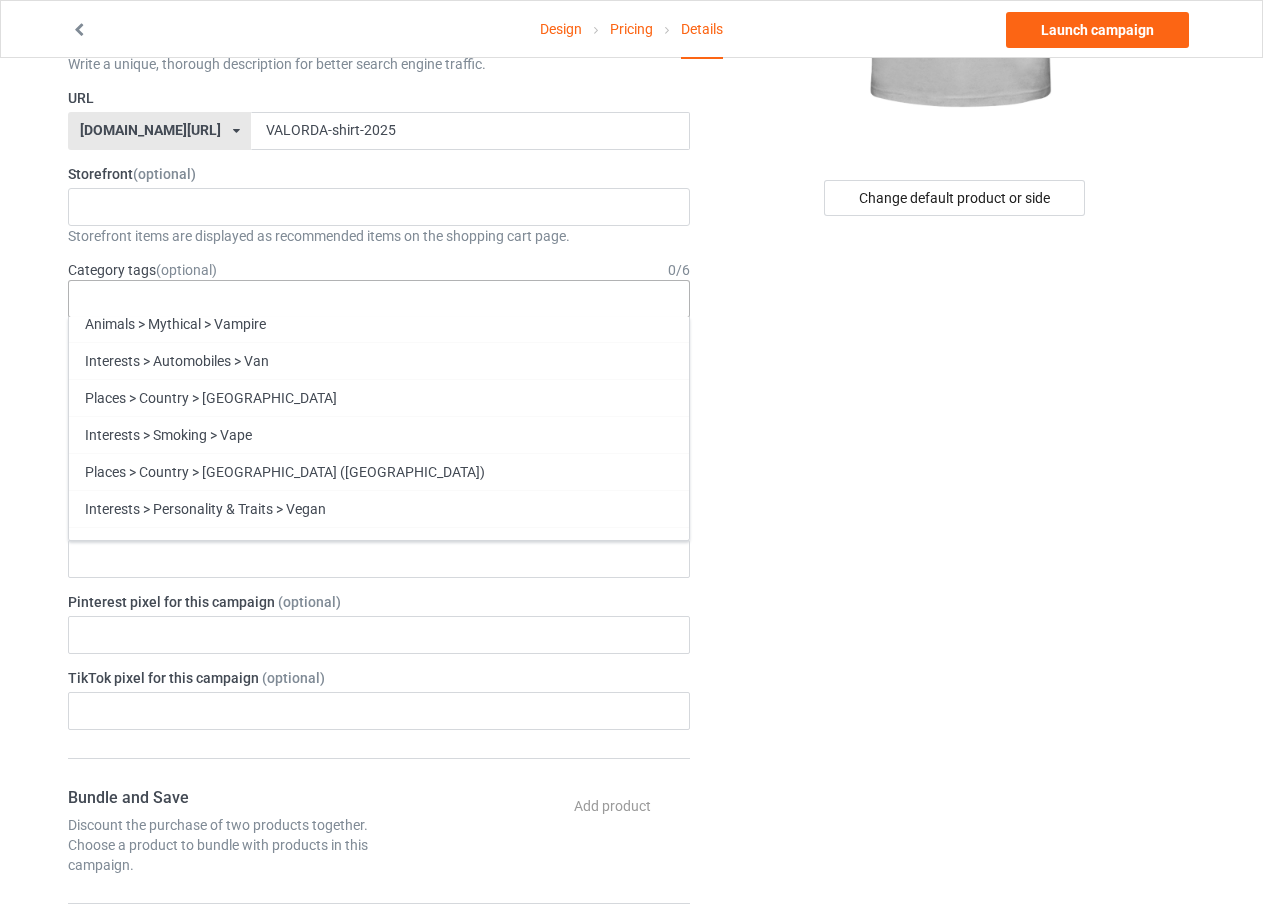 scroll, scrollTop: 87004, scrollLeft: 0, axis: vertical 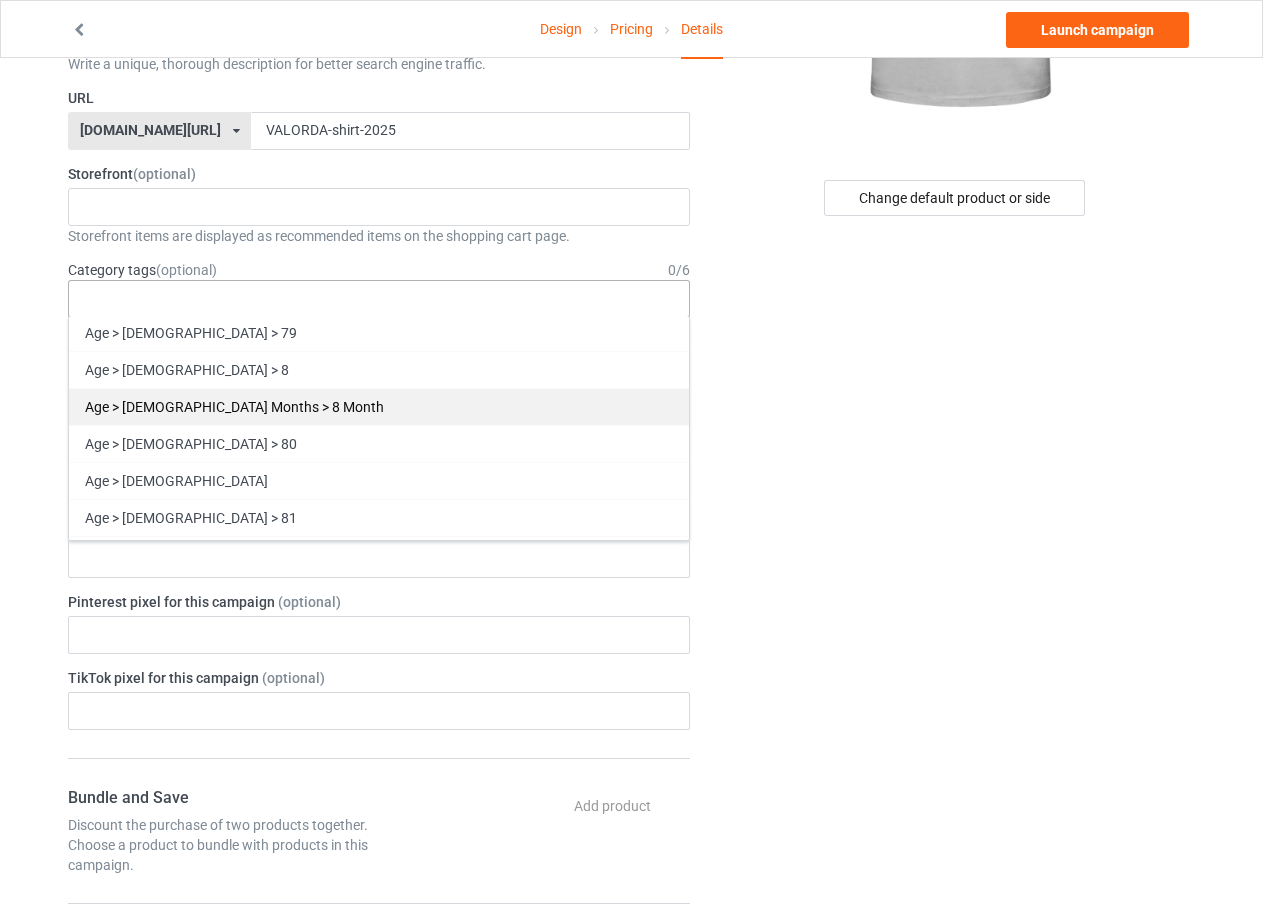 click on "Age > 1-12 Months > 8 Month" at bounding box center [379, 406] 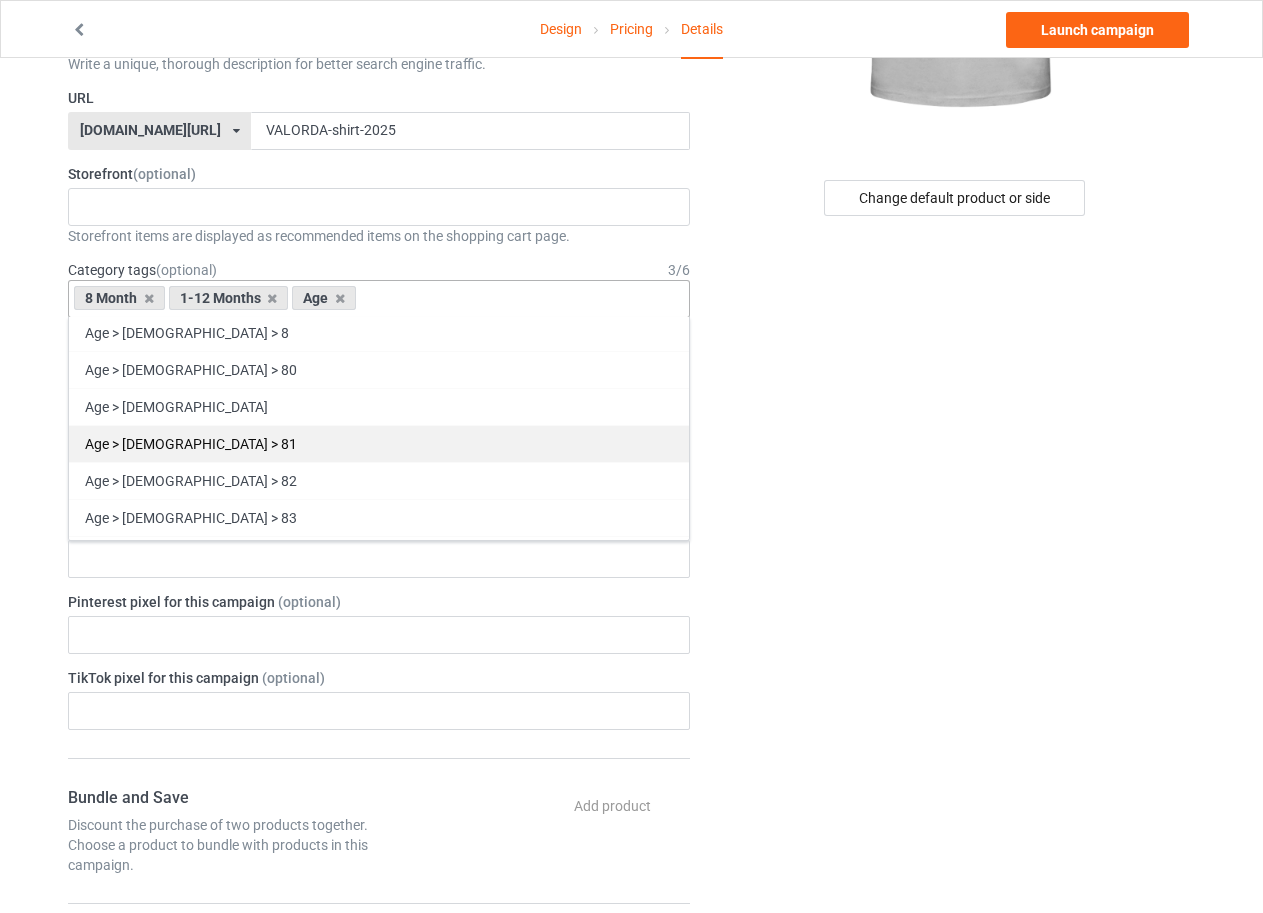 scroll, scrollTop: 4288, scrollLeft: 0, axis: vertical 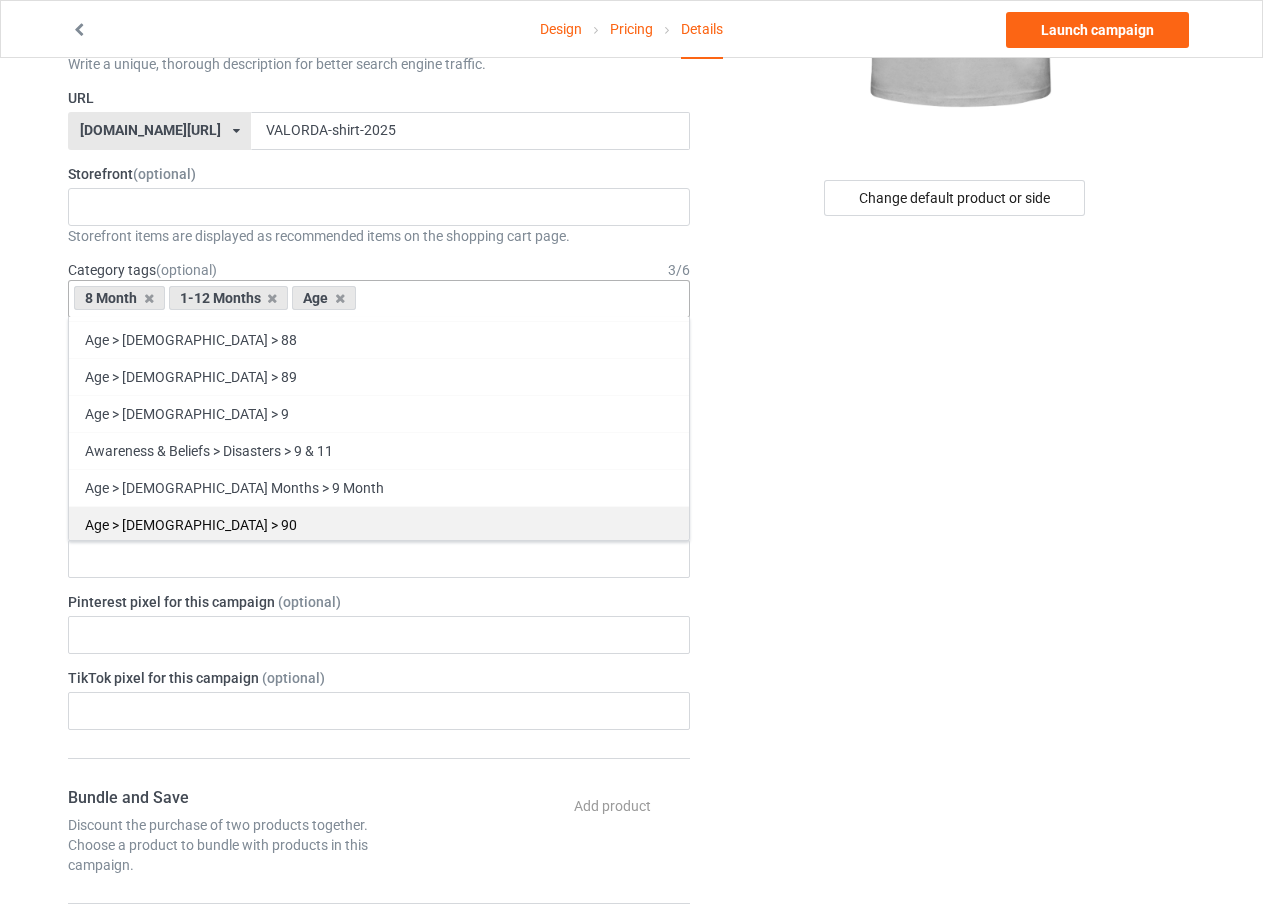 click on "Awareness & Beliefs > Disasters > 9 & 11" at bounding box center (379, 450) 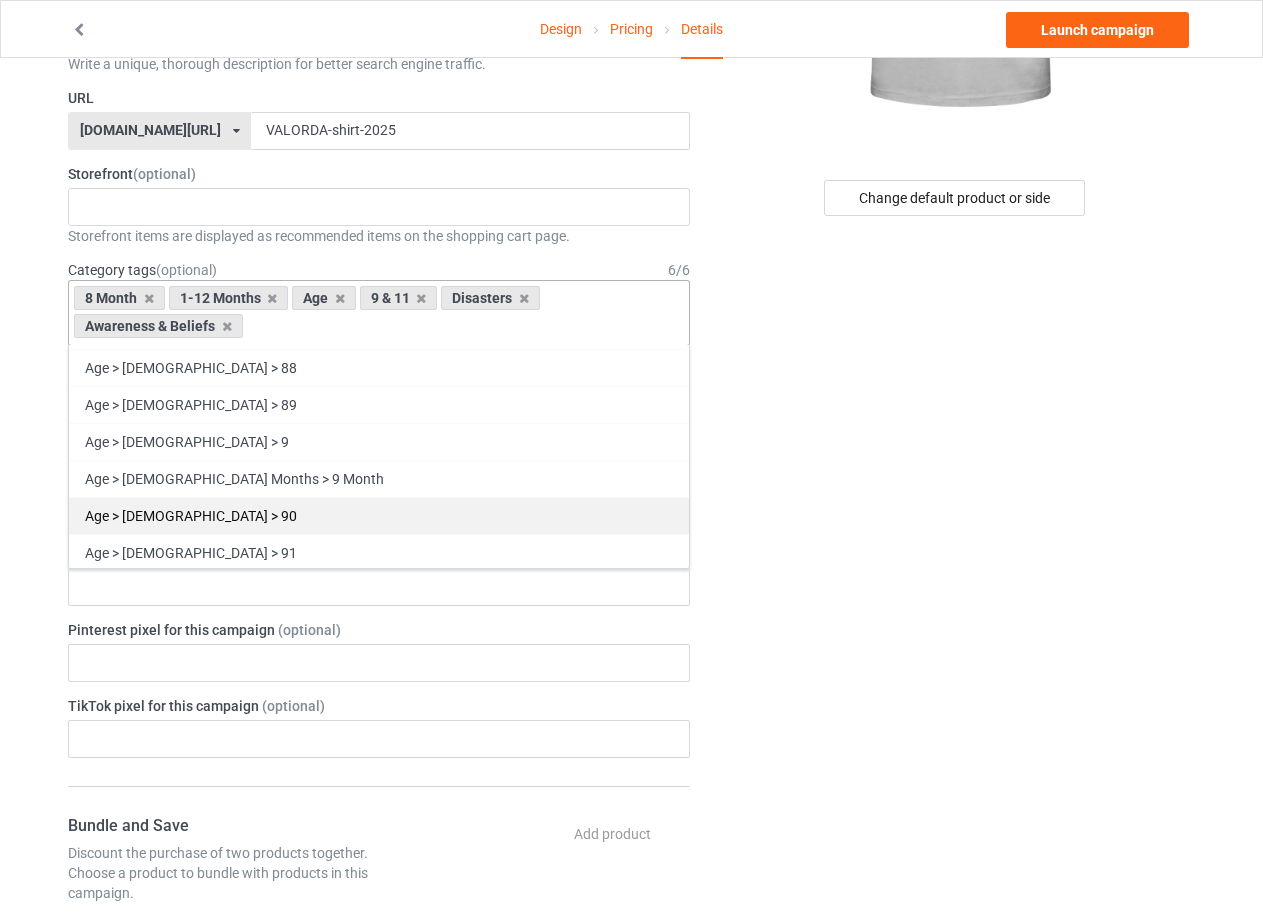 scroll, scrollTop: 4788, scrollLeft: 0, axis: vertical 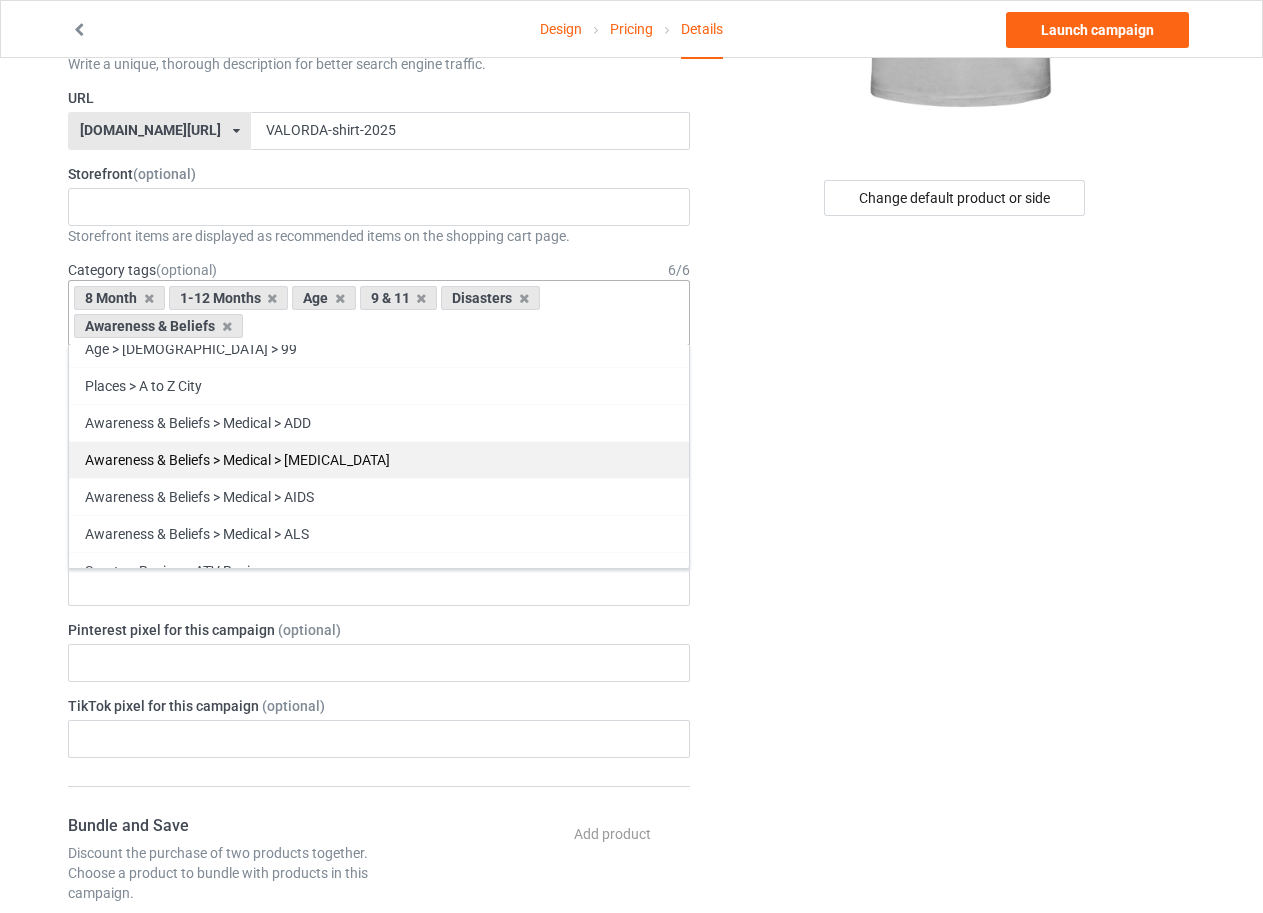 click on "Awareness & Beliefs > Medical > ADHD" at bounding box center (379, 459) 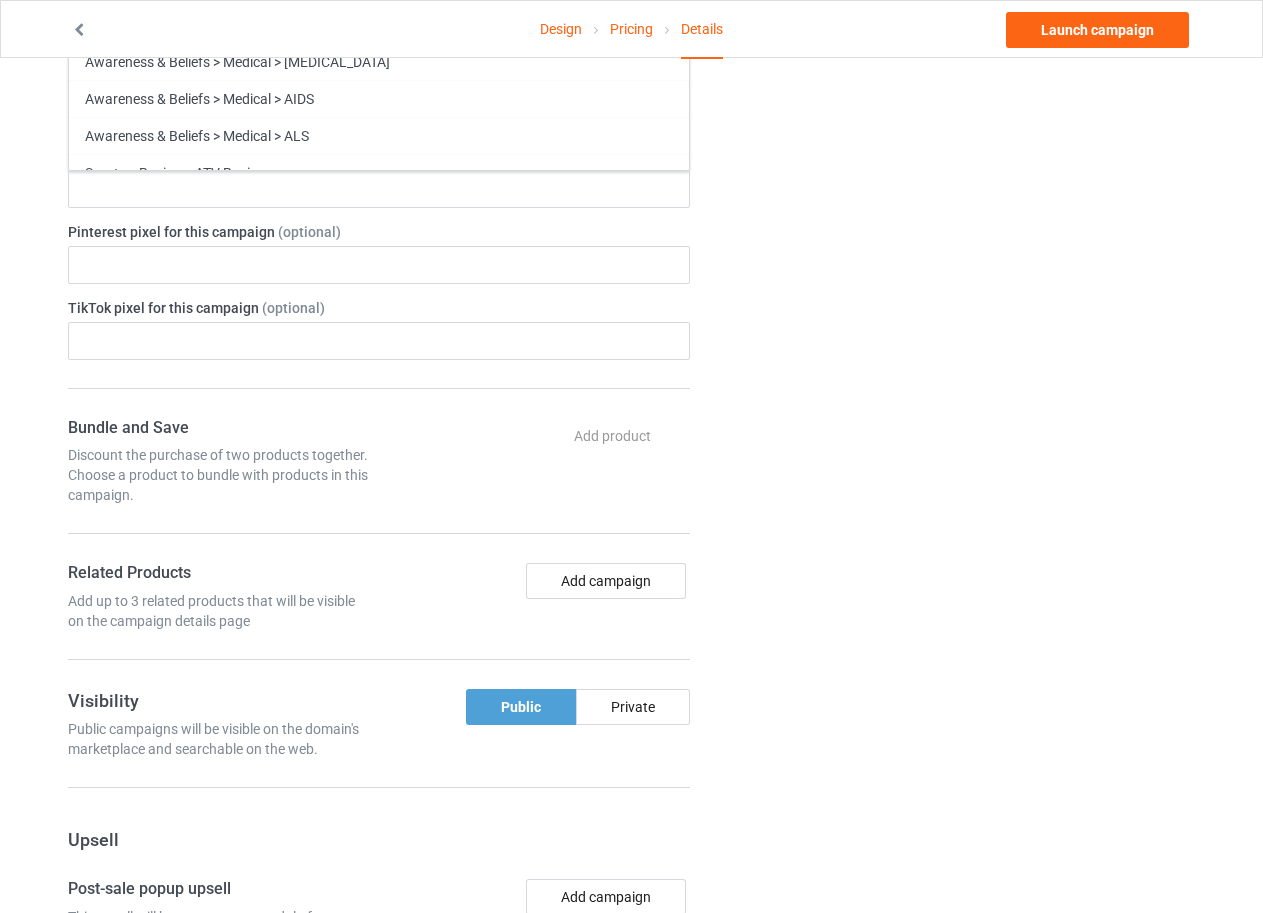 scroll, scrollTop: 298, scrollLeft: 0, axis: vertical 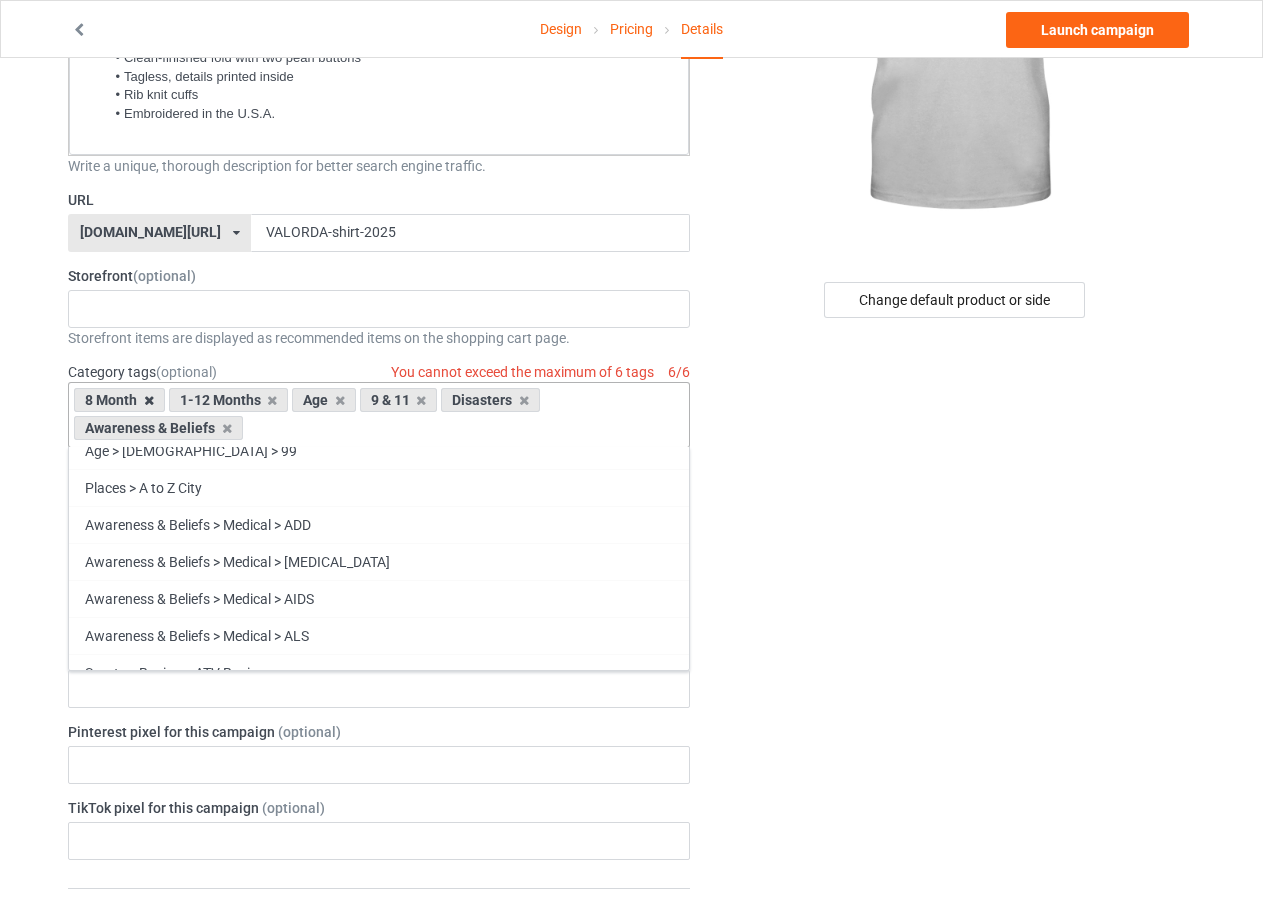 click at bounding box center [149, 400] 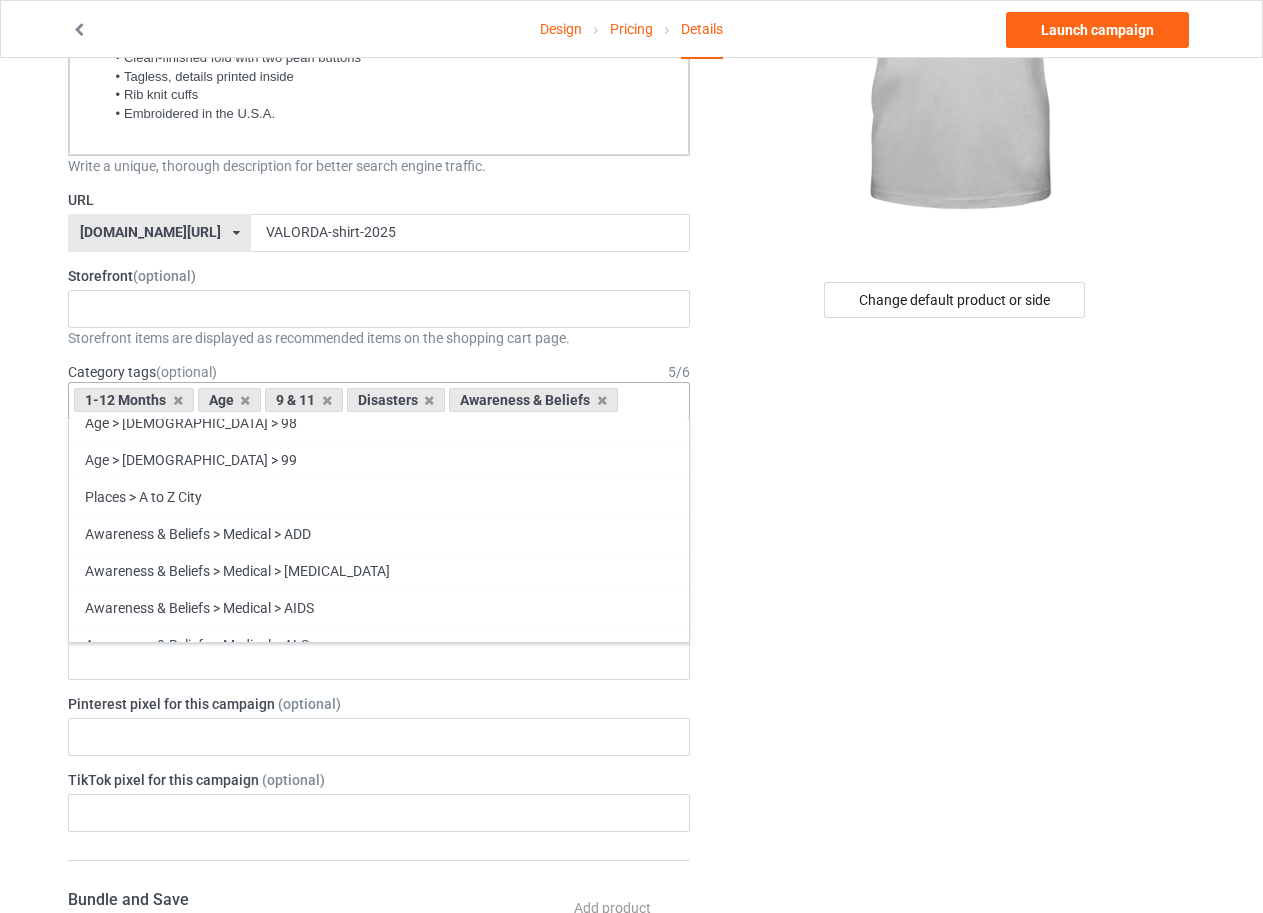 scroll, scrollTop: 4825, scrollLeft: 0, axis: vertical 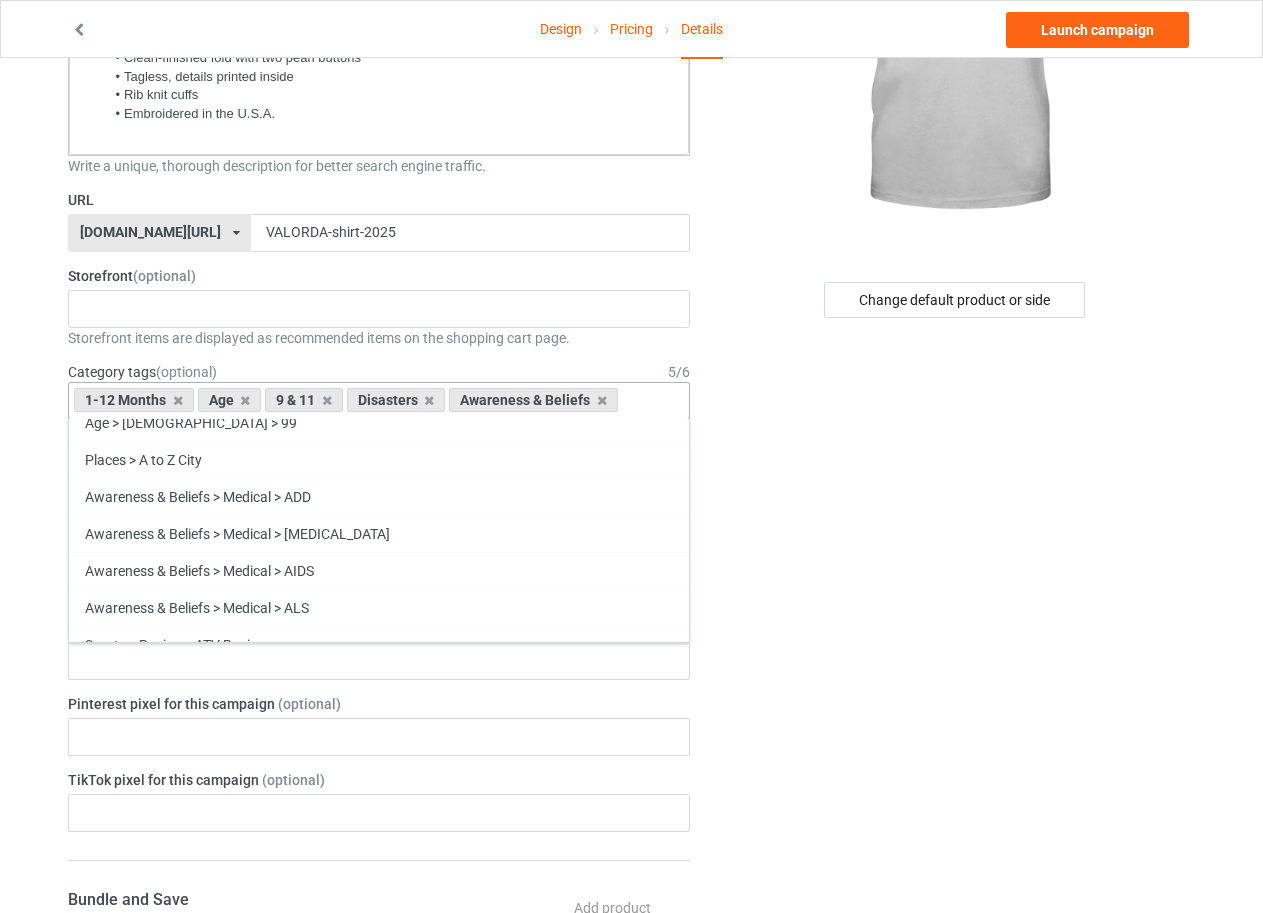 click on "1-12 Months" at bounding box center (134, 400) 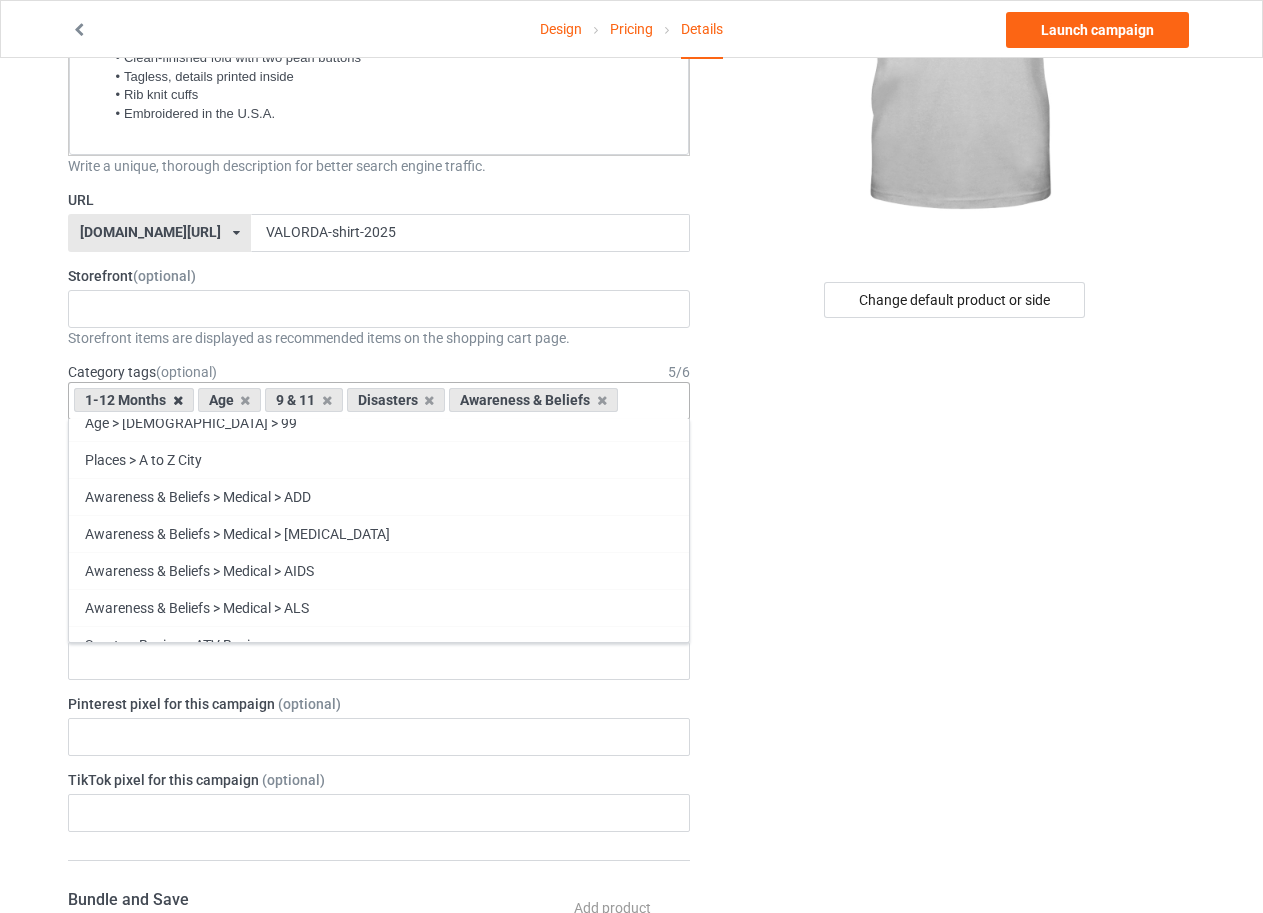 click at bounding box center (178, 400) 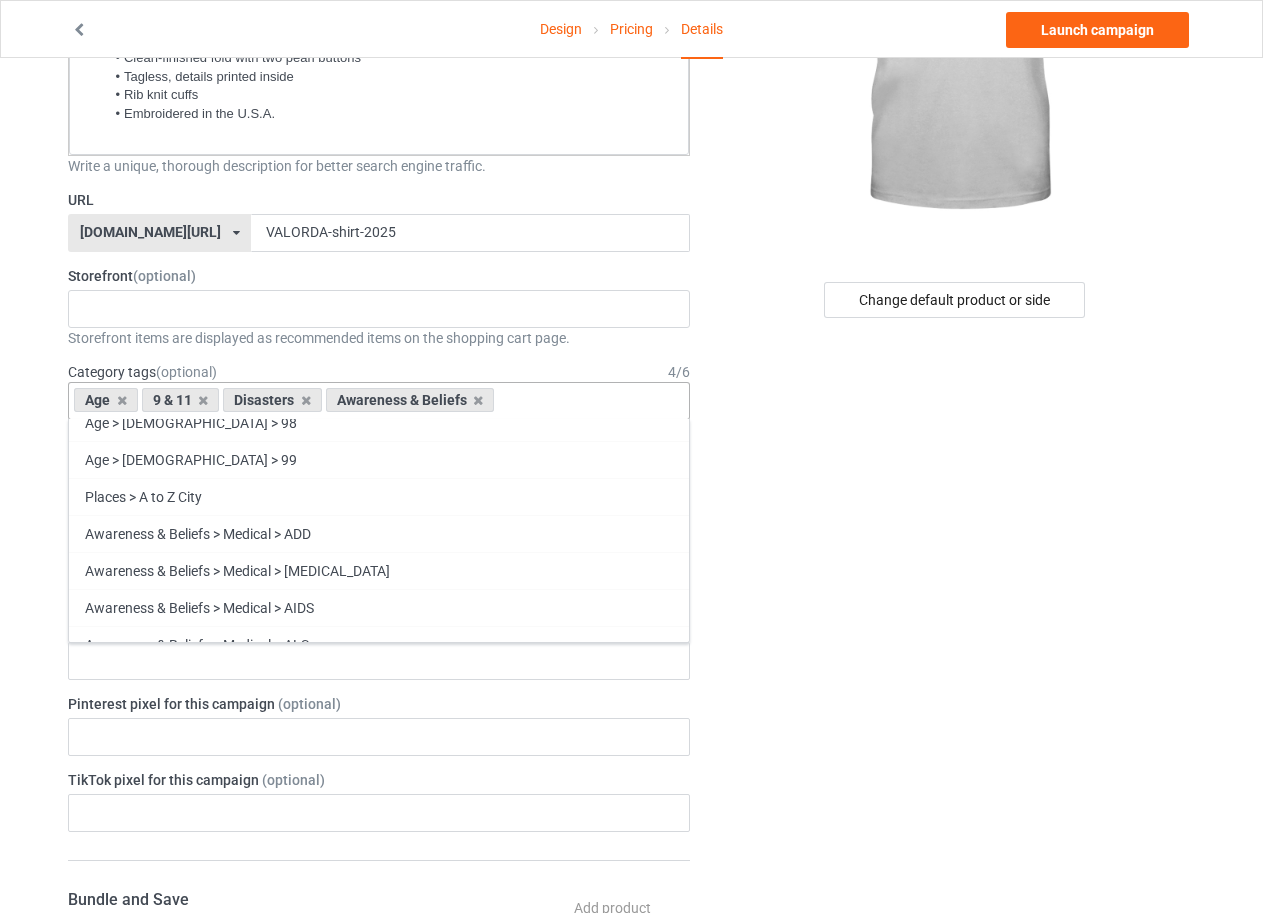scroll, scrollTop: 4862, scrollLeft: 0, axis: vertical 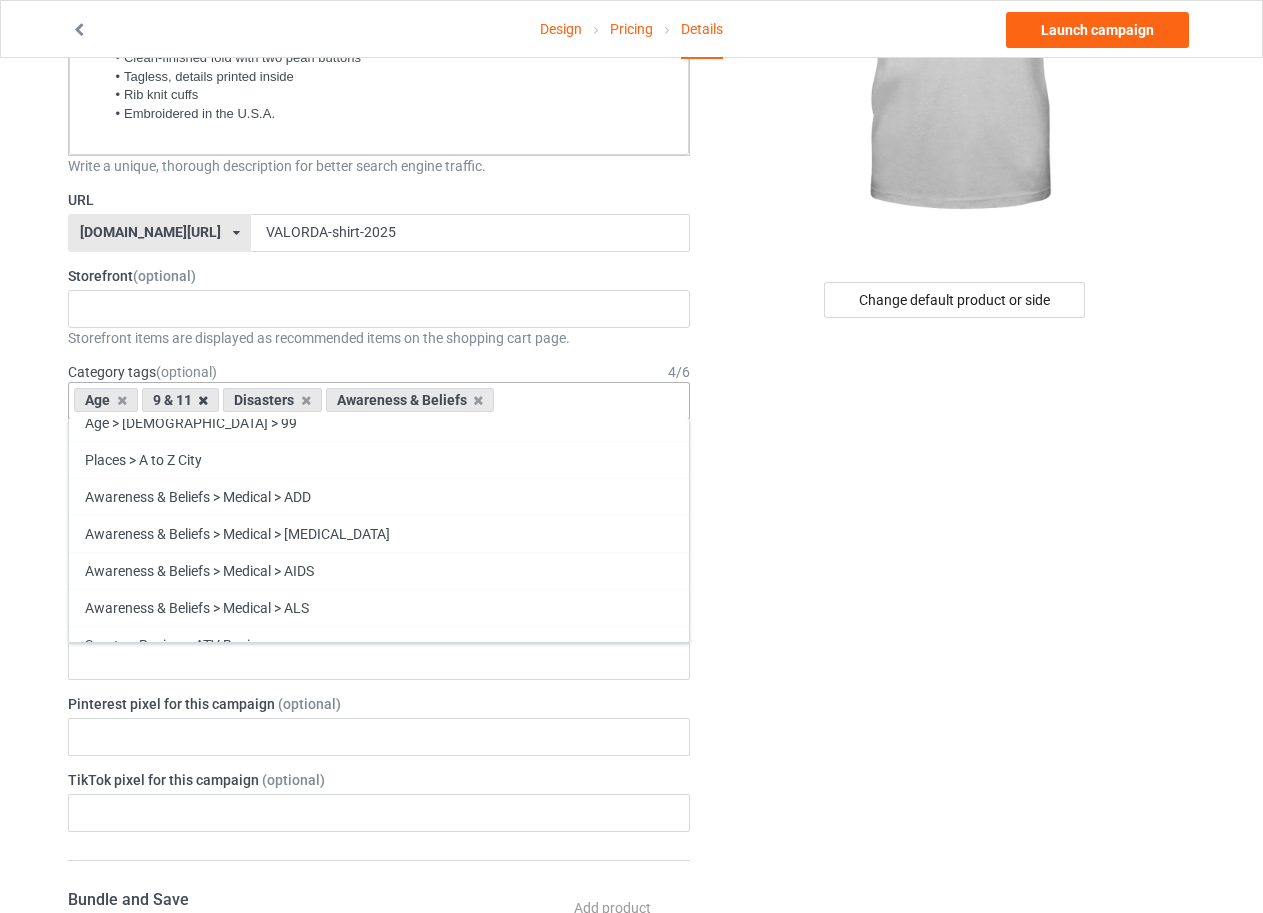 click at bounding box center [203, 400] 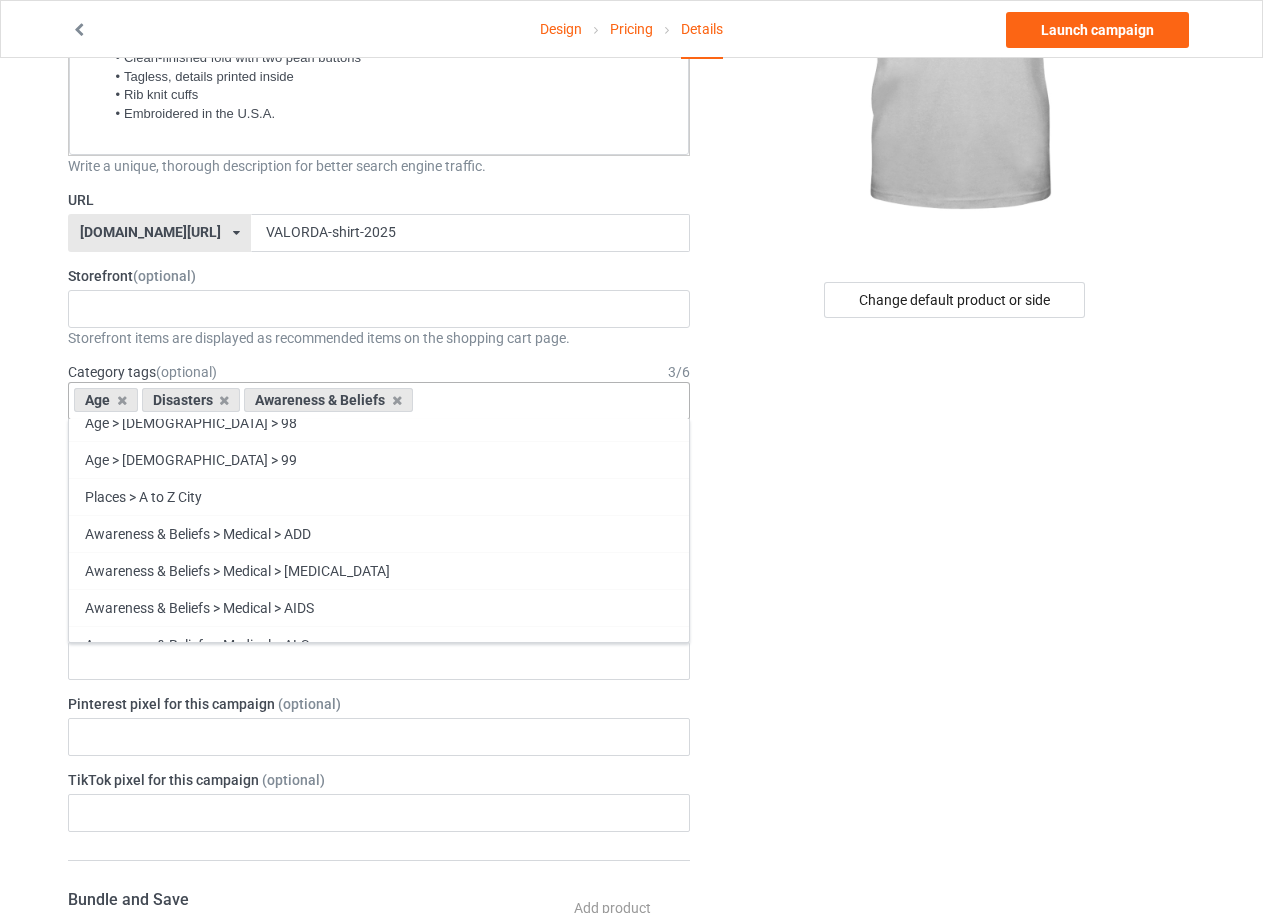 scroll, scrollTop: 4899, scrollLeft: 0, axis: vertical 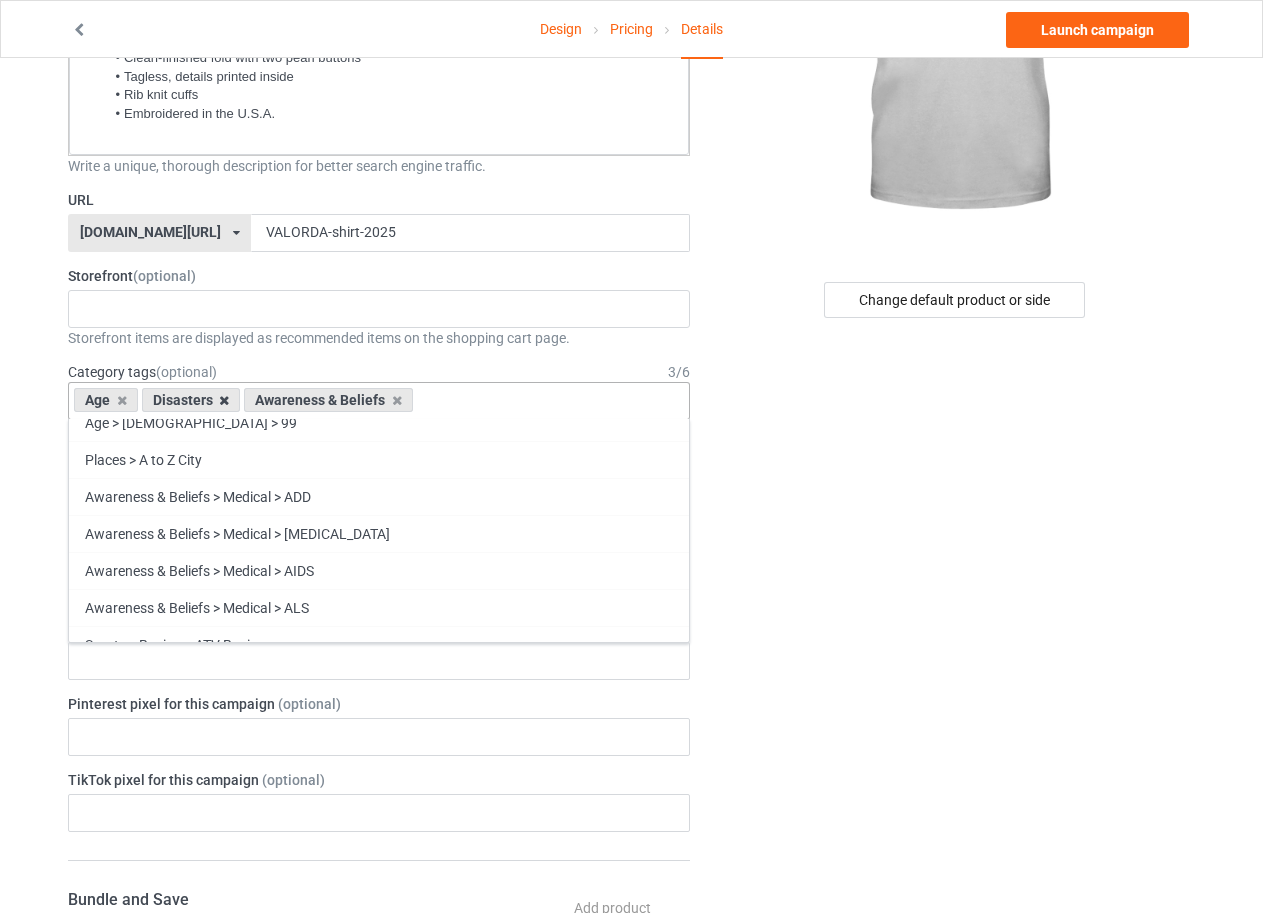 click at bounding box center (224, 400) 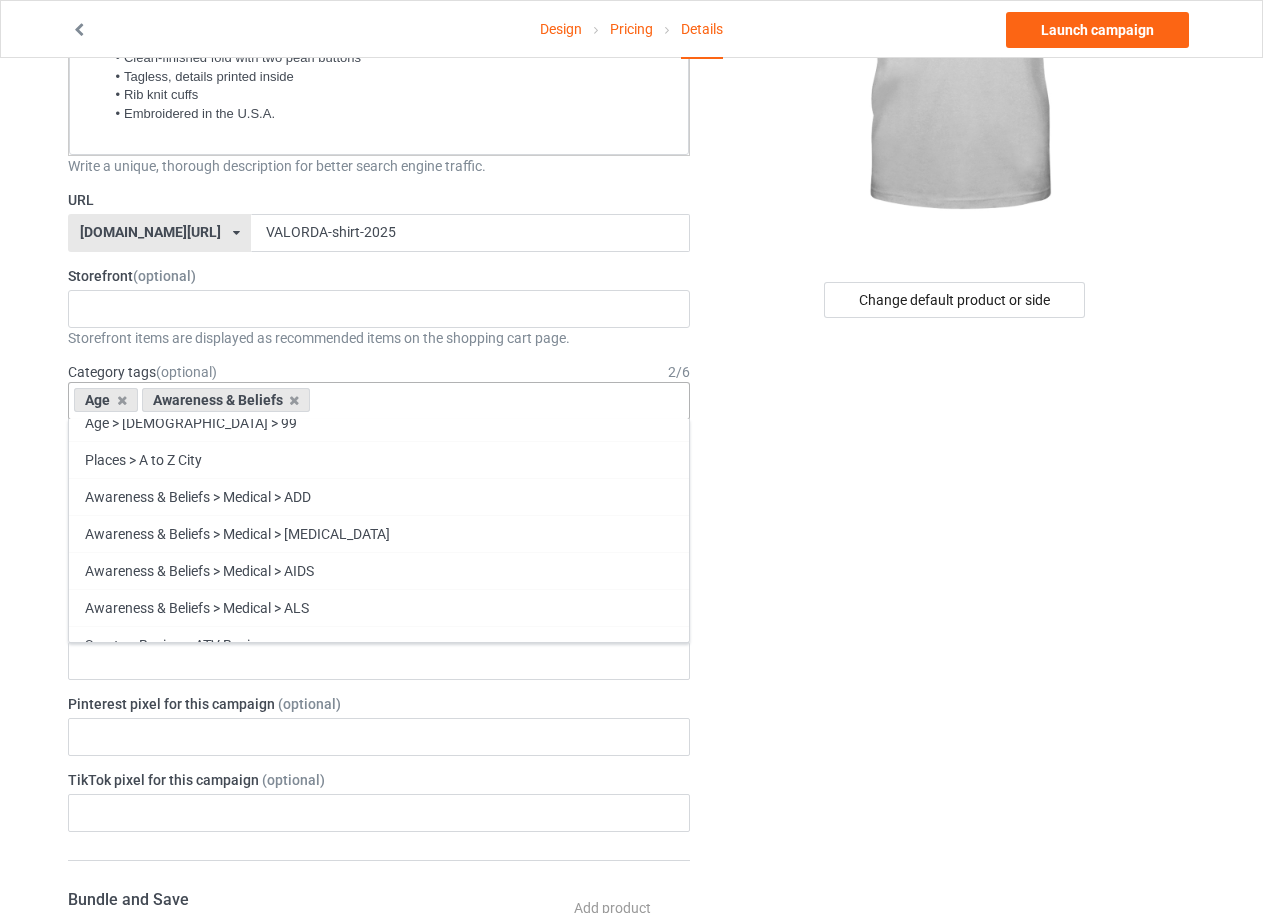 drag, startPoint x: 293, startPoint y: 401, endPoint x: 249, endPoint y: 393, distance: 44.72136 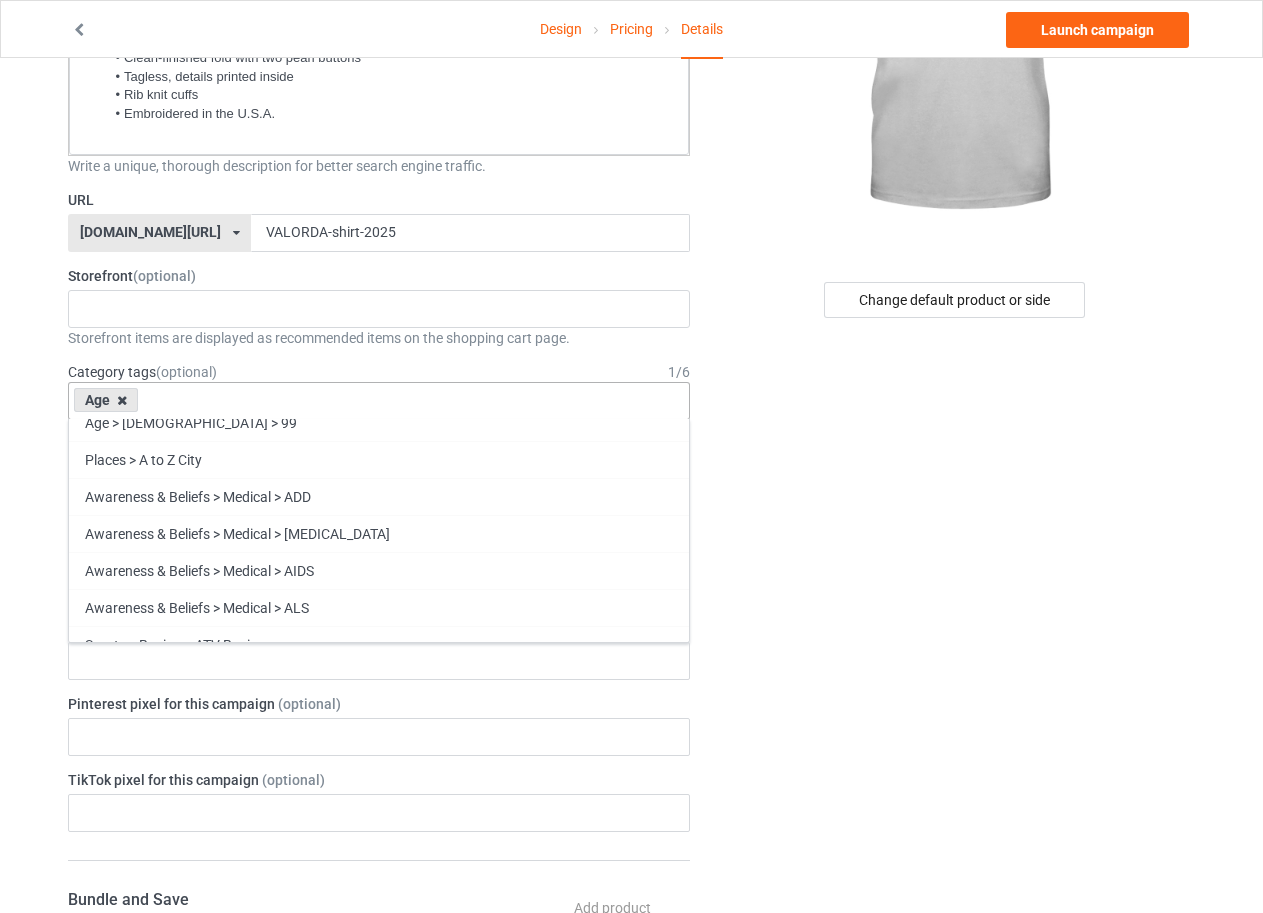 click at bounding box center (122, 400) 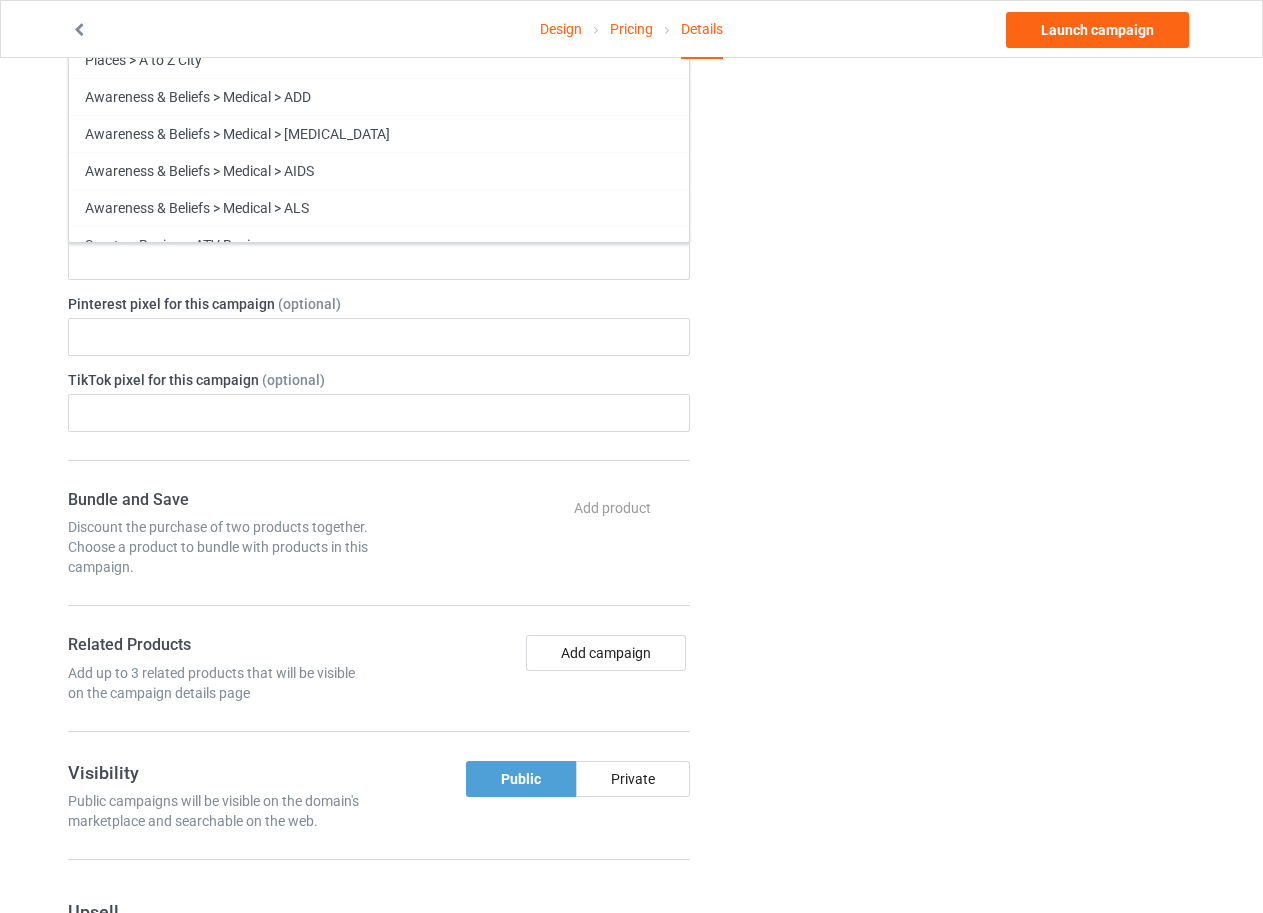 scroll, scrollTop: 1270, scrollLeft: 0, axis: vertical 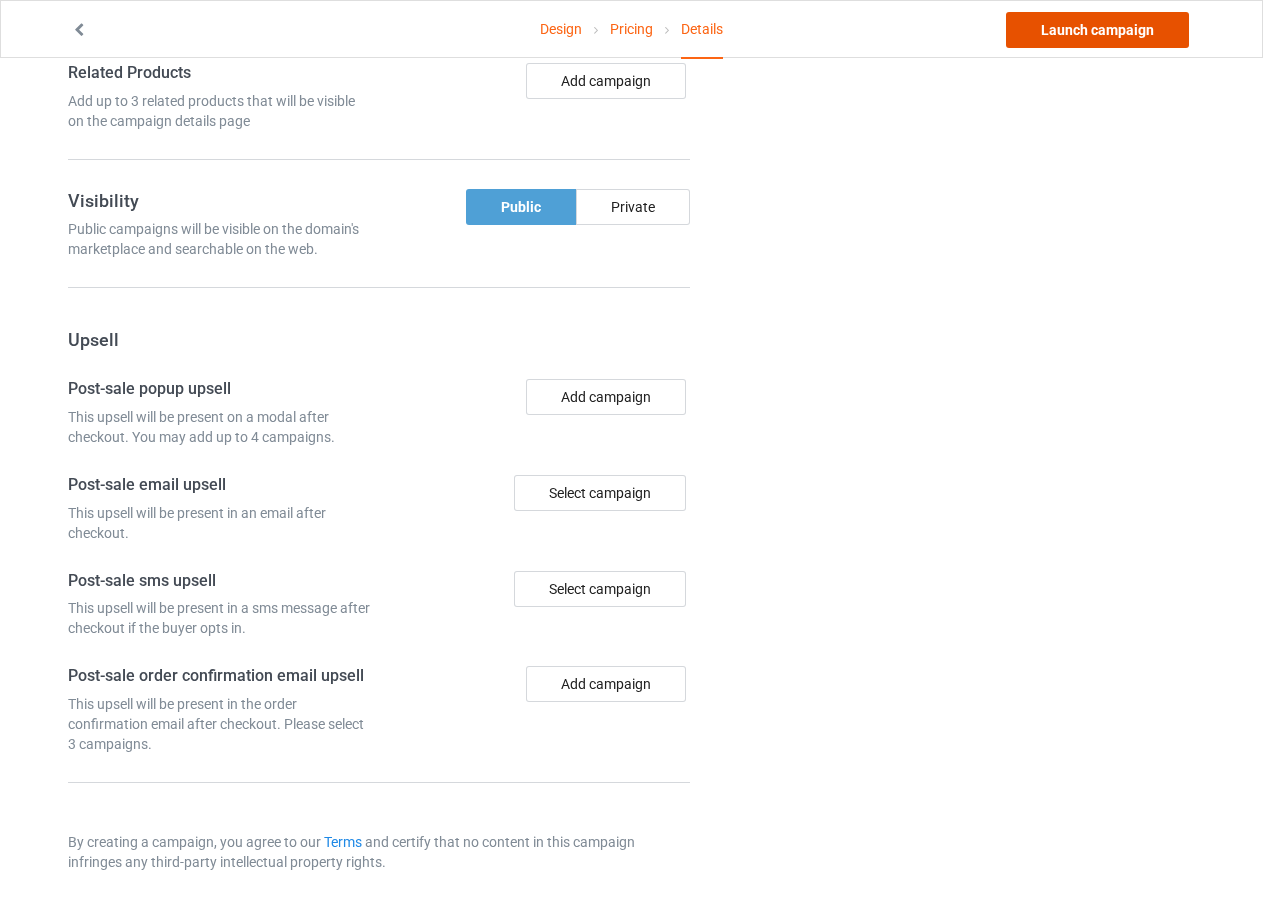 click on "Launch campaign" at bounding box center (1097, 30) 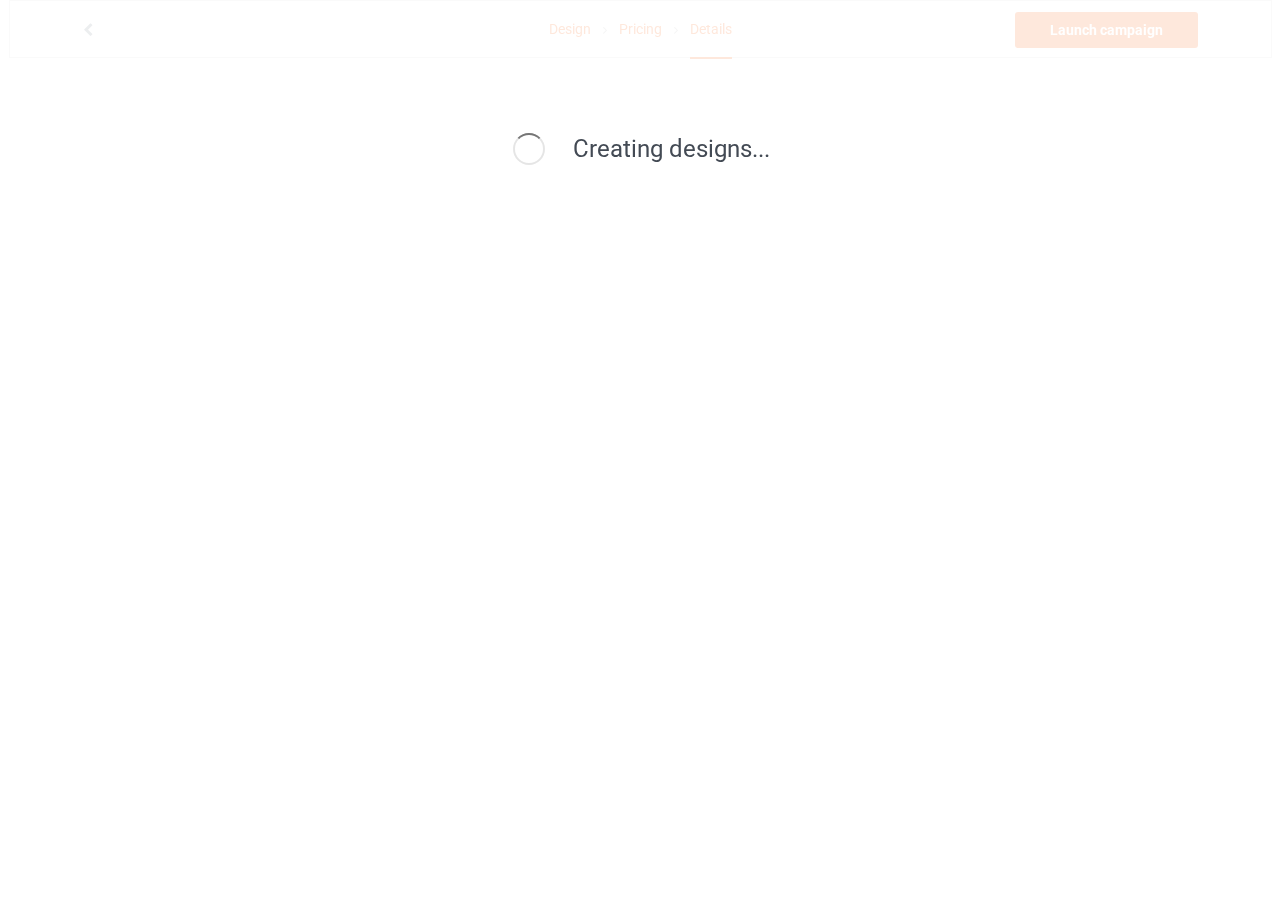 scroll, scrollTop: 0, scrollLeft: 0, axis: both 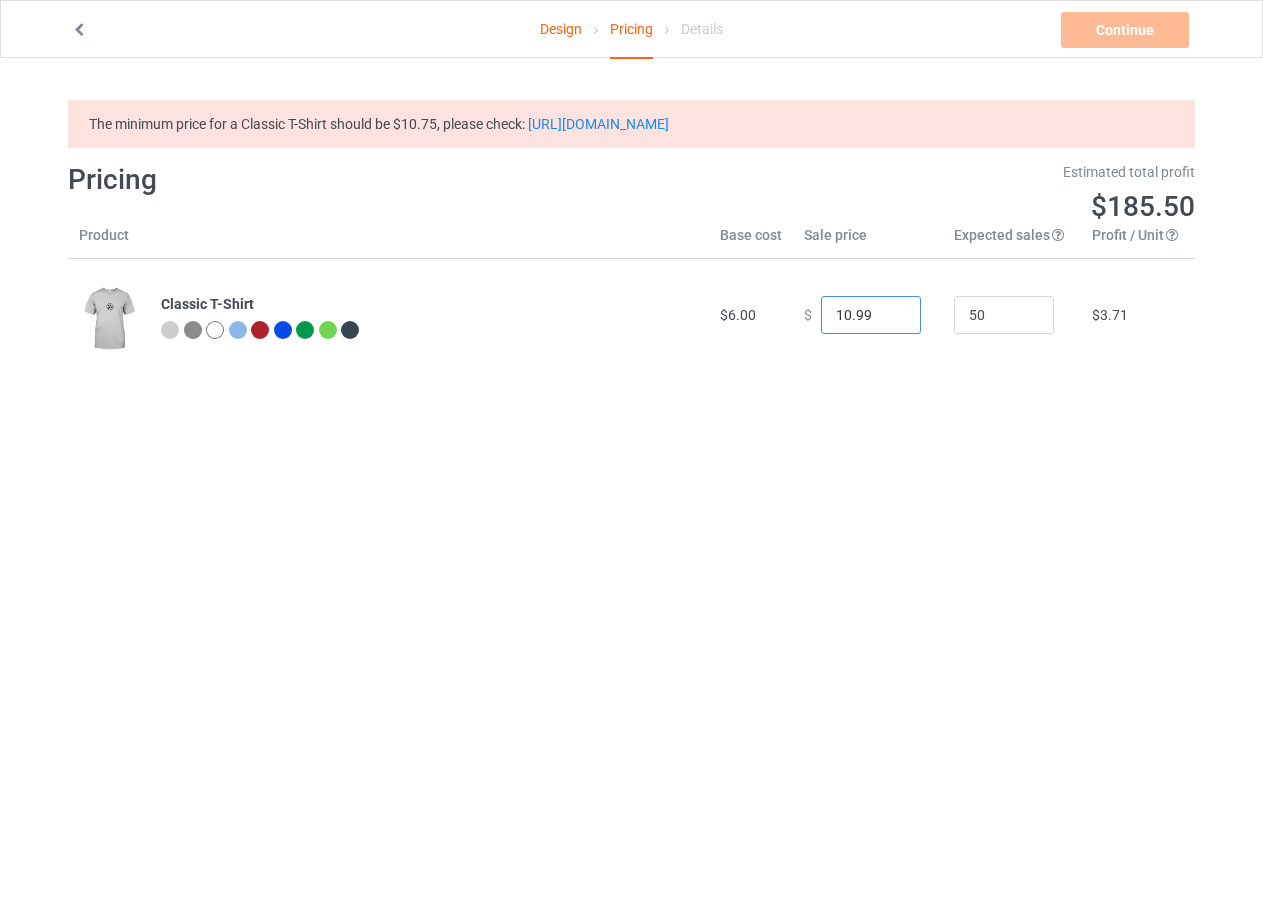 type on "10.99" 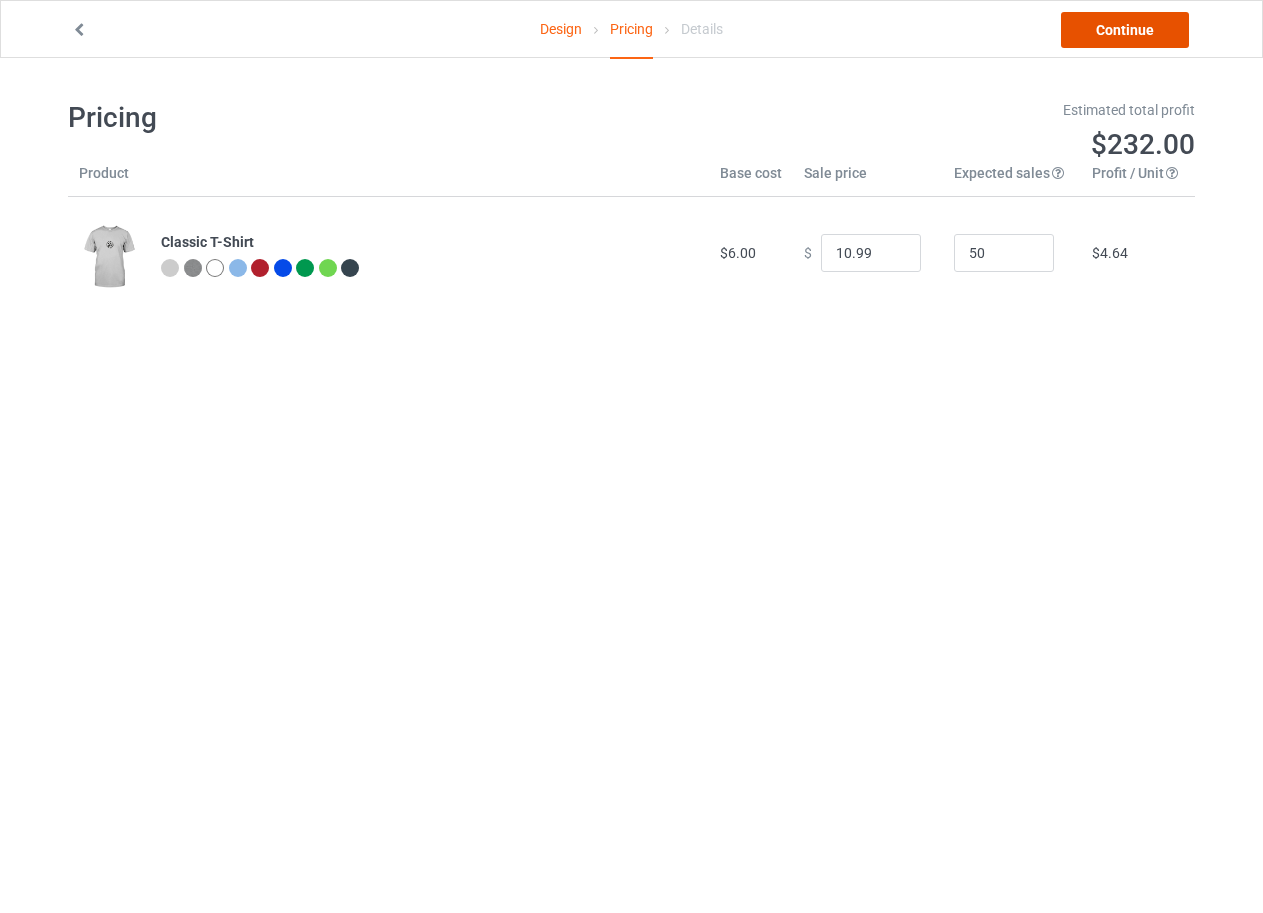 click on "Continue" at bounding box center (1125, 30) 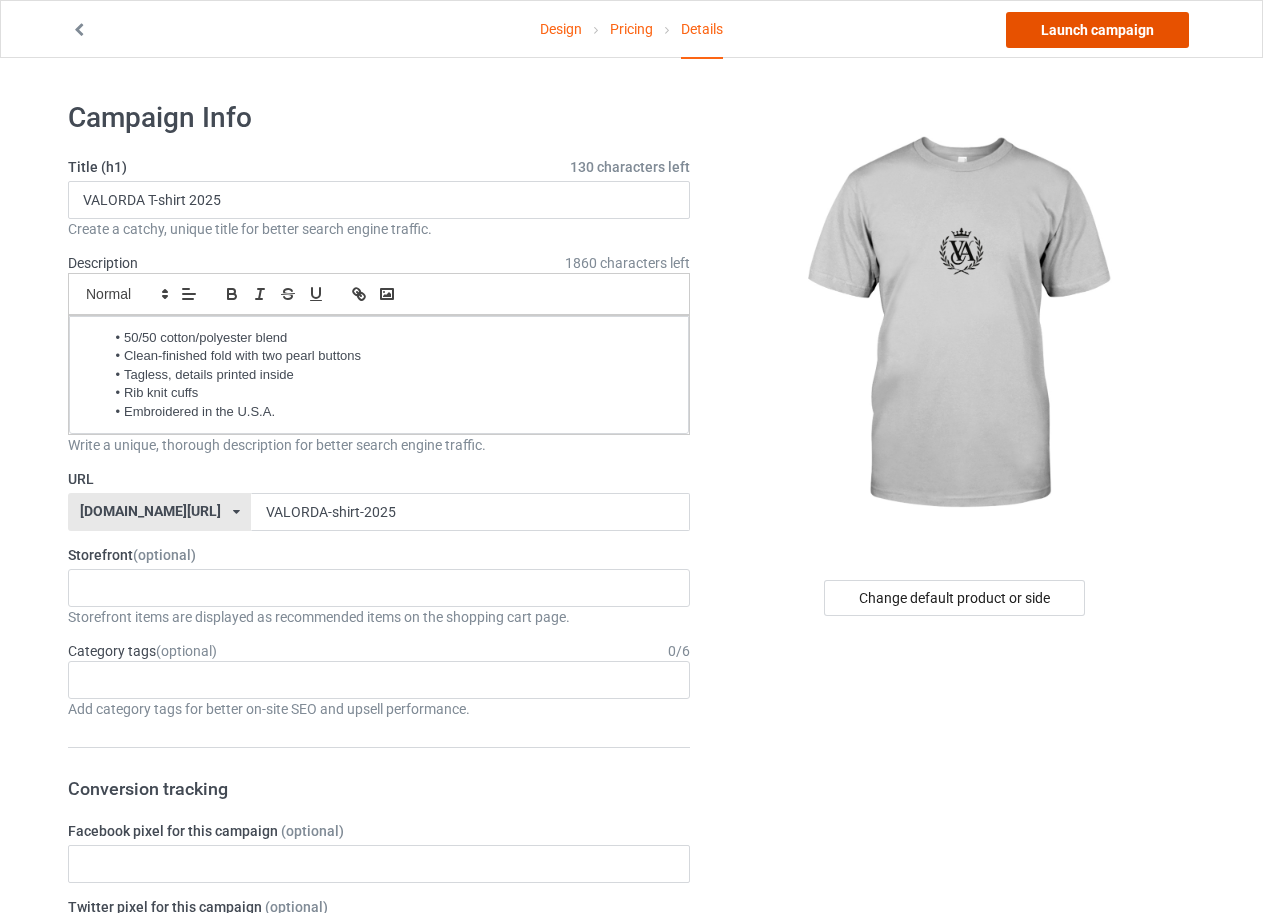 click on "Launch campaign" at bounding box center (1097, 30) 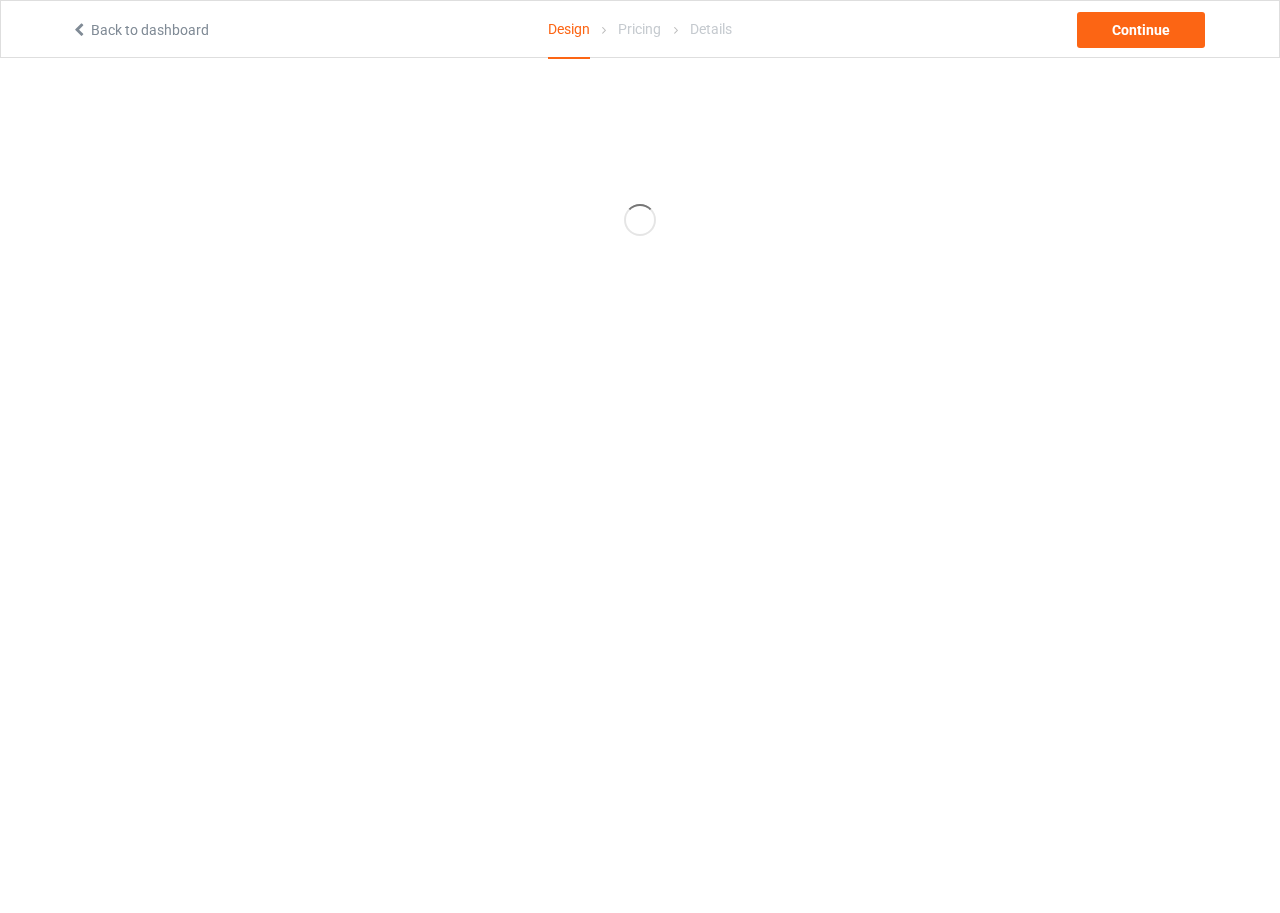 scroll, scrollTop: 0, scrollLeft: 0, axis: both 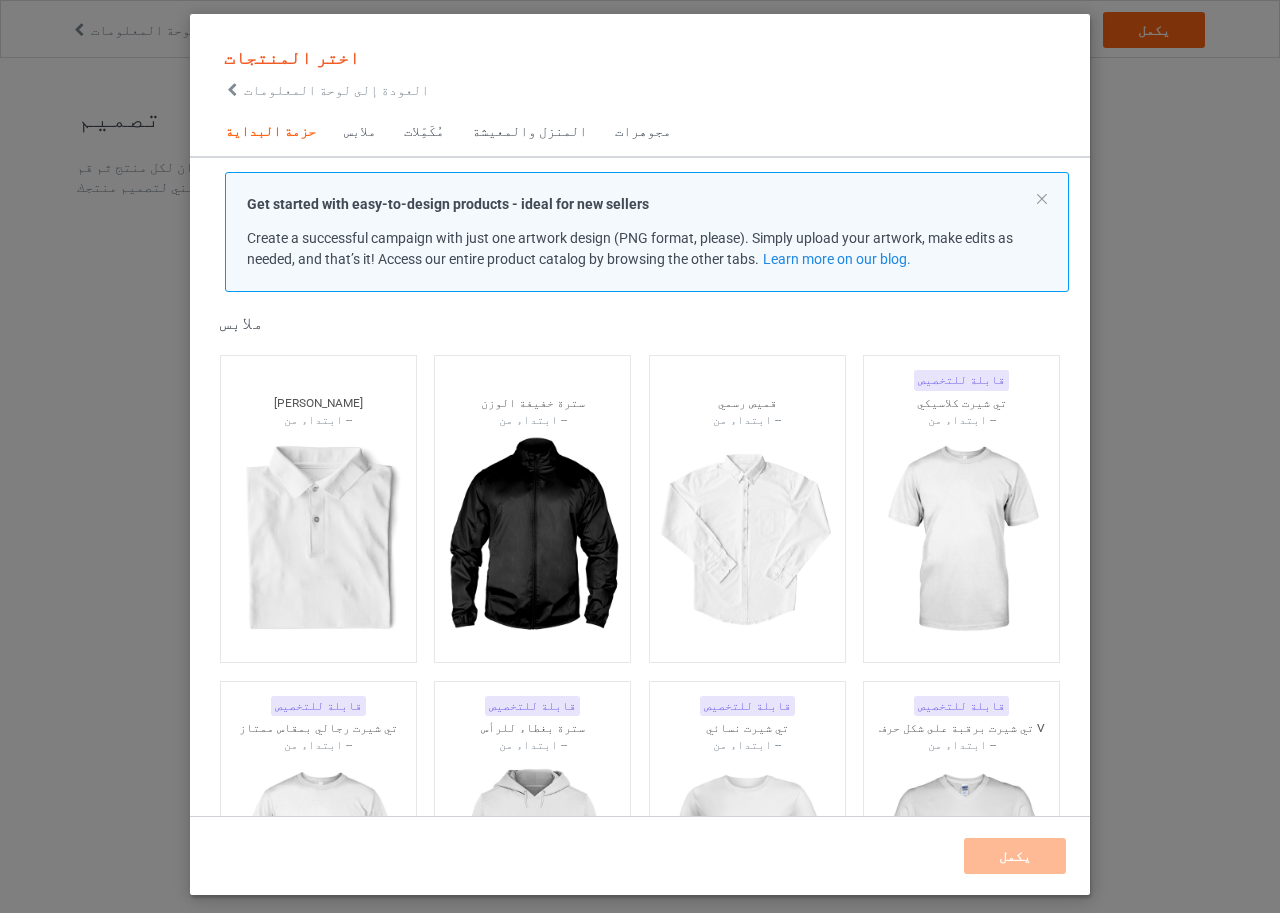 click on "اختر المنتجات العودة إلى لوحة المعلومات حزمة البداية ملابس مُكَمِّلات المنزل والمعيشة مجوهرات Get started with easy-to-design products - ideal for new sellers Create a successful campaign with just one artwork design (PNG format, please). Simply upload your artwork, make edits as needed, and that’s it! Access our entire product catalog by browsing the other tabs. Learn more on our blog. حزمة البداية قابلة للتخصيص تي شيرت كلاسيكي ابتداء من    -- قابلة للتخصيص تي شيرت رجالي بمقاس ممتاز ابتداء من    -- قابلة للتخصيص سترة بغطاء للرأس ابتداء من    -- قابلة للتخصيص تي شيرت نسائي ابتداء من    -- قابلة للتخصيص تي شيرت برقبة على شكل حرف V ابتداء من    -- قابلة للتخصيص دبابة للجنسين ابتداء من    -- ملابس   --   --" at bounding box center [640, 456] 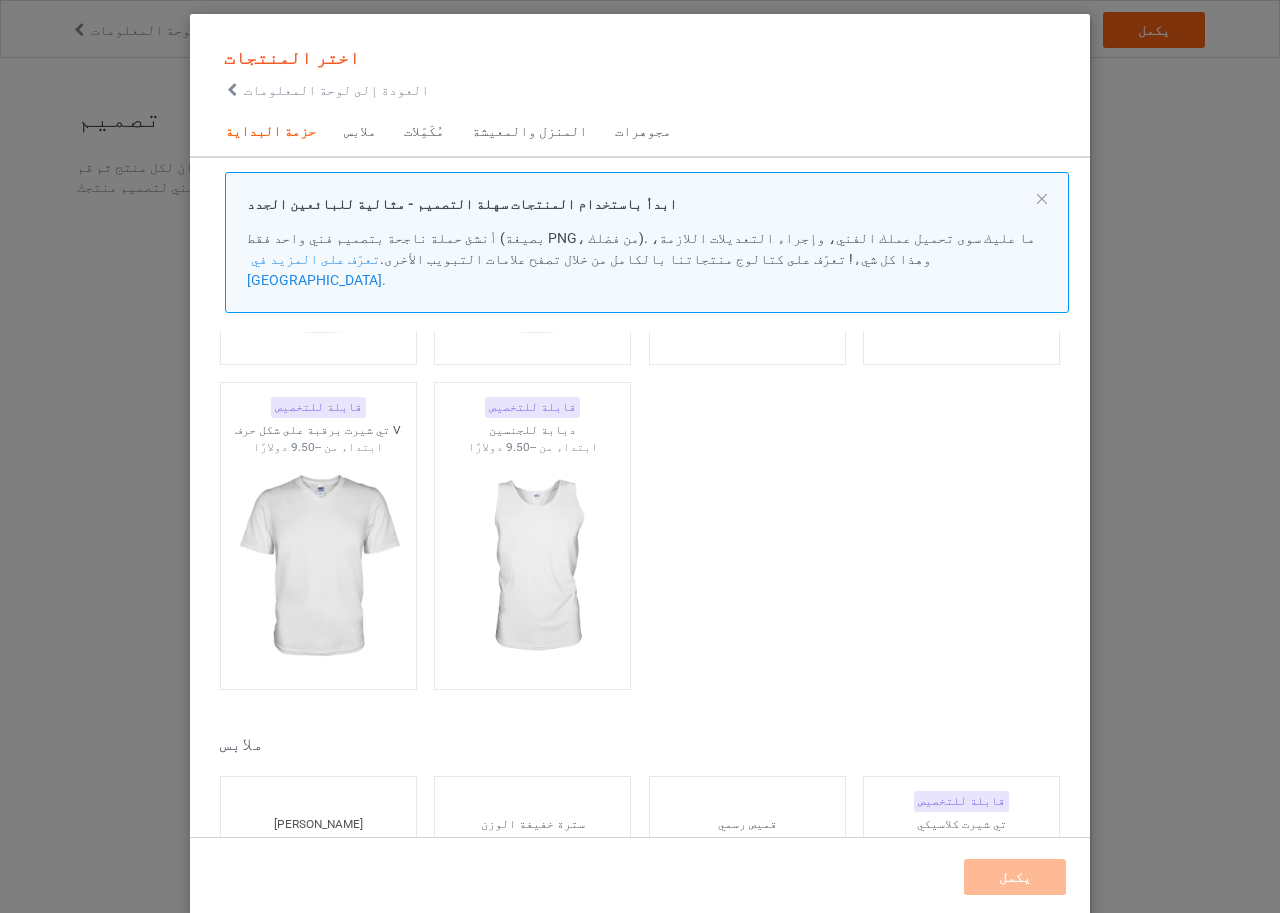 click at bounding box center [232, 90] 